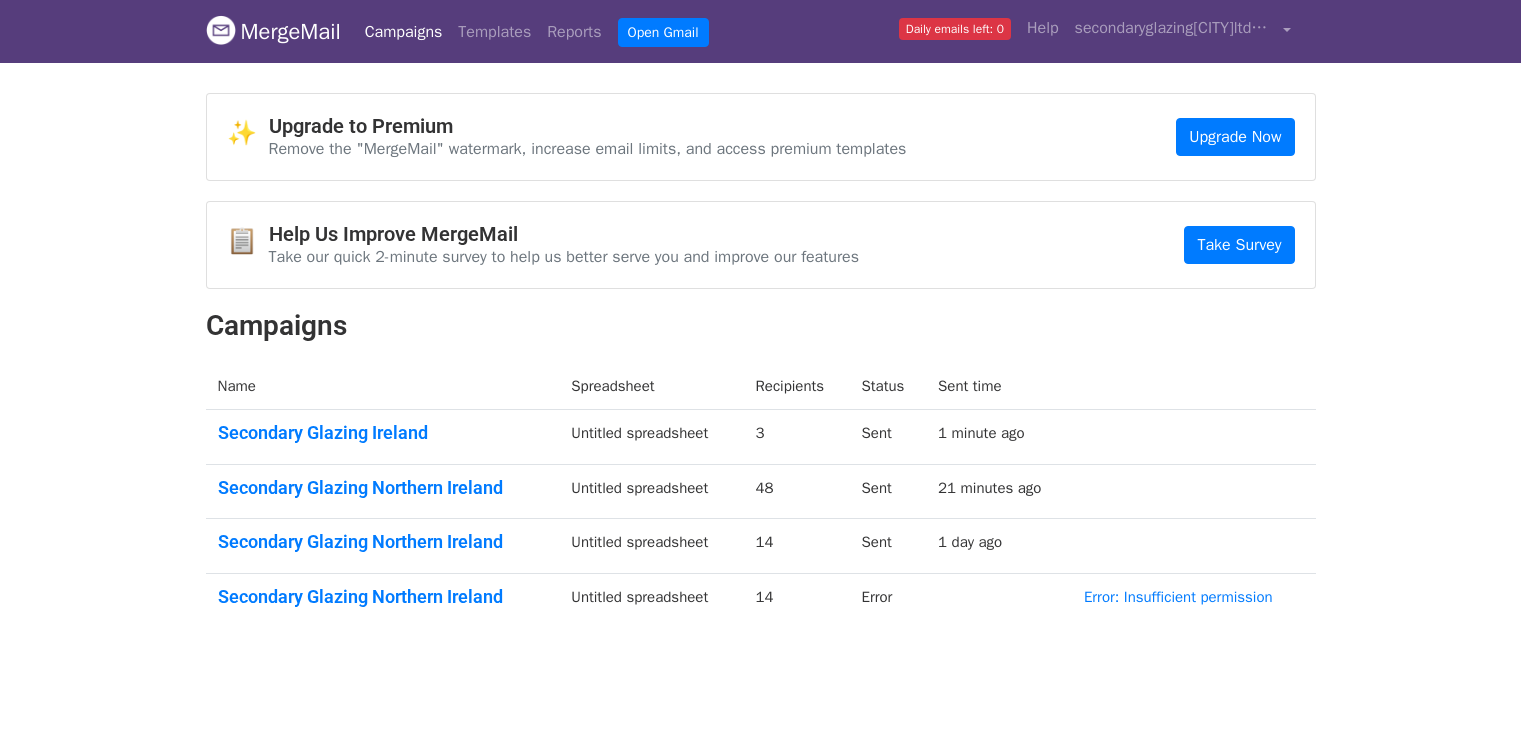 scroll, scrollTop: 0, scrollLeft: 0, axis: both 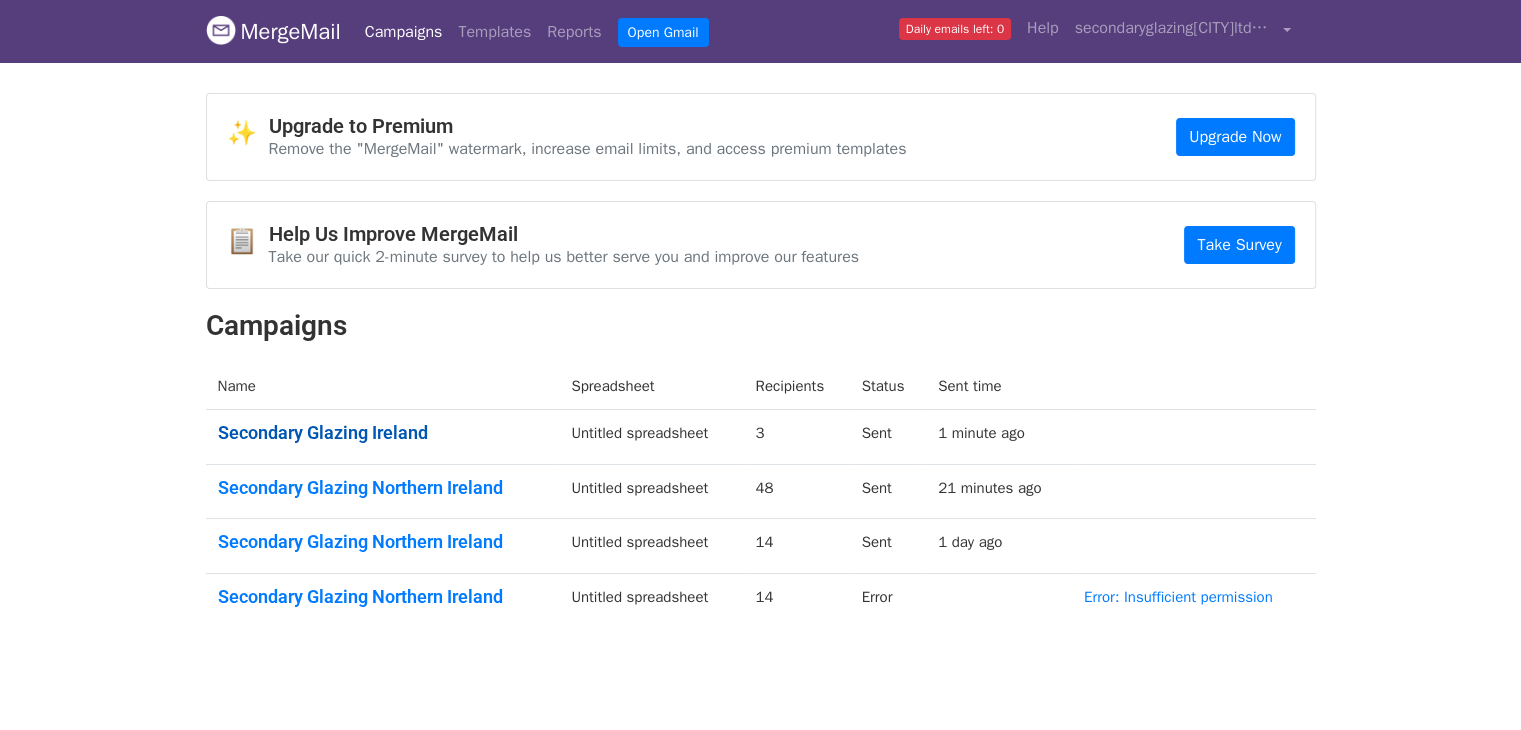 click on "Secondary Glazing Ireland" at bounding box center (383, 433) 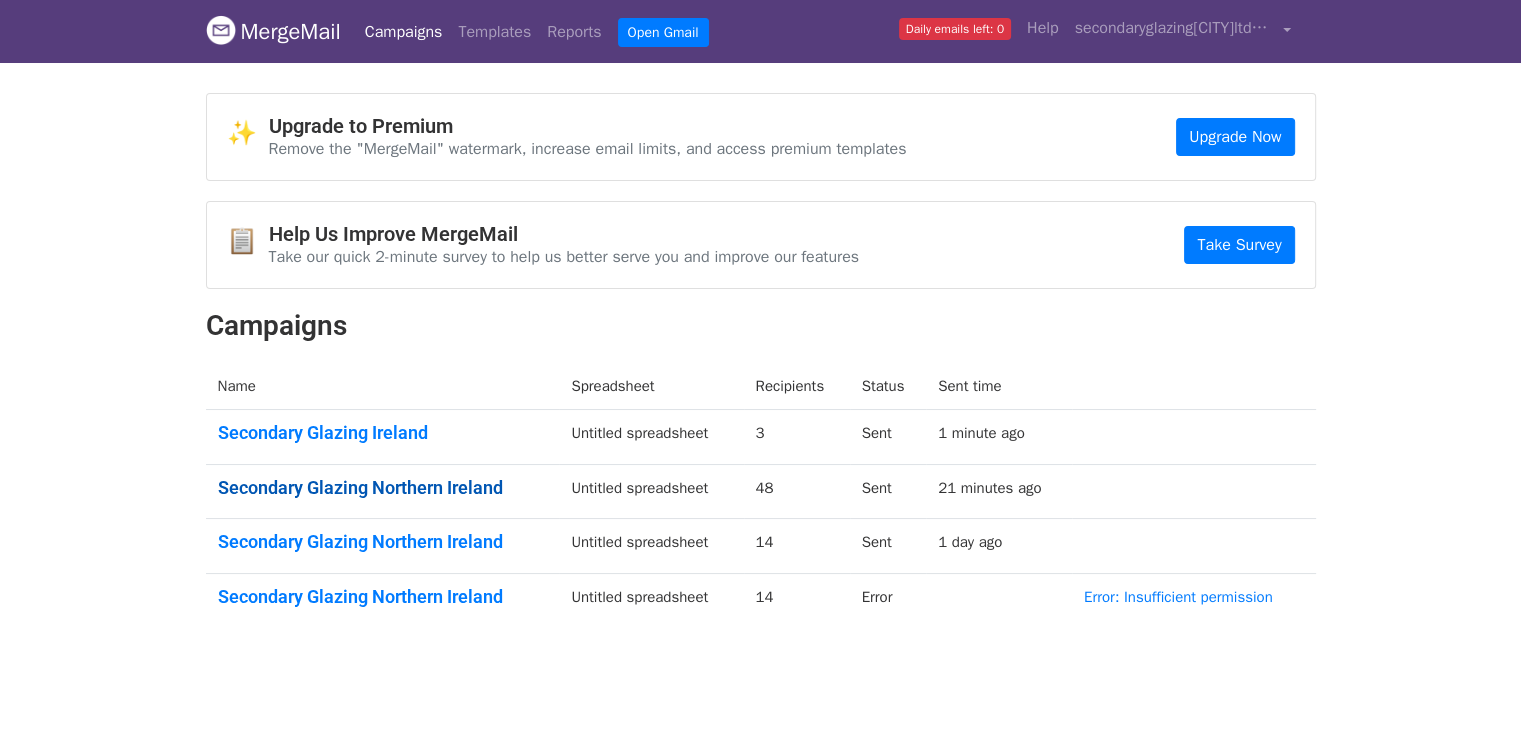 click on "Secondary Glazing Northern Ireland" at bounding box center [383, 488] 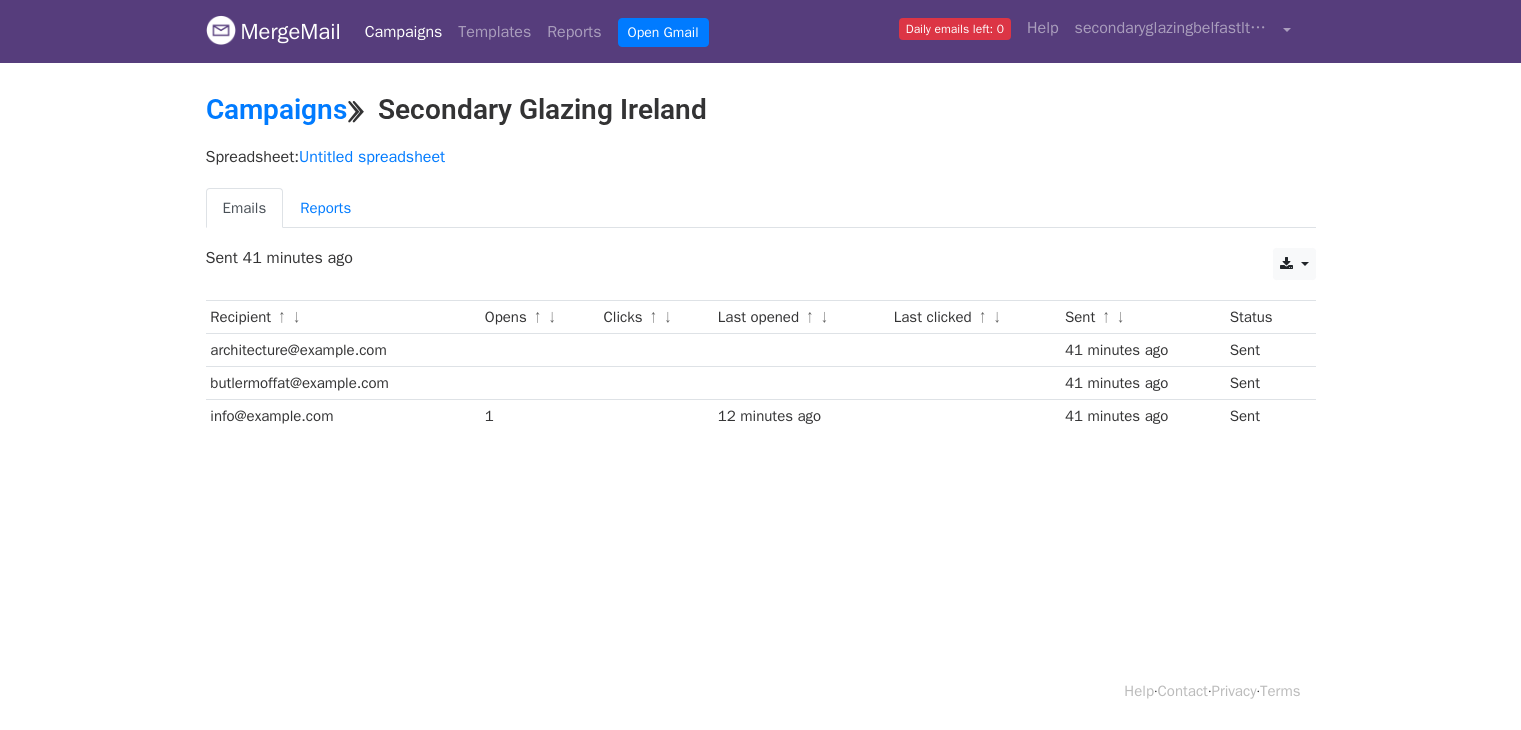 scroll, scrollTop: 0, scrollLeft: 0, axis: both 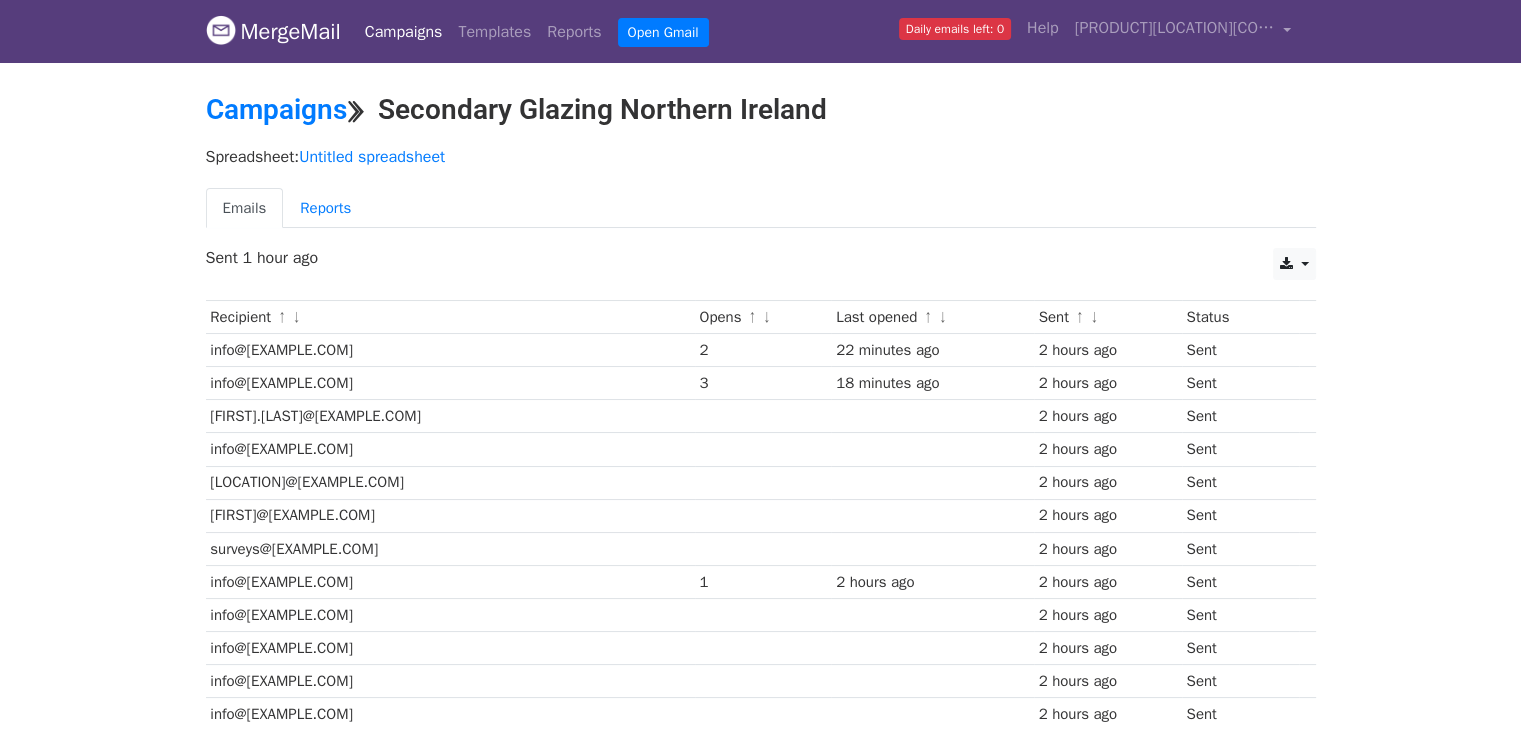 click on "Campaigns" at bounding box center (404, 32) 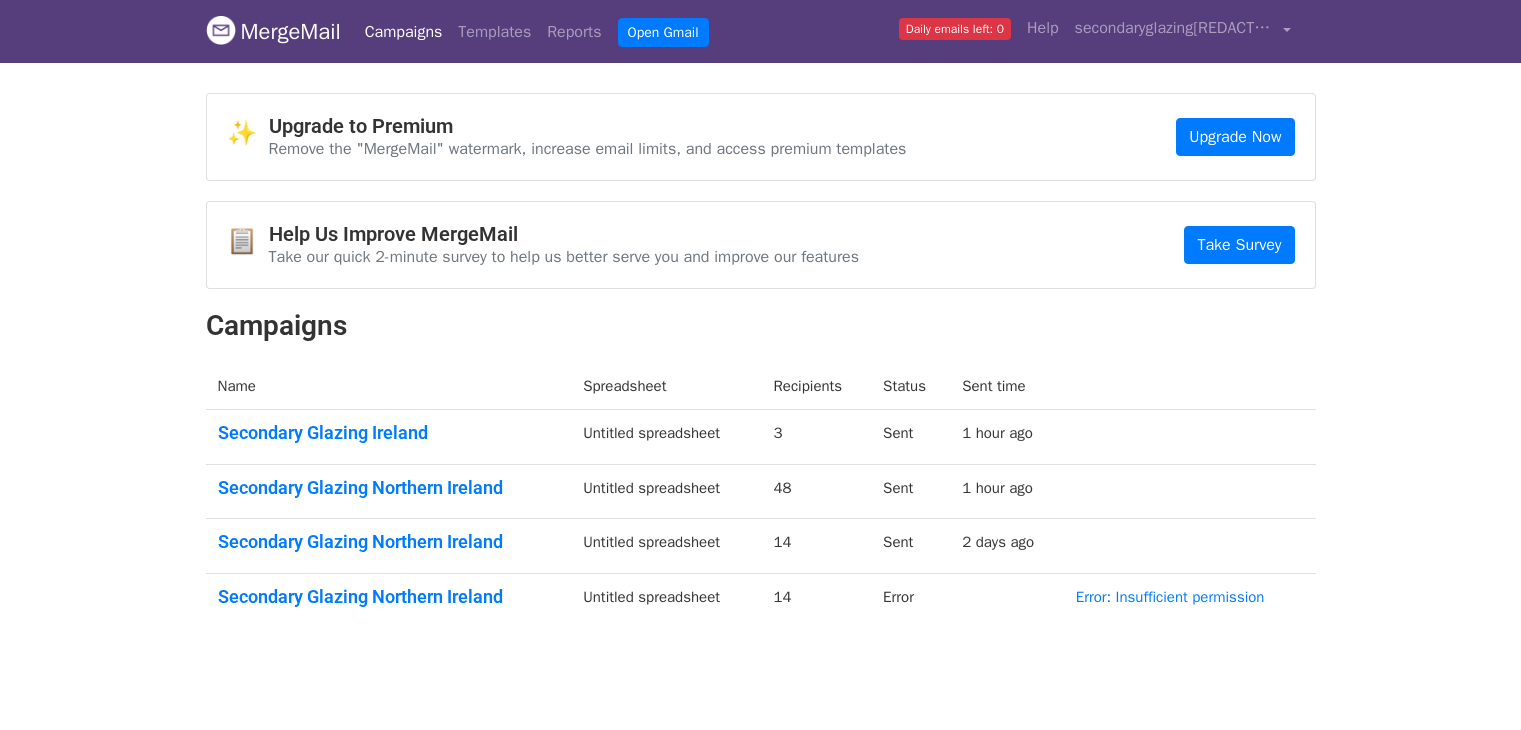 scroll, scrollTop: 0, scrollLeft: 0, axis: both 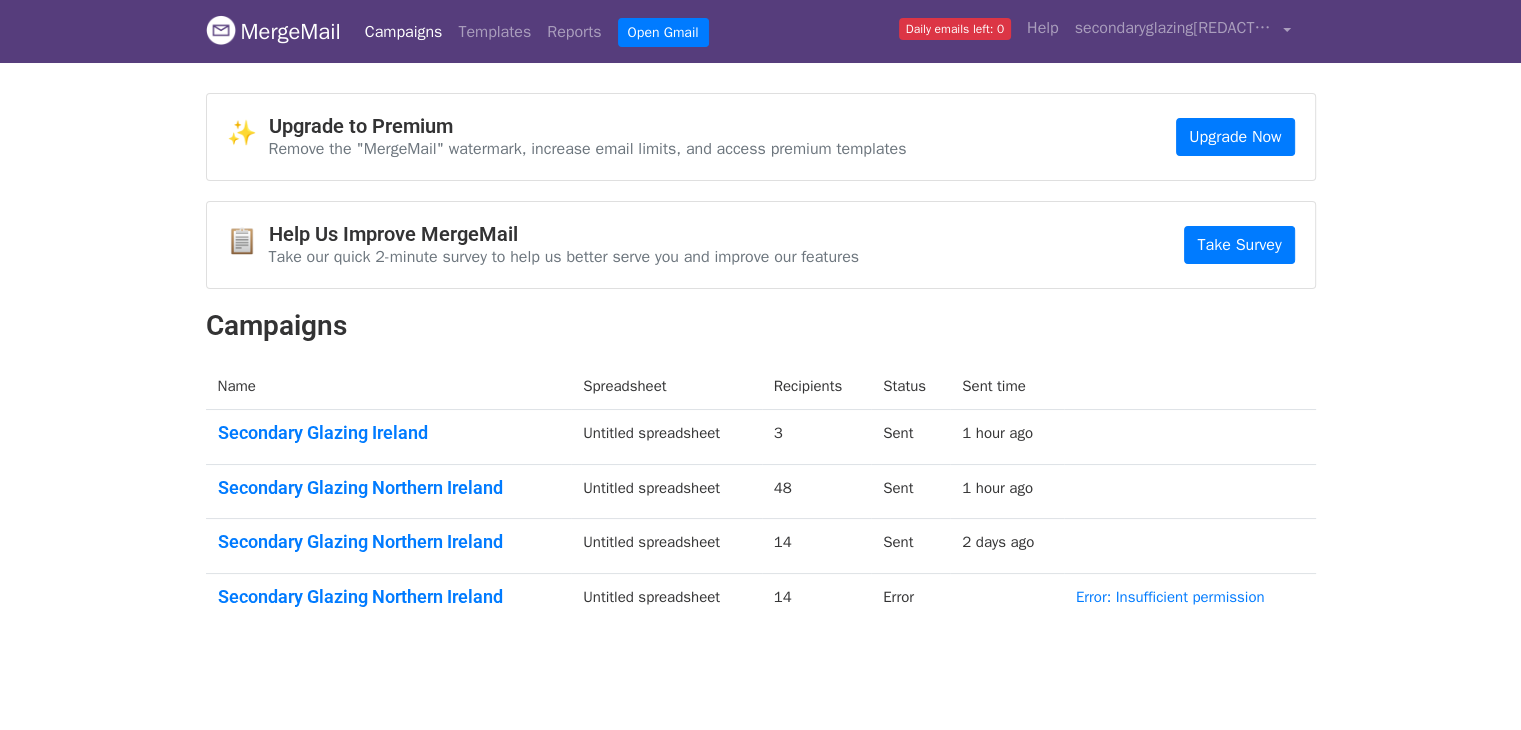 click on "MergeMail" at bounding box center (273, 32) 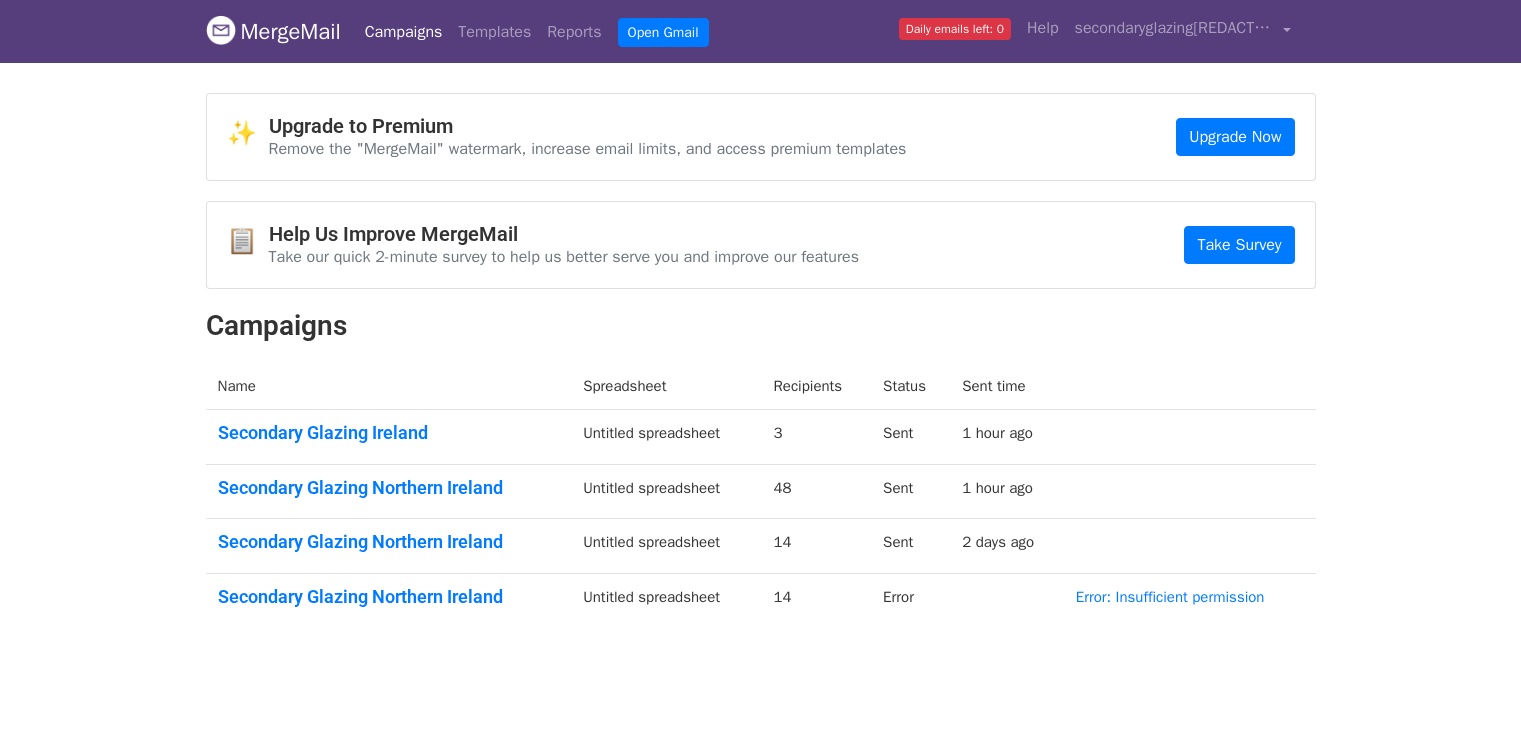 scroll, scrollTop: 0, scrollLeft: 0, axis: both 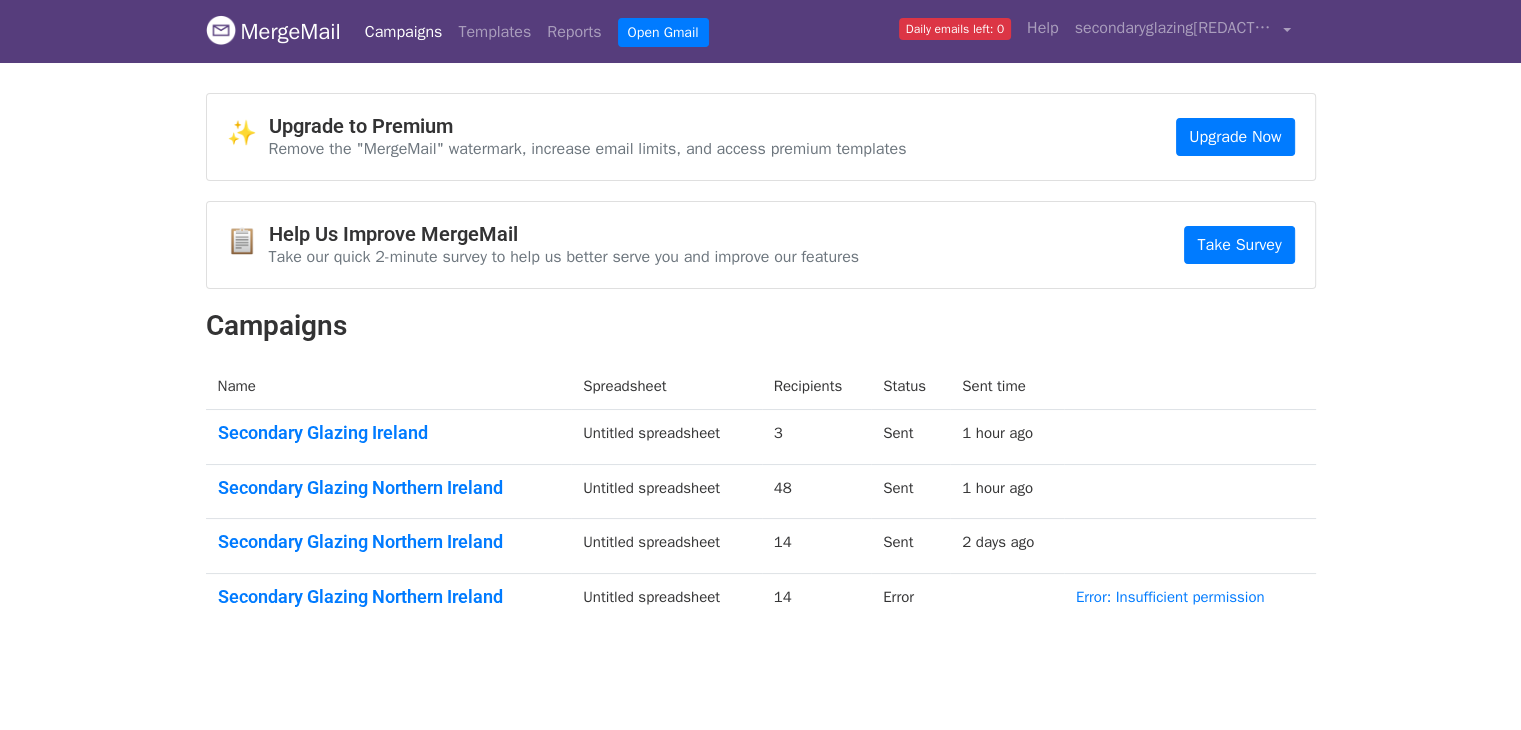 click at bounding box center [221, 30] 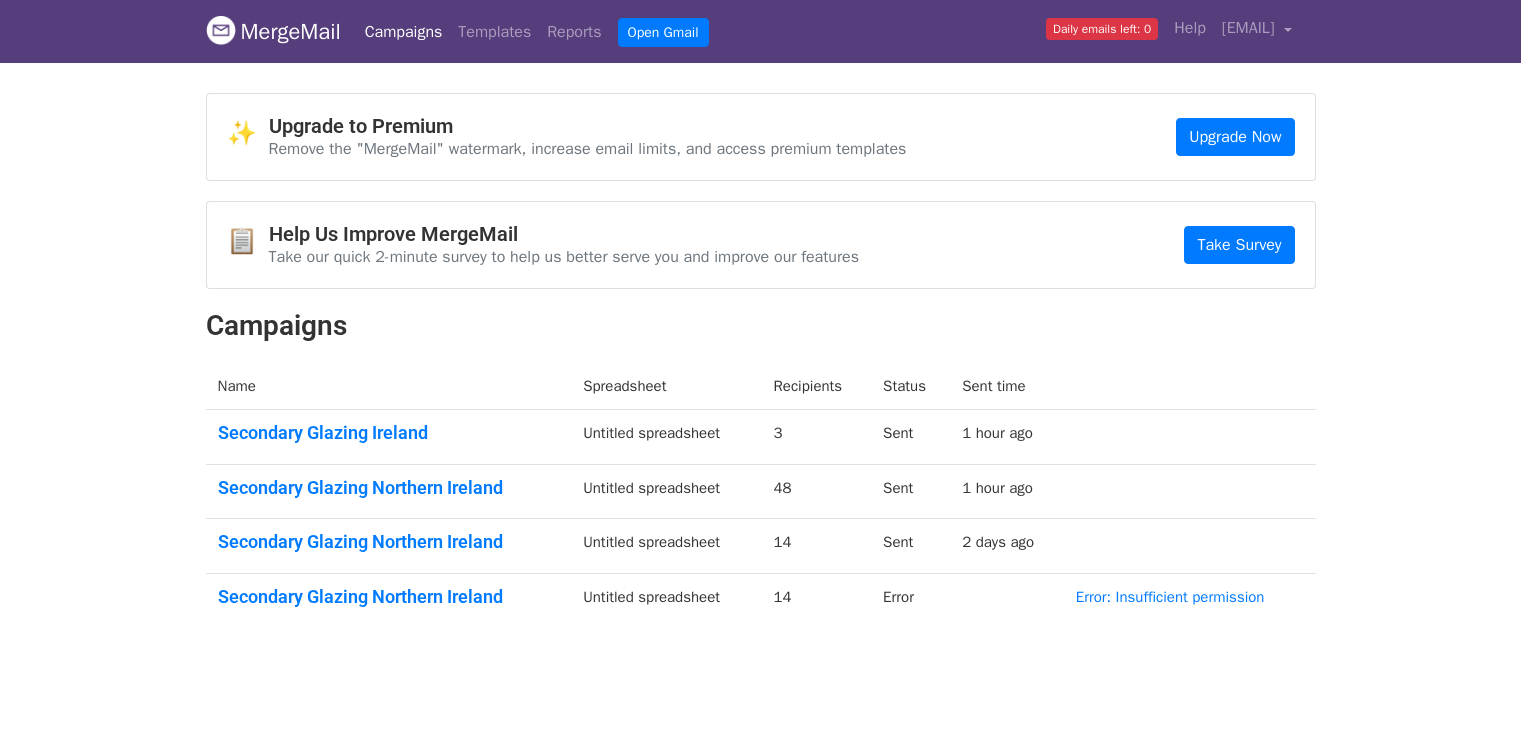 scroll, scrollTop: 0, scrollLeft: 0, axis: both 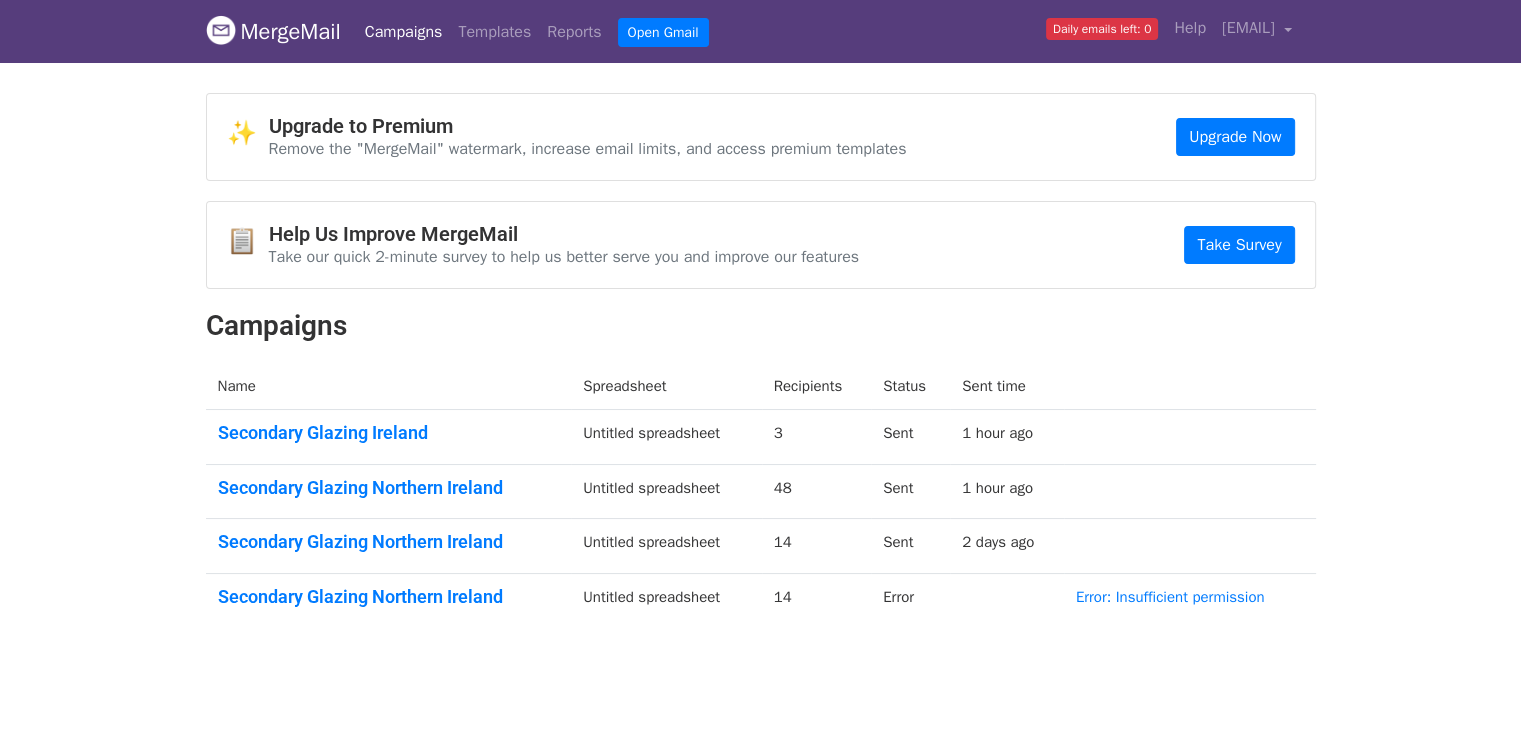 click at bounding box center (221, 30) 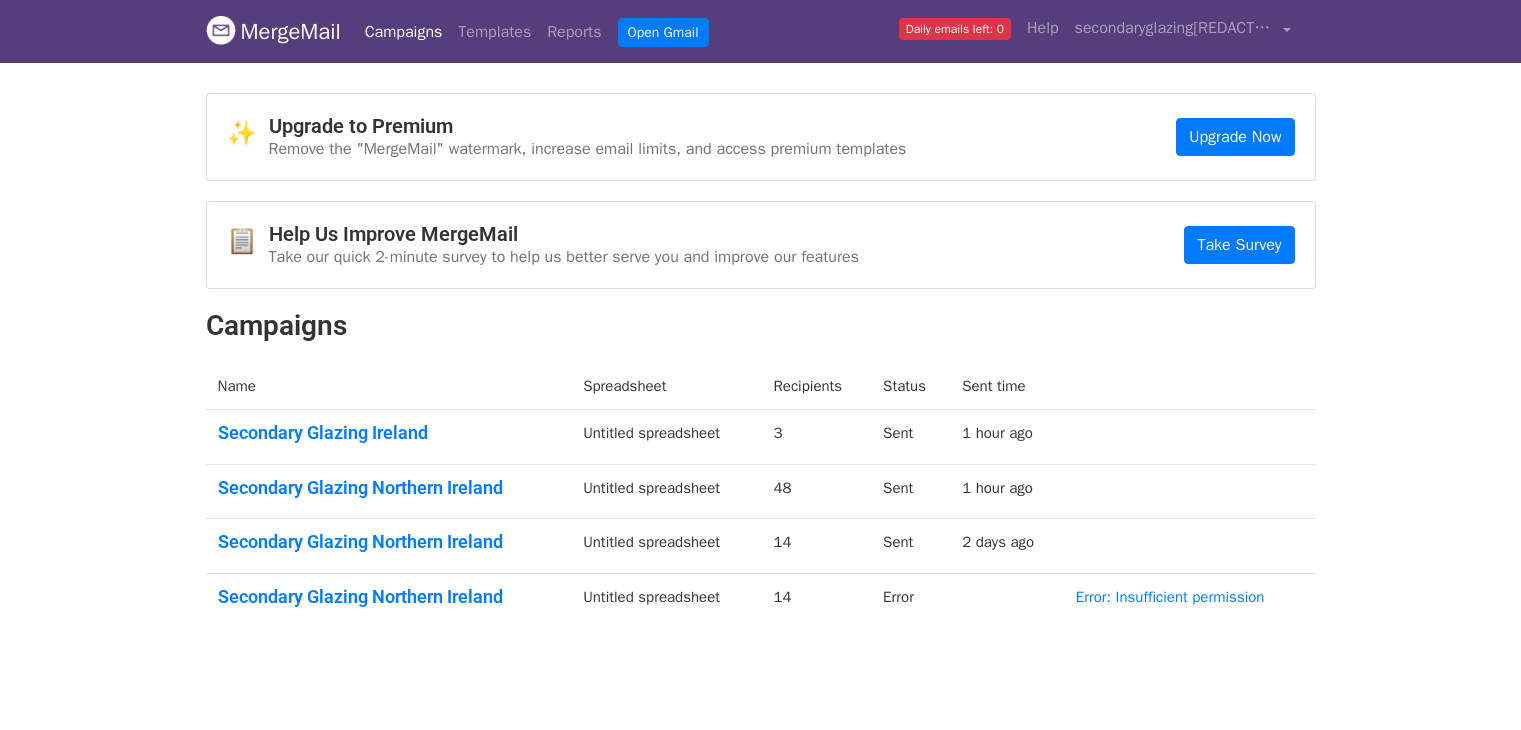 scroll, scrollTop: 0, scrollLeft: 0, axis: both 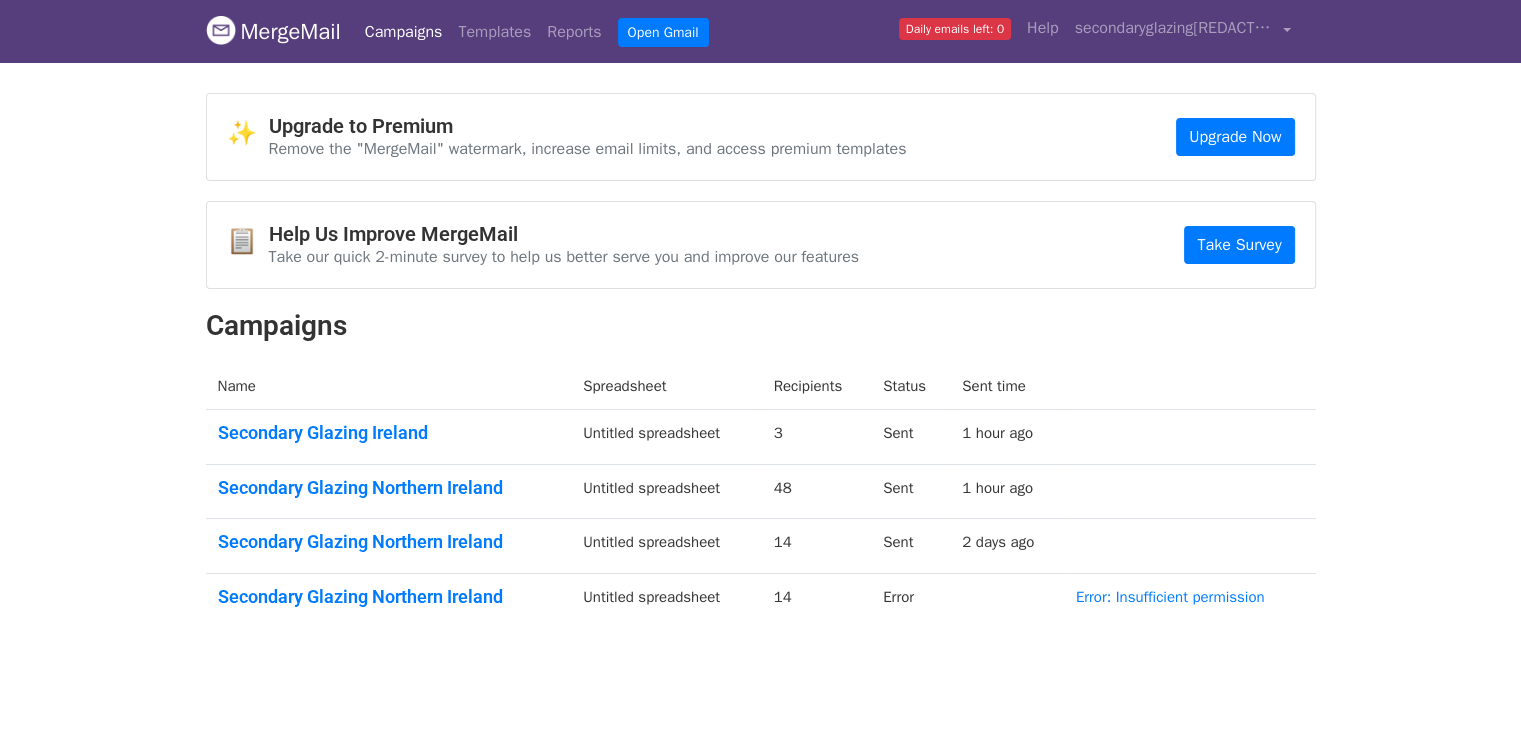click on "MergeMail" at bounding box center (273, 32) 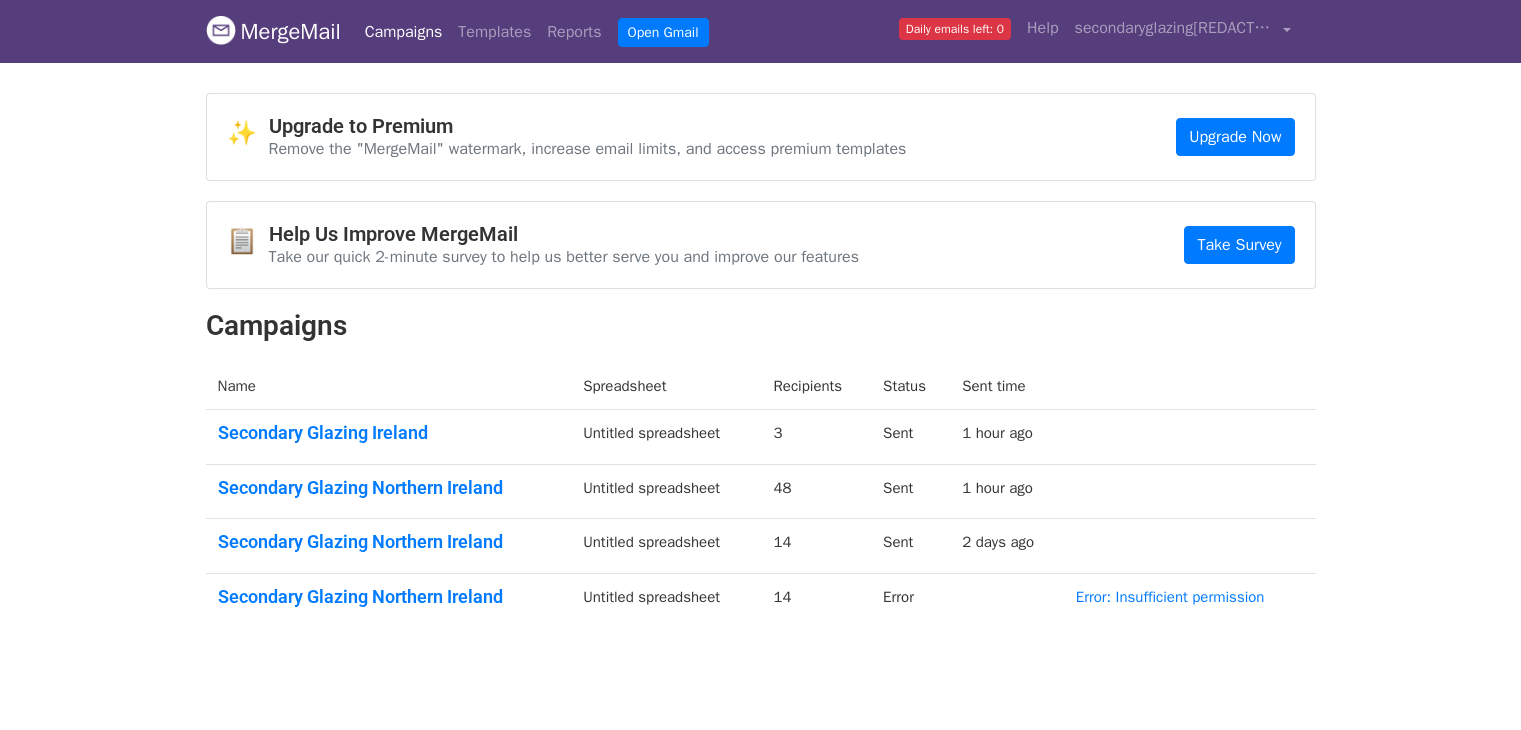 scroll, scrollTop: 0, scrollLeft: 0, axis: both 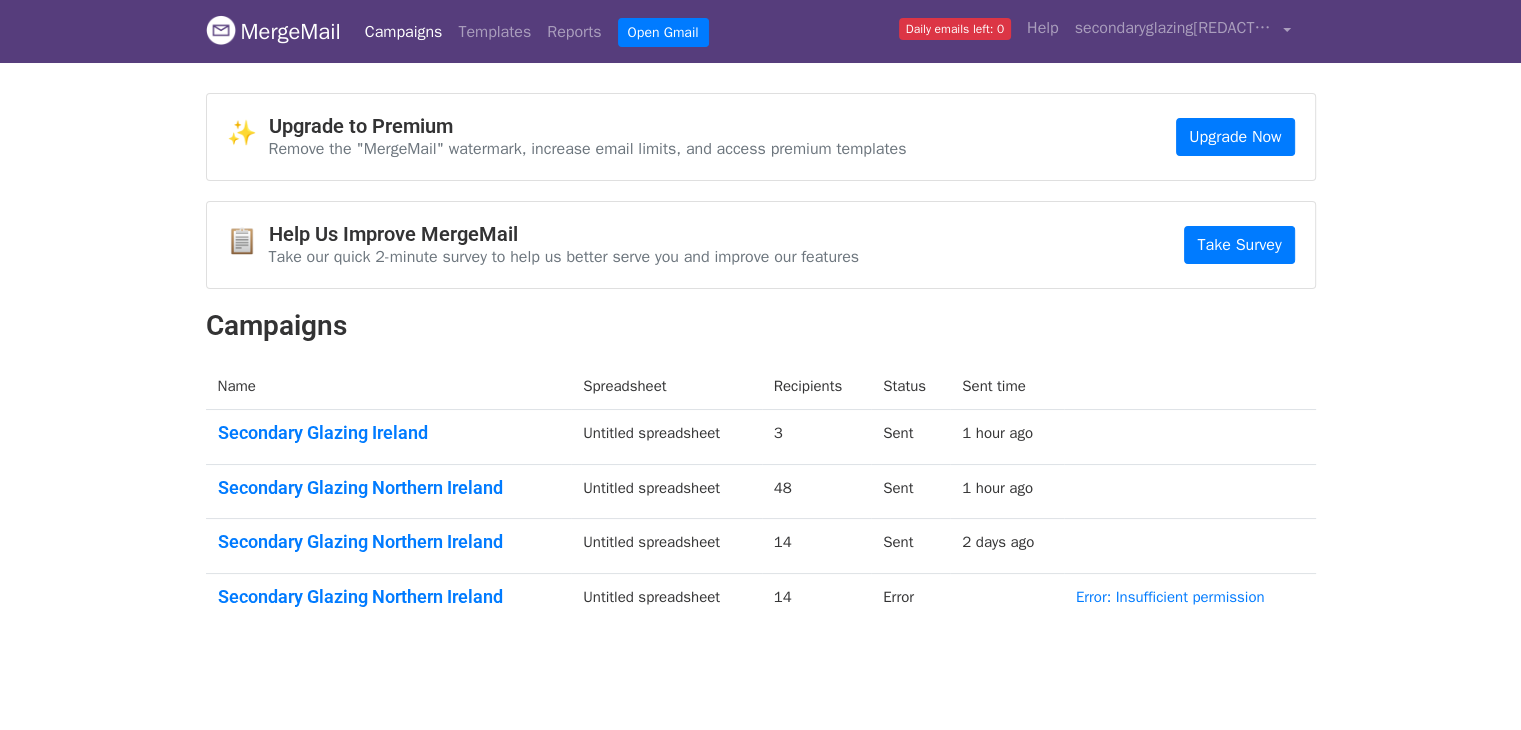 click on "MergeMail" at bounding box center (273, 32) 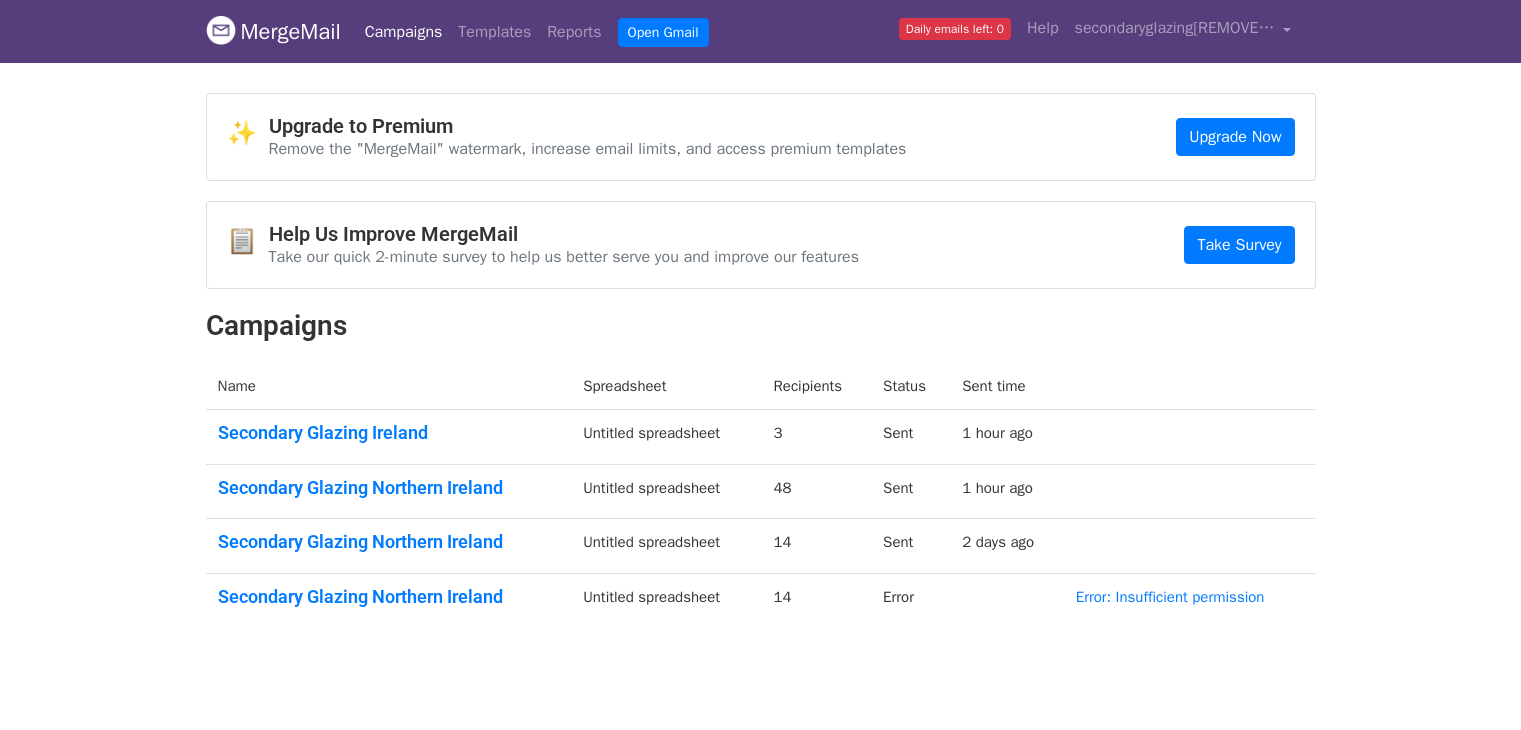 scroll, scrollTop: 0, scrollLeft: 0, axis: both 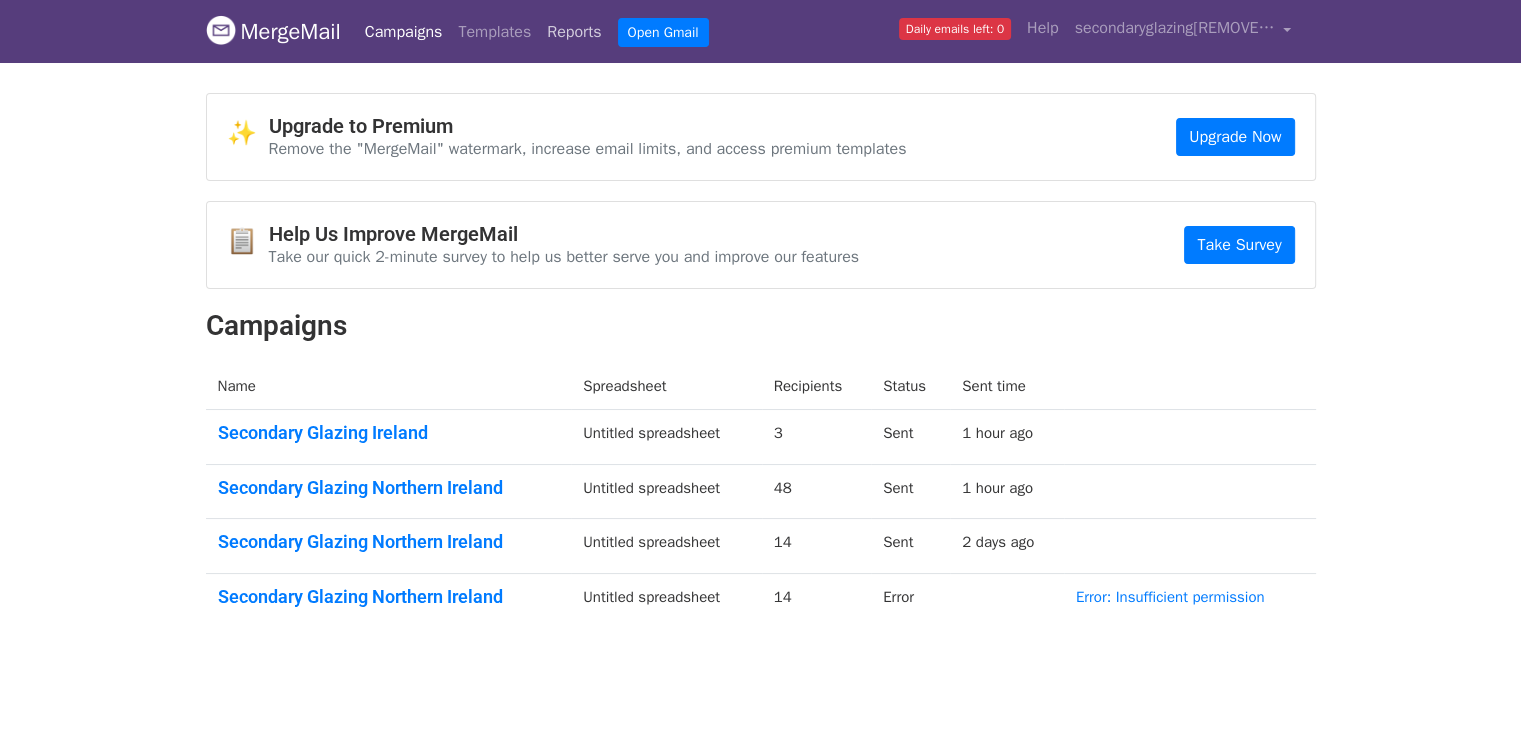 click on "Reports" at bounding box center [574, 32] 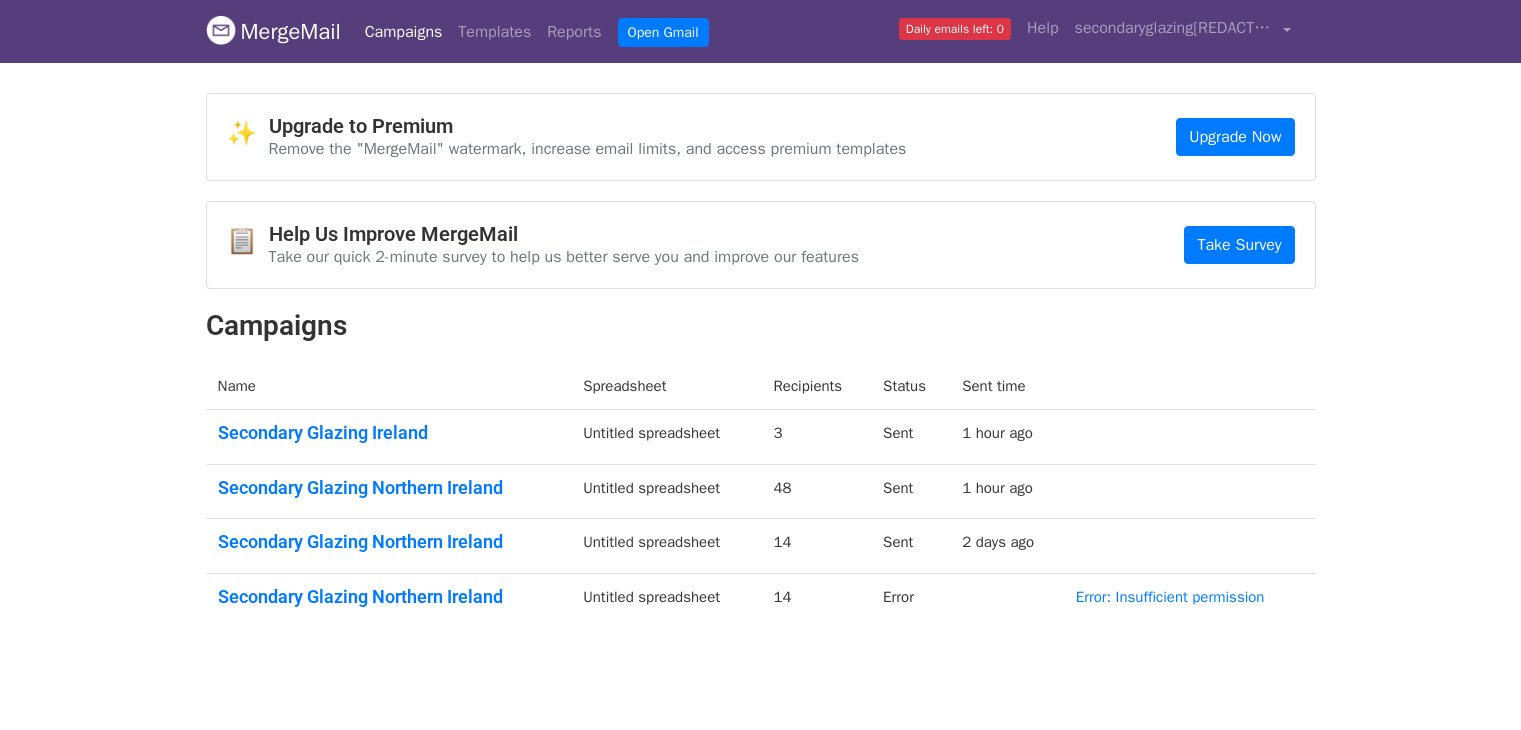 scroll, scrollTop: 0, scrollLeft: 0, axis: both 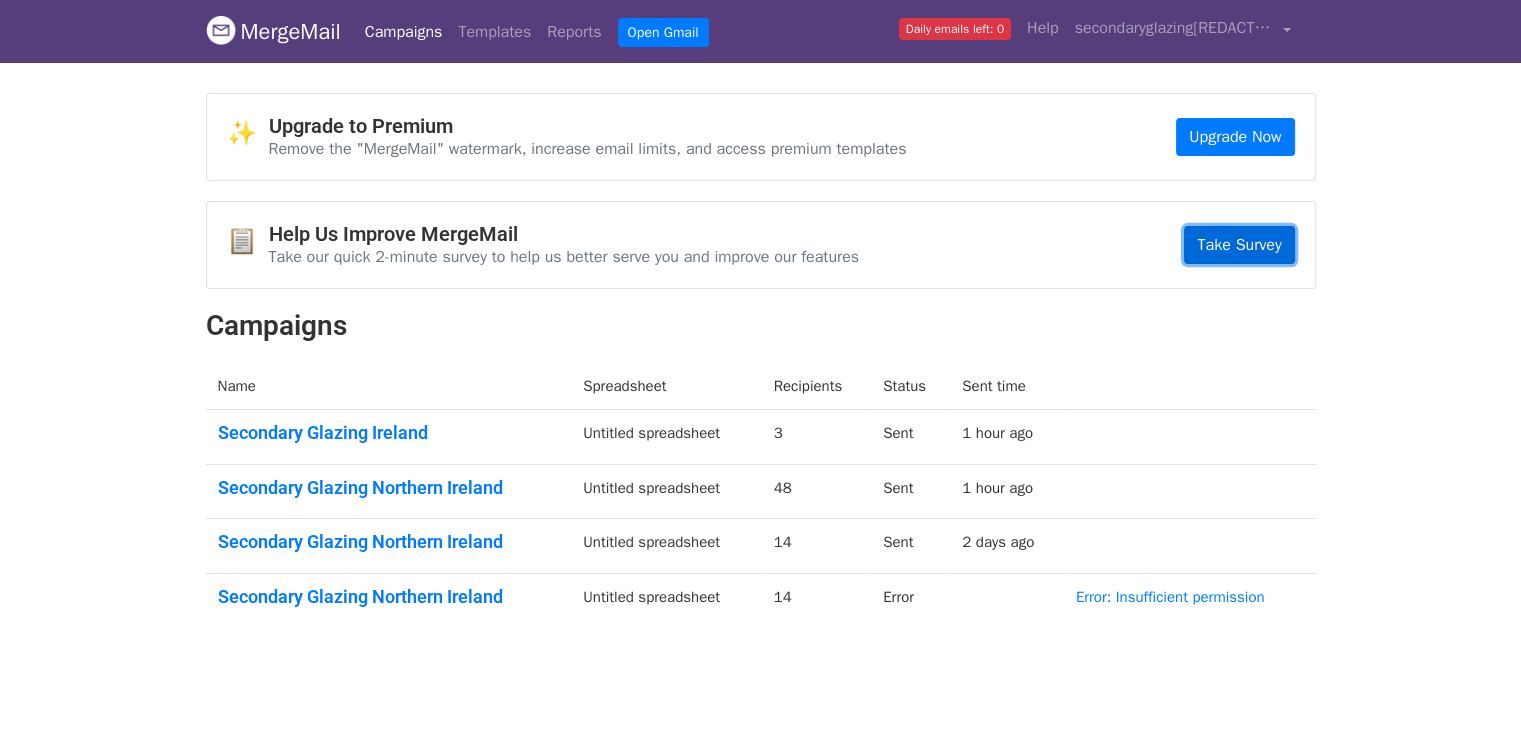 click on "Take Survey" at bounding box center (1239, 245) 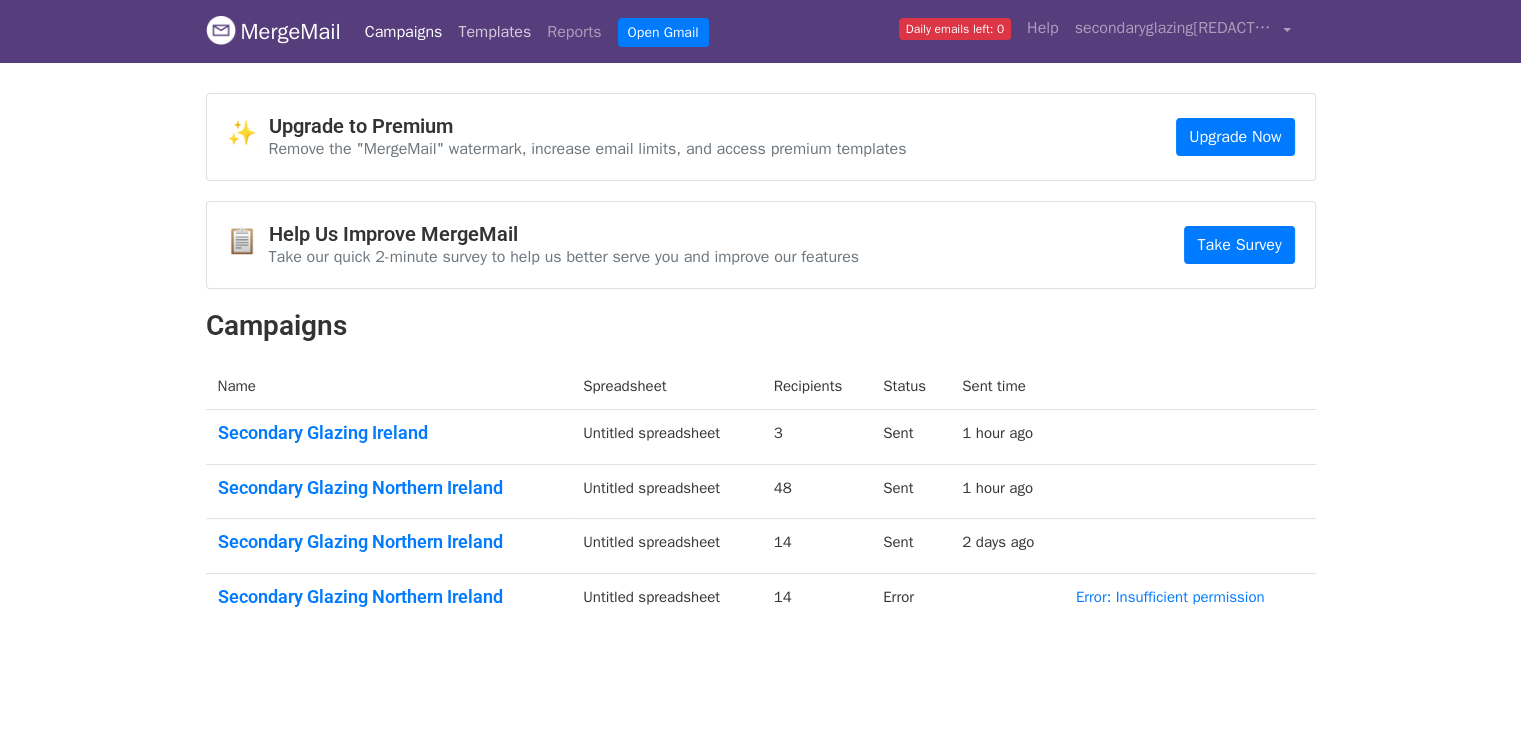 click on "Templates" at bounding box center [494, 32] 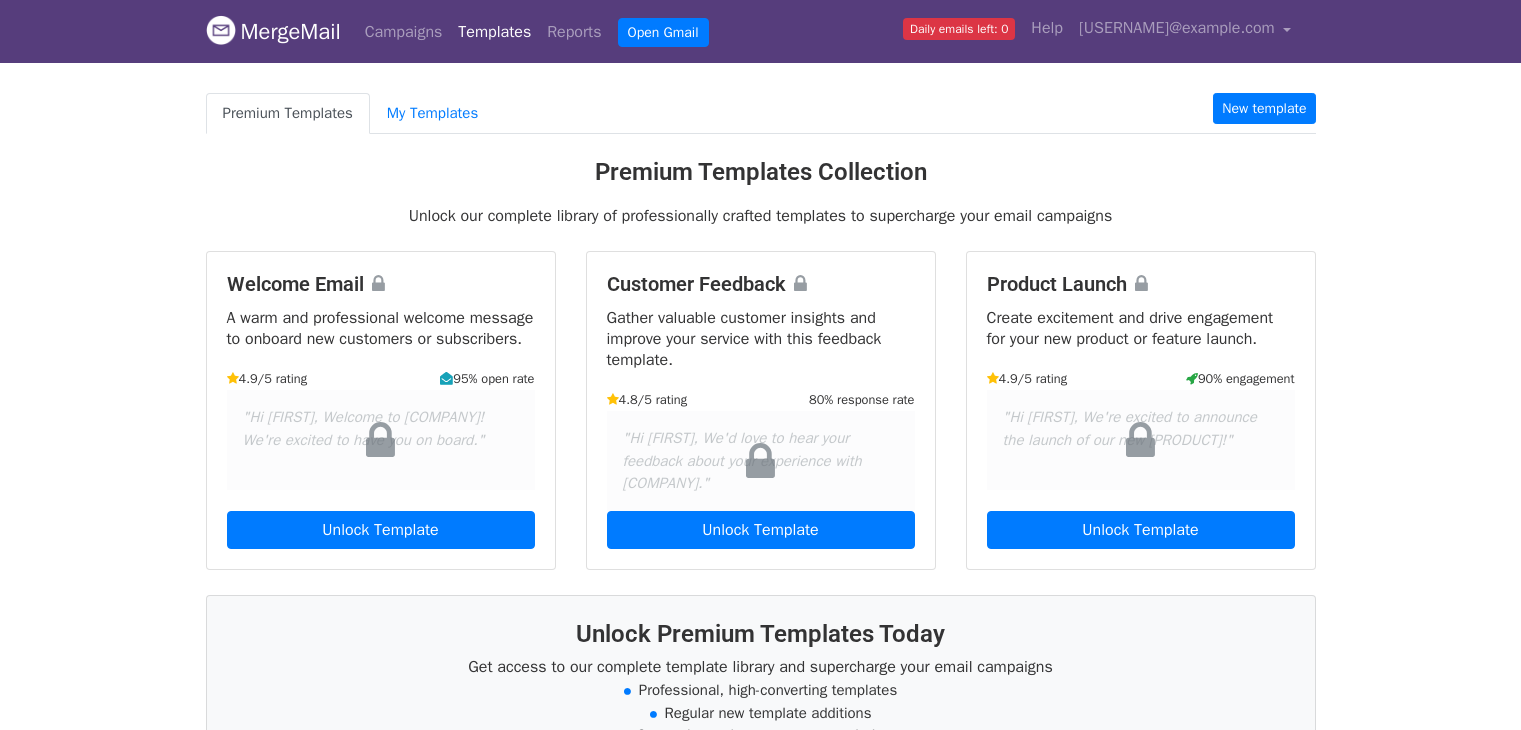 scroll, scrollTop: 0, scrollLeft: 0, axis: both 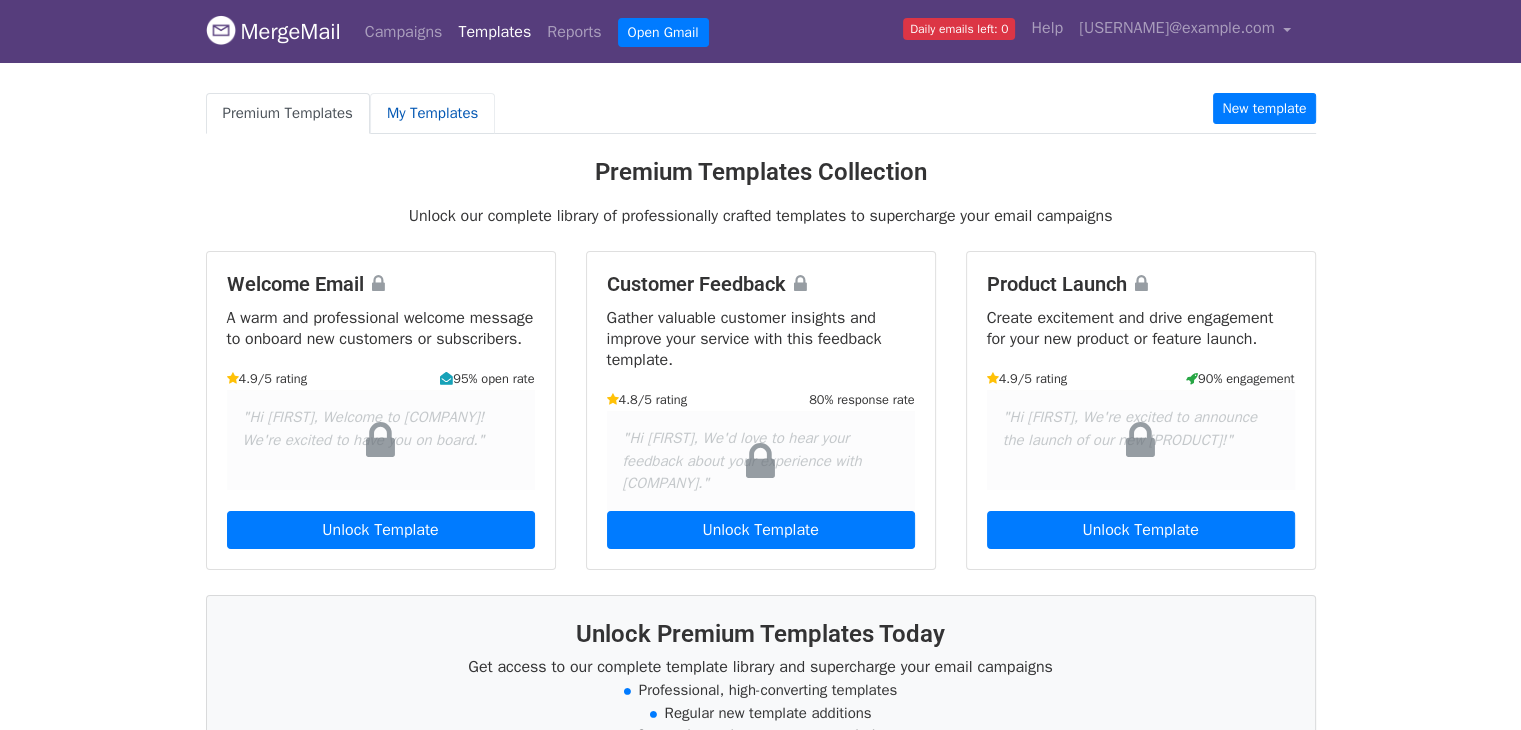 click on "My Templates" at bounding box center (432, 113) 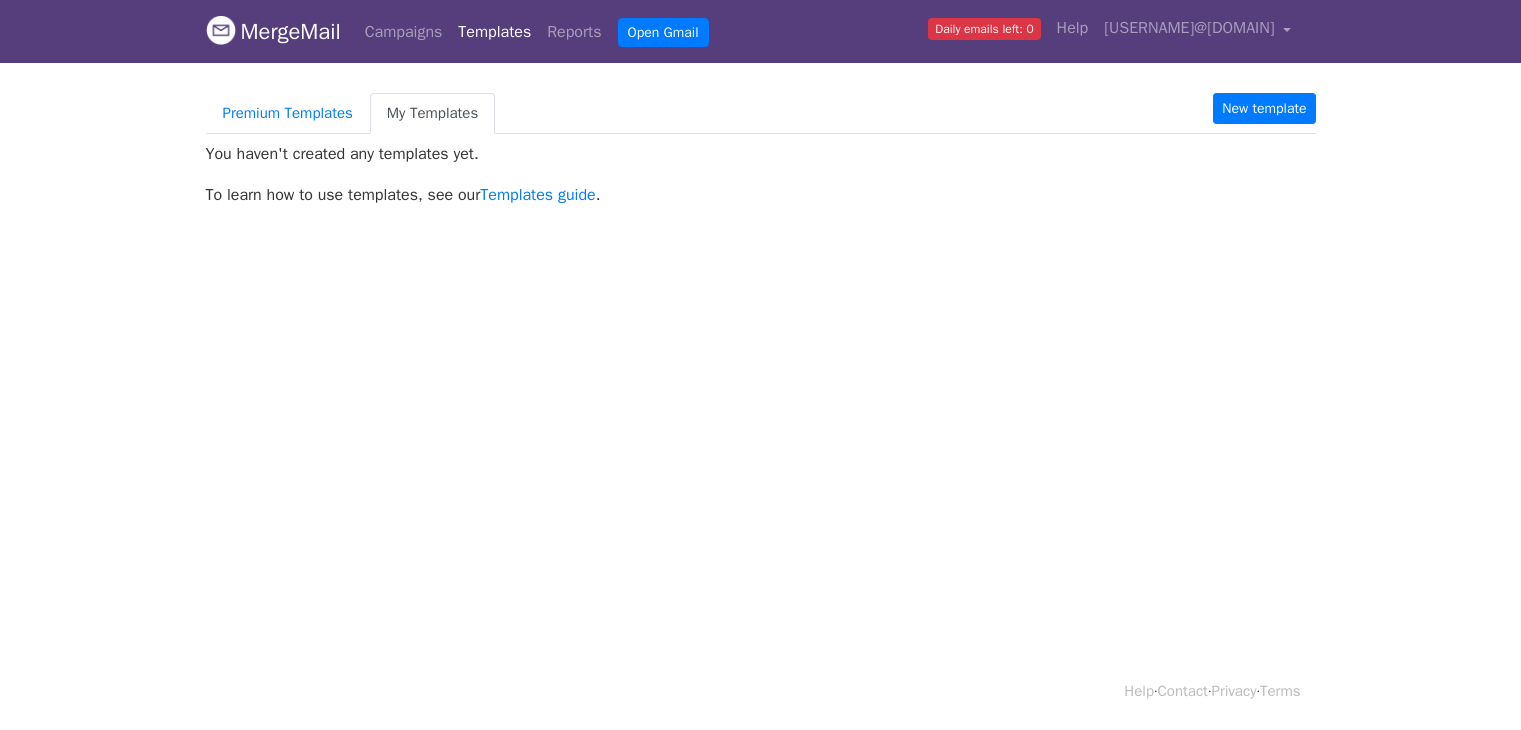 scroll, scrollTop: 0, scrollLeft: 0, axis: both 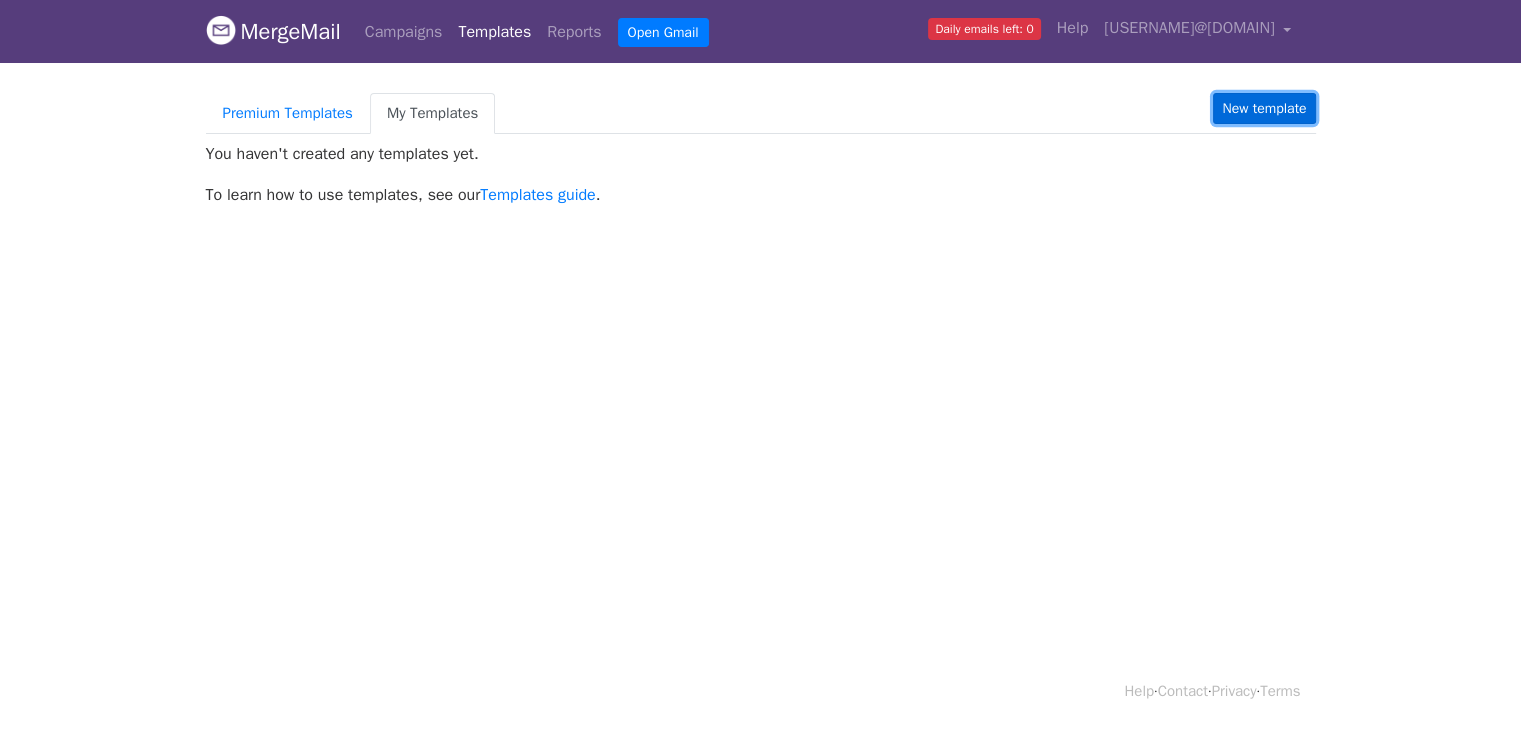 click on "New template" at bounding box center [1264, 108] 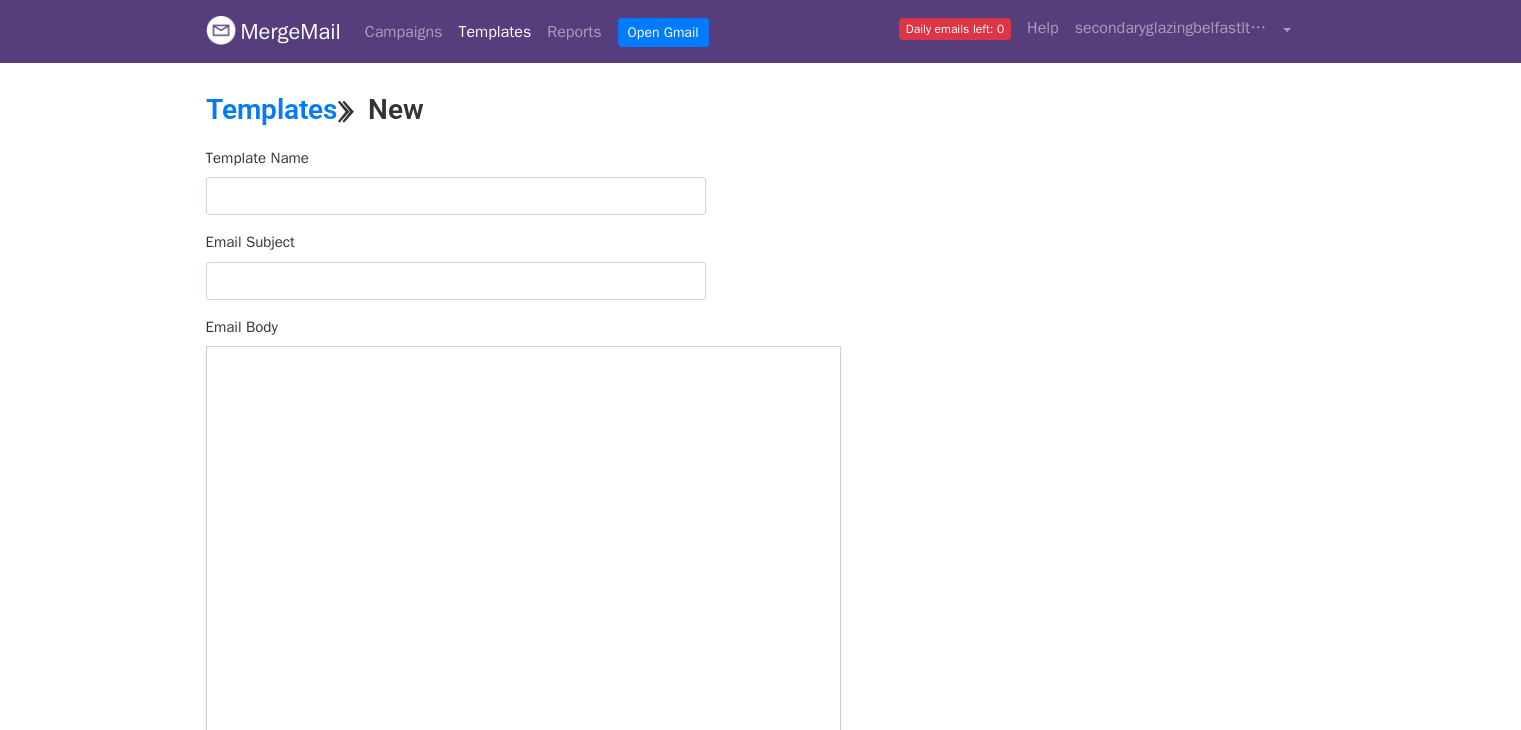 scroll, scrollTop: 0, scrollLeft: 0, axis: both 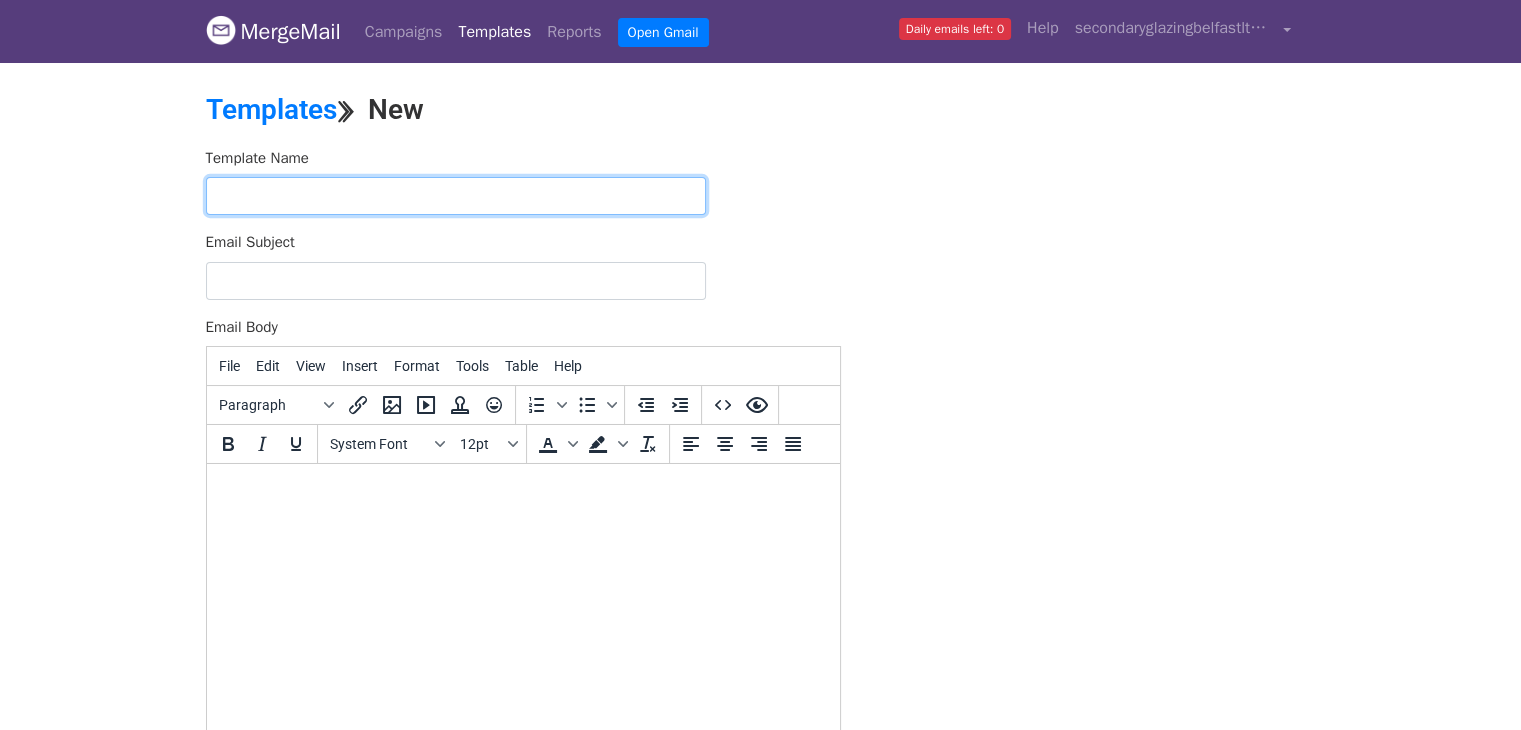 click at bounding box center (456, 196) 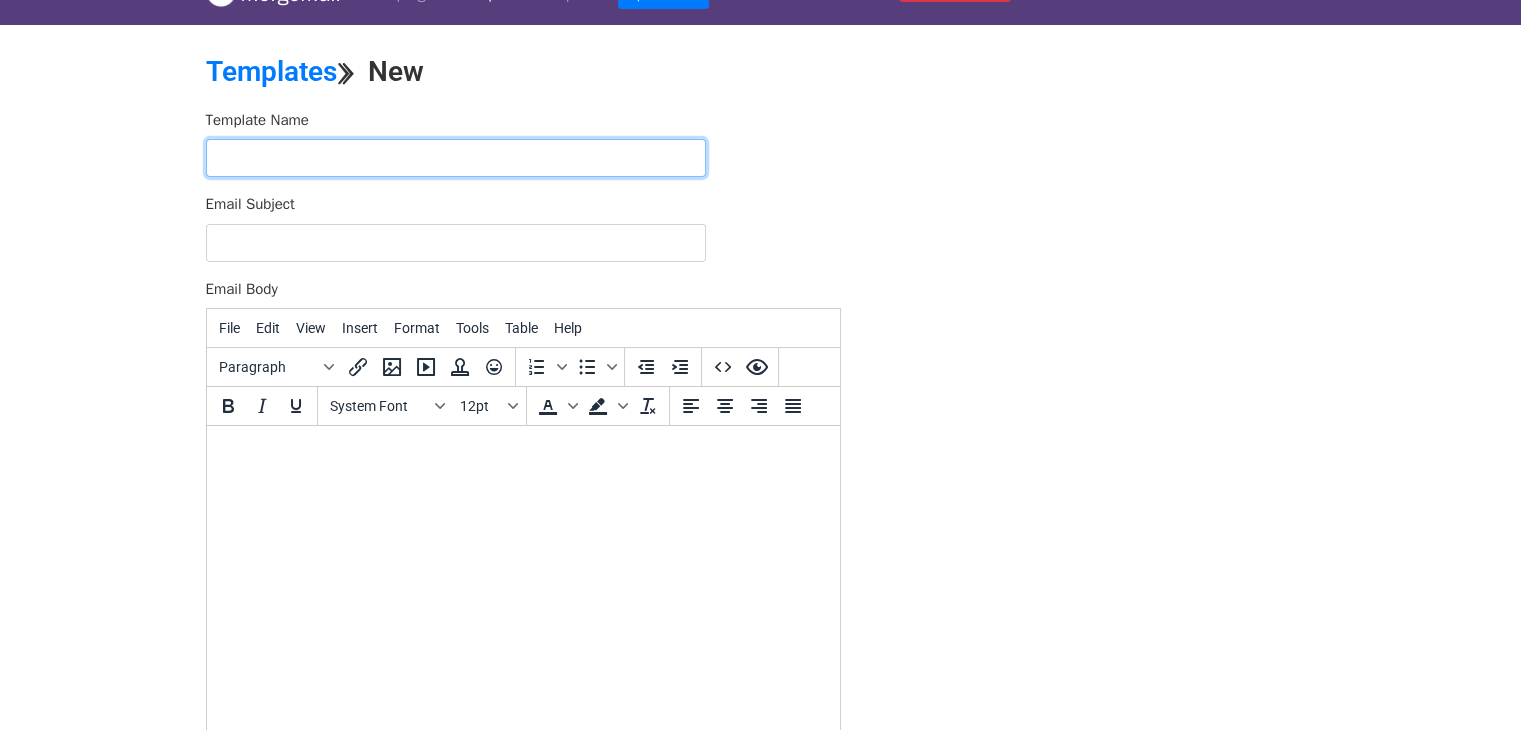 scroll, scrollTop: 0, scrollLeft: 0, axis: both 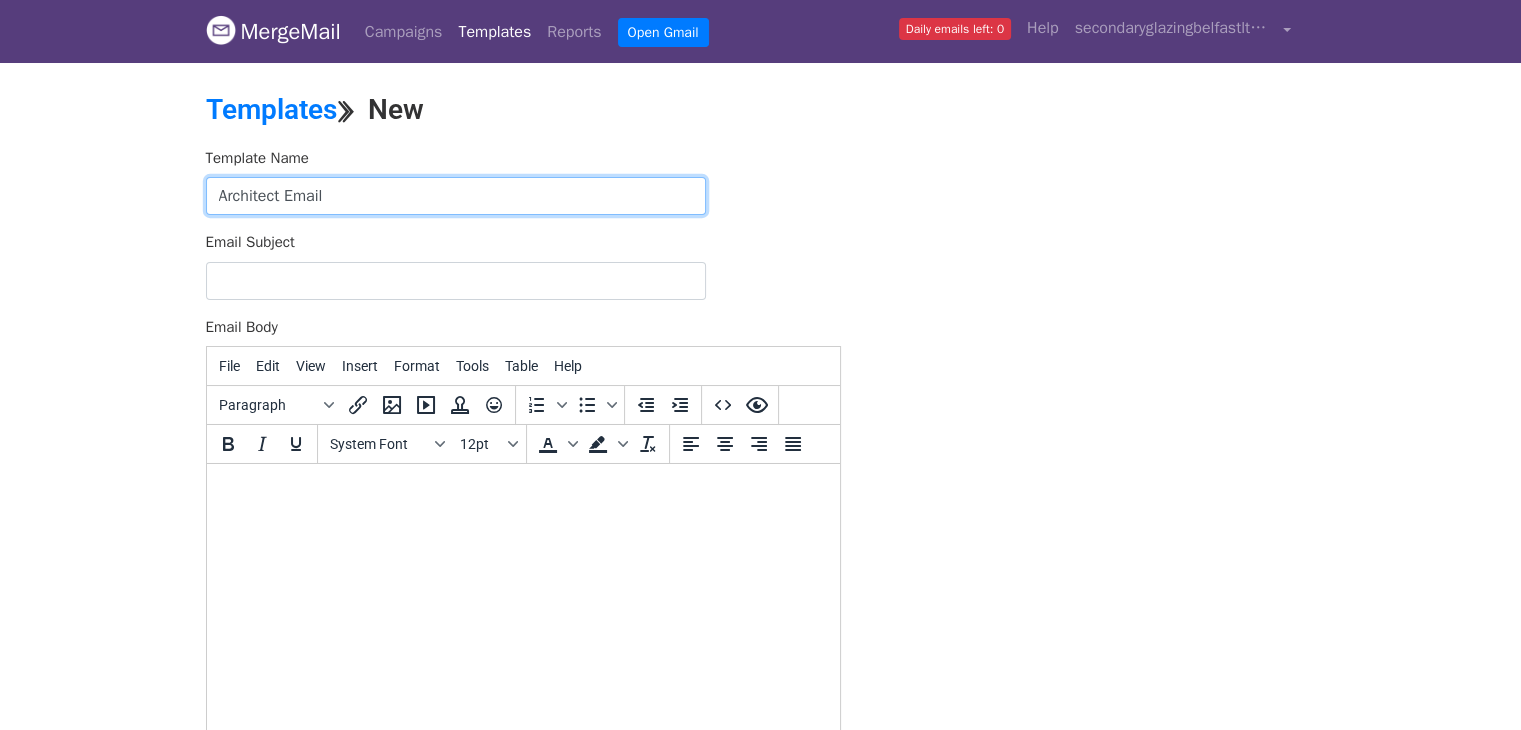 type on "Architect Email" 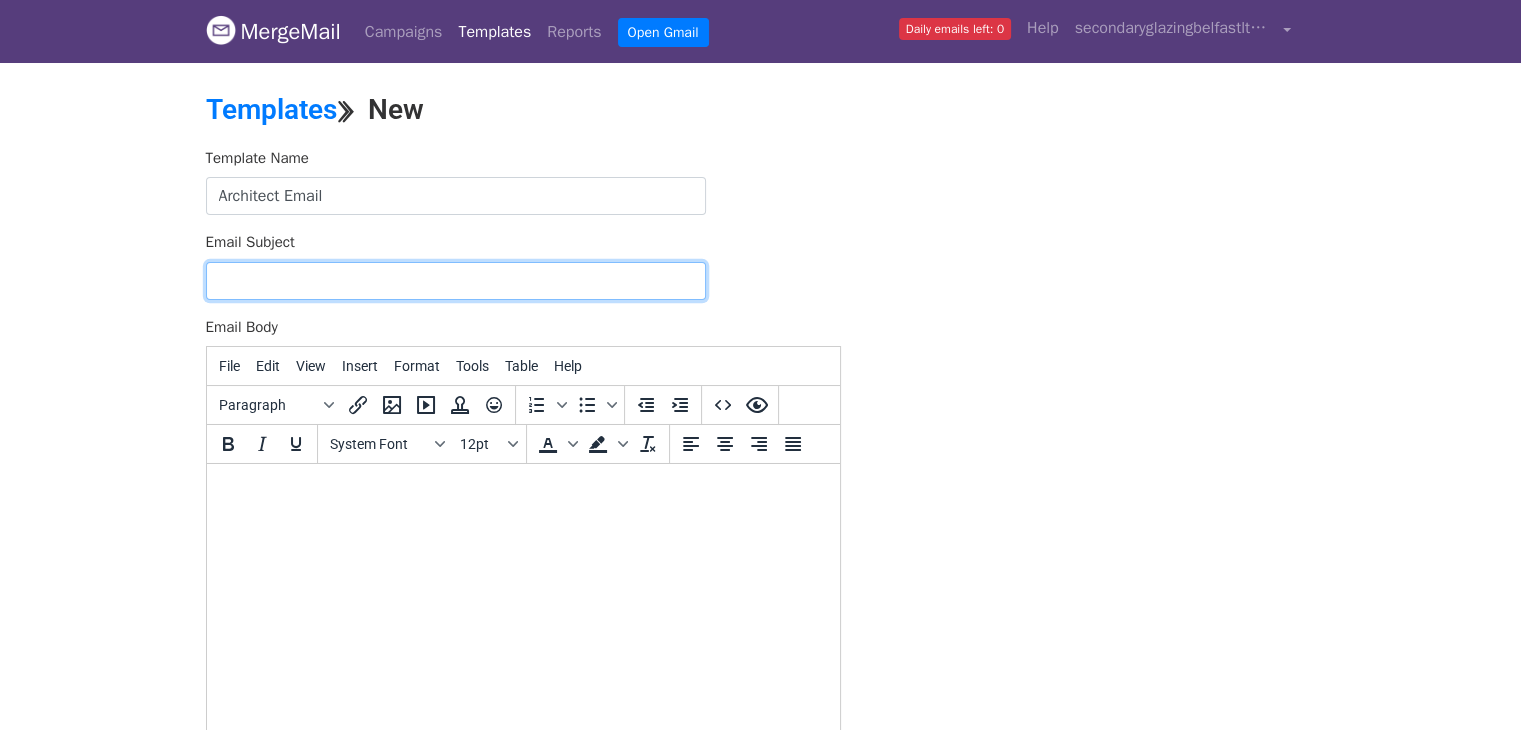 click on "Email Subject" at bounding box center [456, 281] 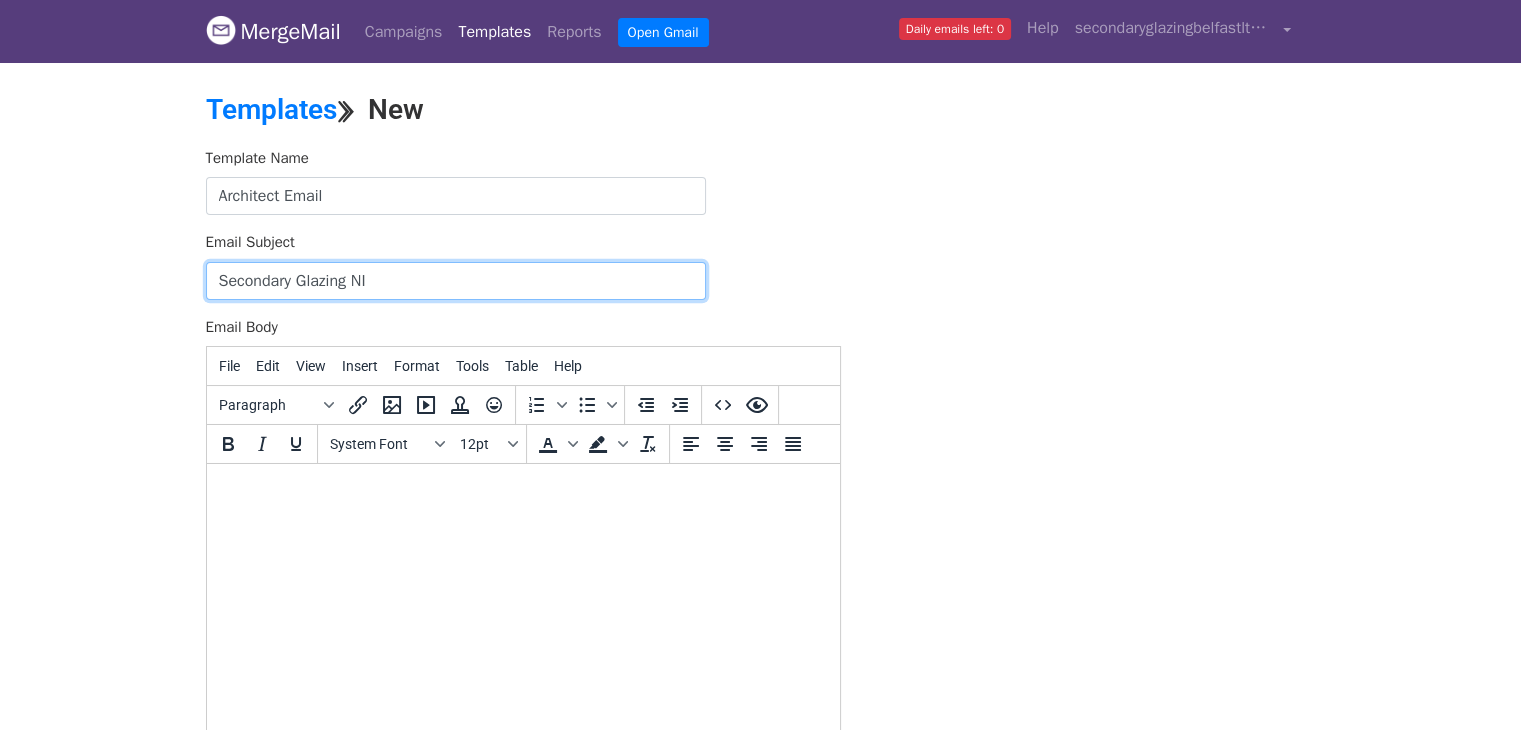 type on "Secondary Glazing NI" 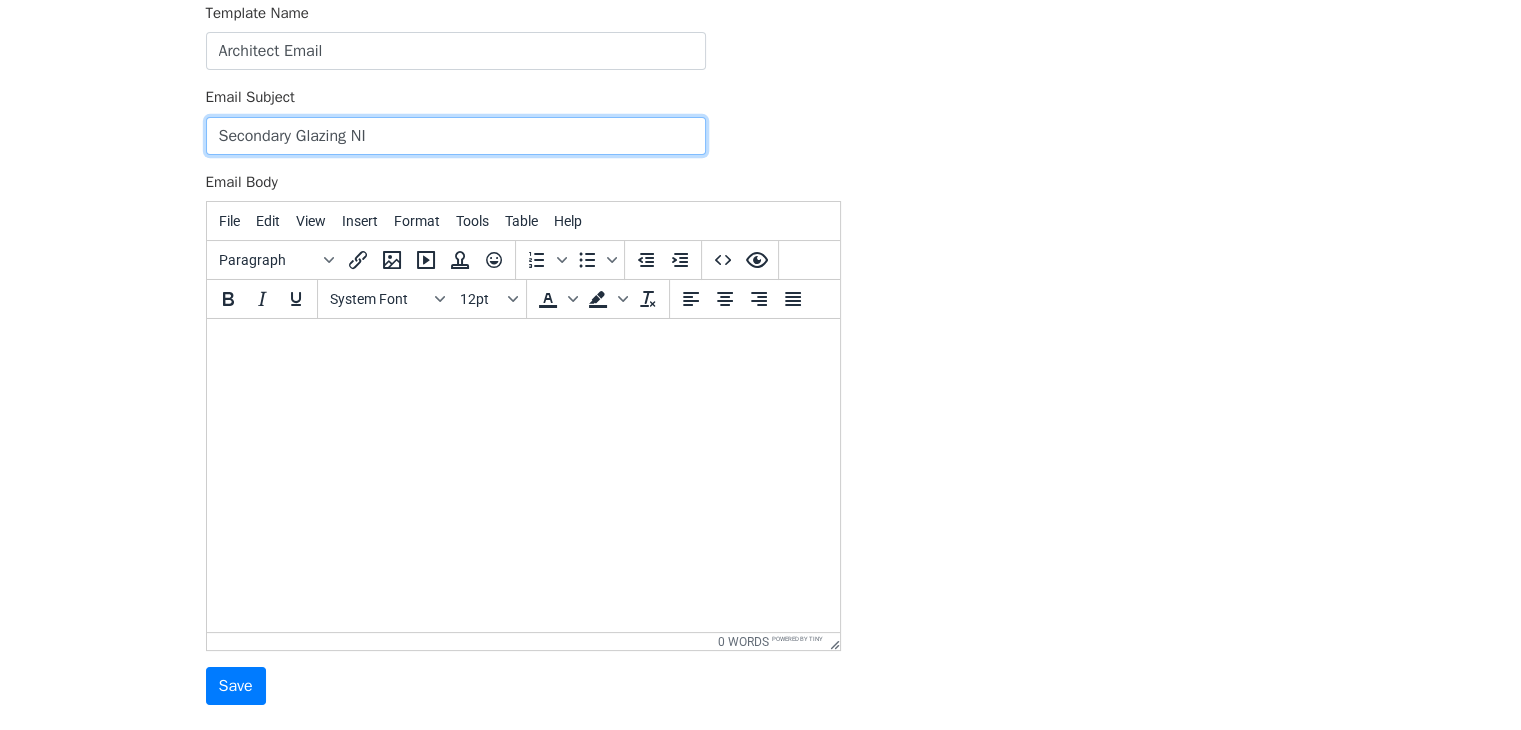 scroll, scrollTop: 143, scrollLeft: 0, axis: vertical 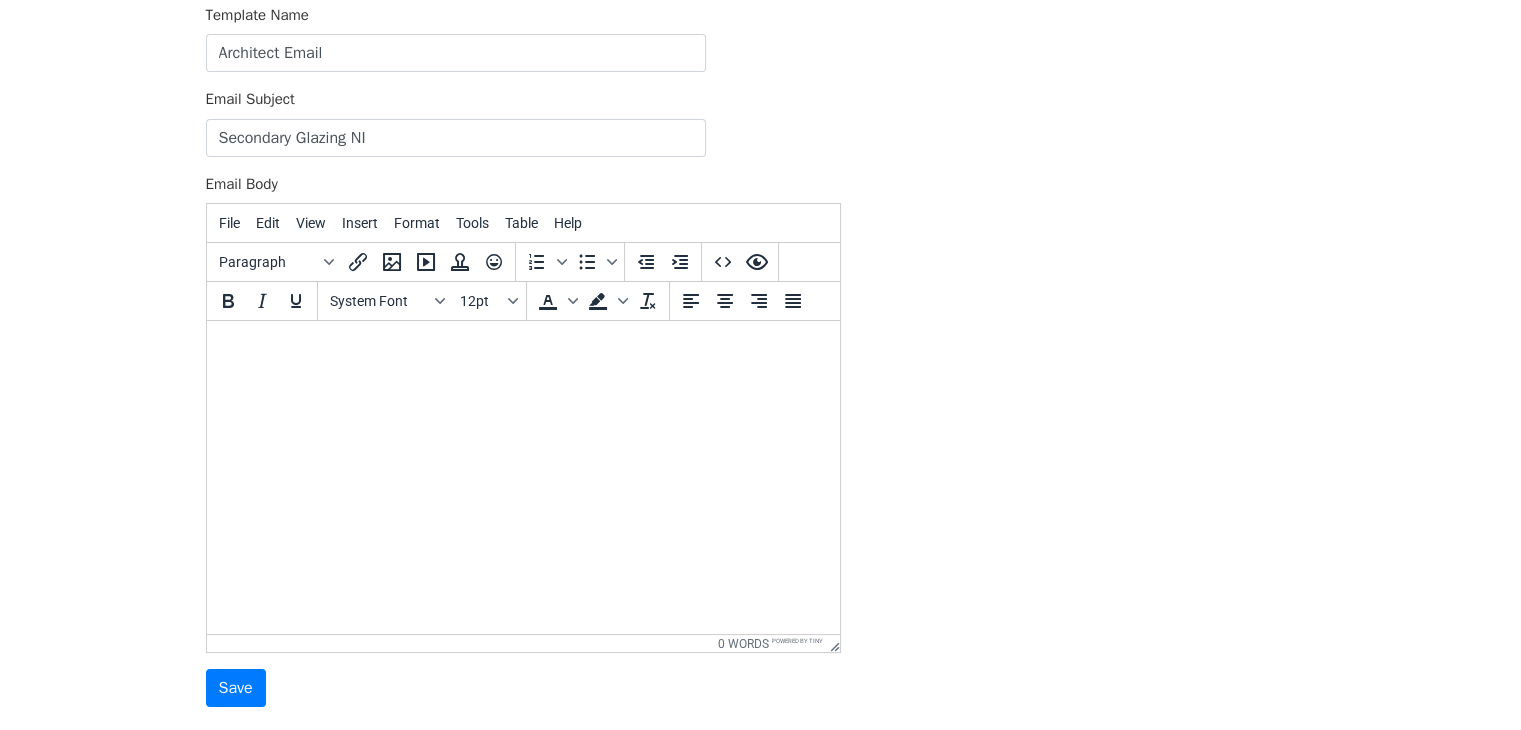 click at bounding box center (522, 348) 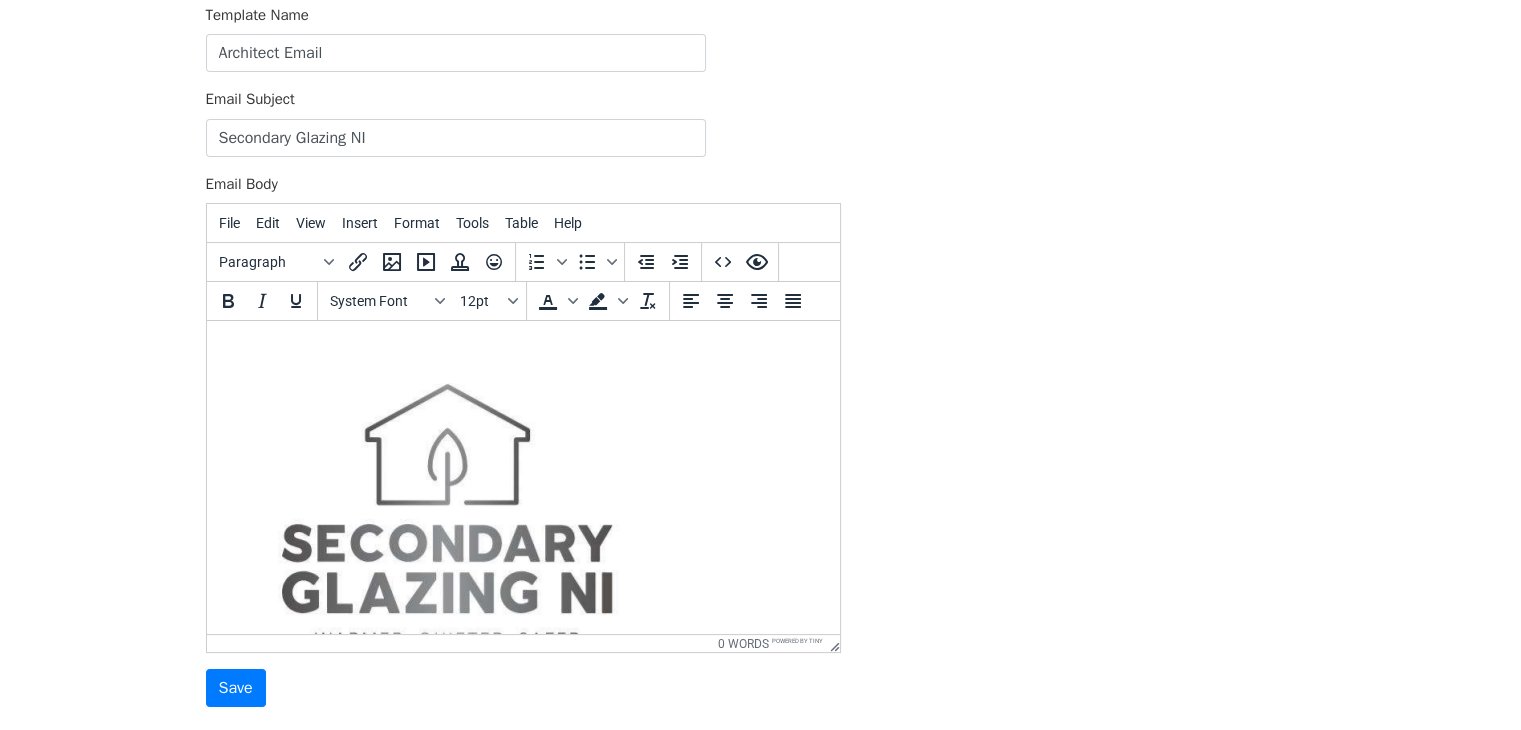 scroll, scrollTop: 69, scrollLeft: 0, axis: vertical 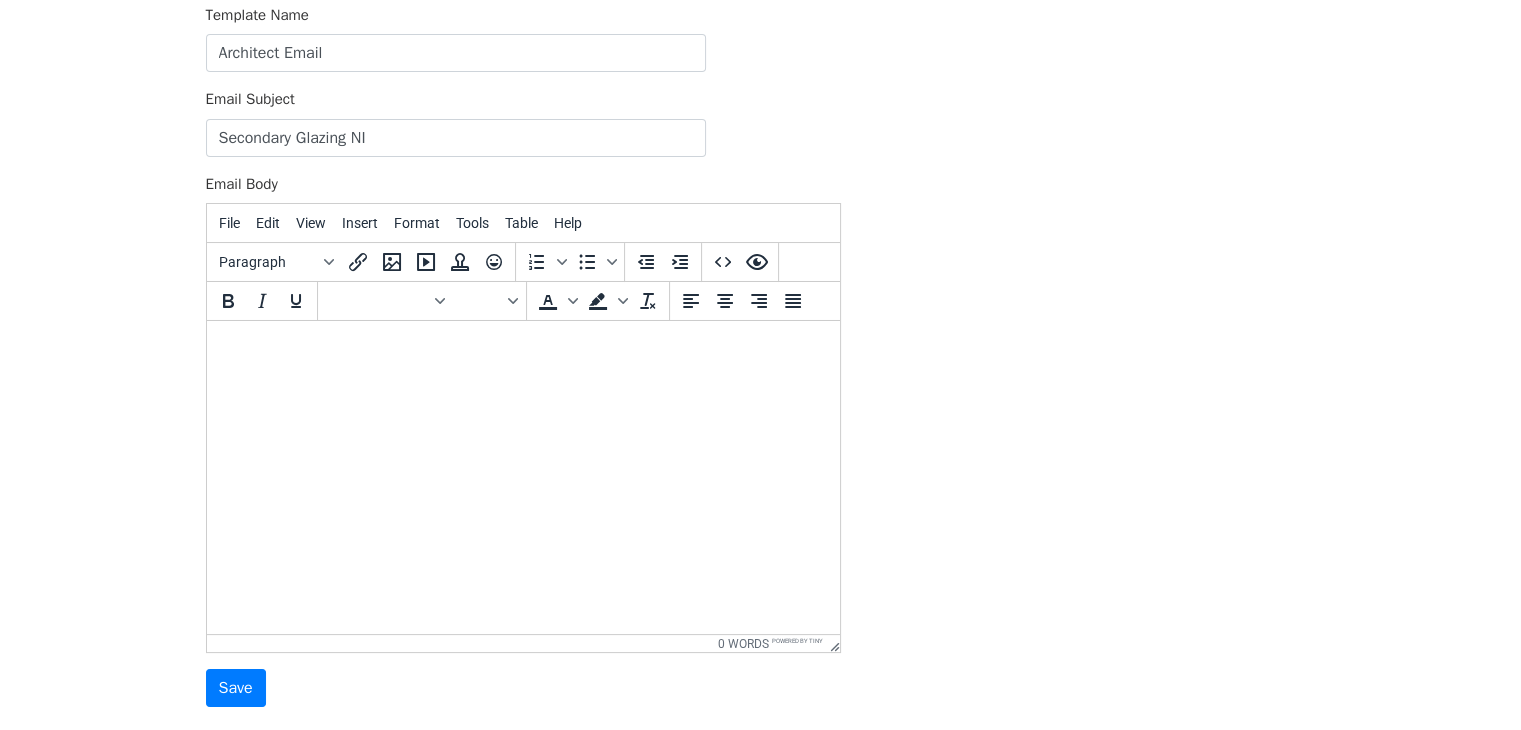 click at bounding box center [522, 348] 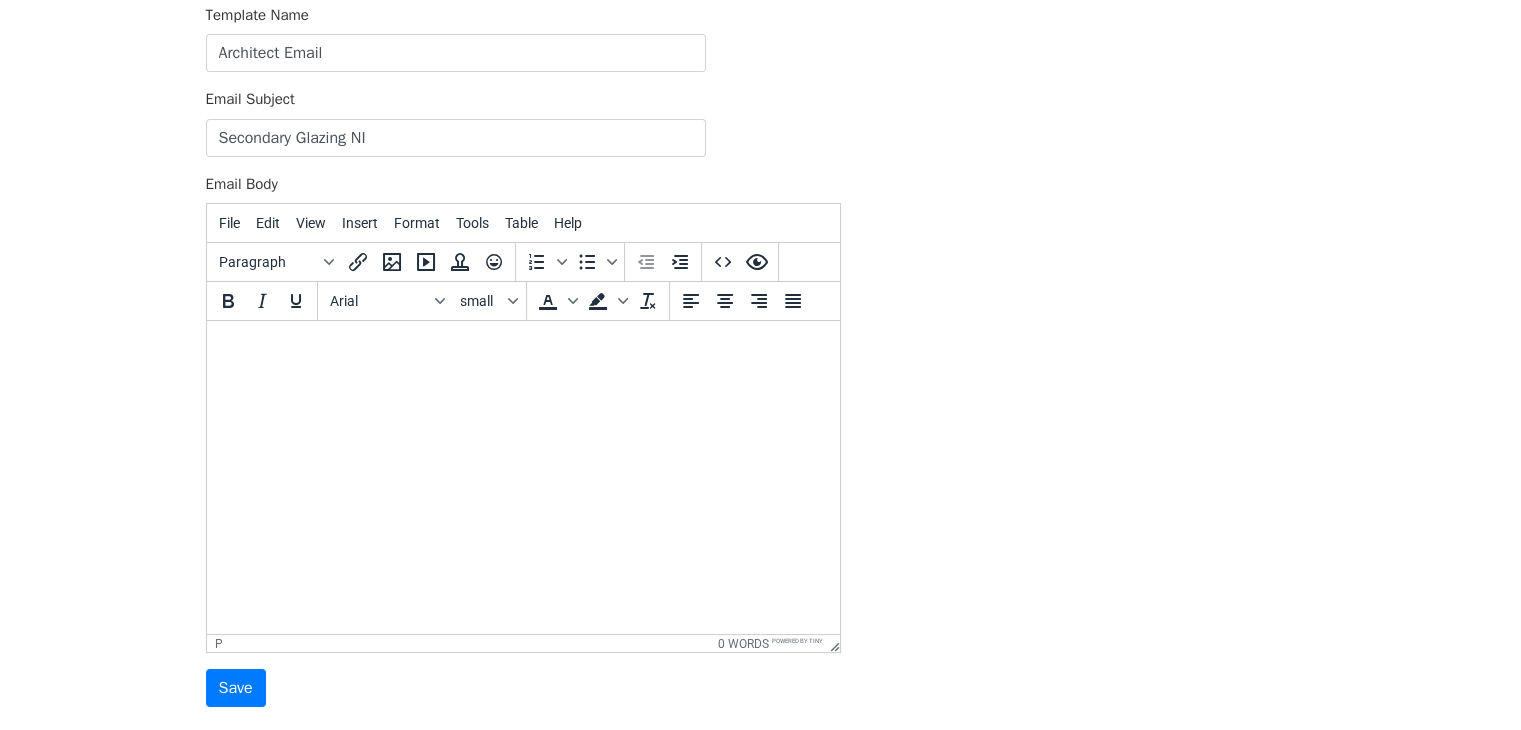 scroll, scrollTop: 256, scrollLeft: 0, axis: vertical 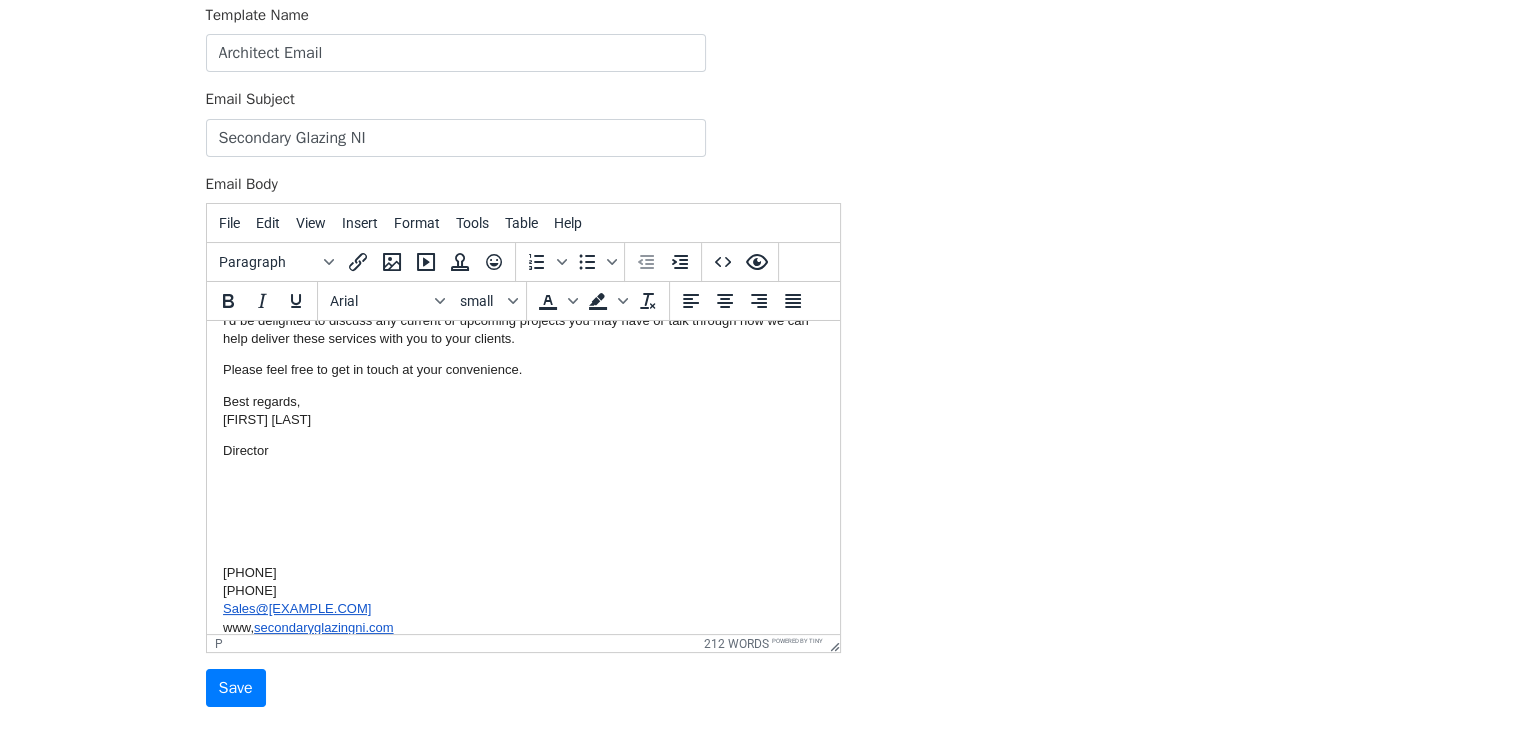 click on "Director" at bounding box center [522, 496] 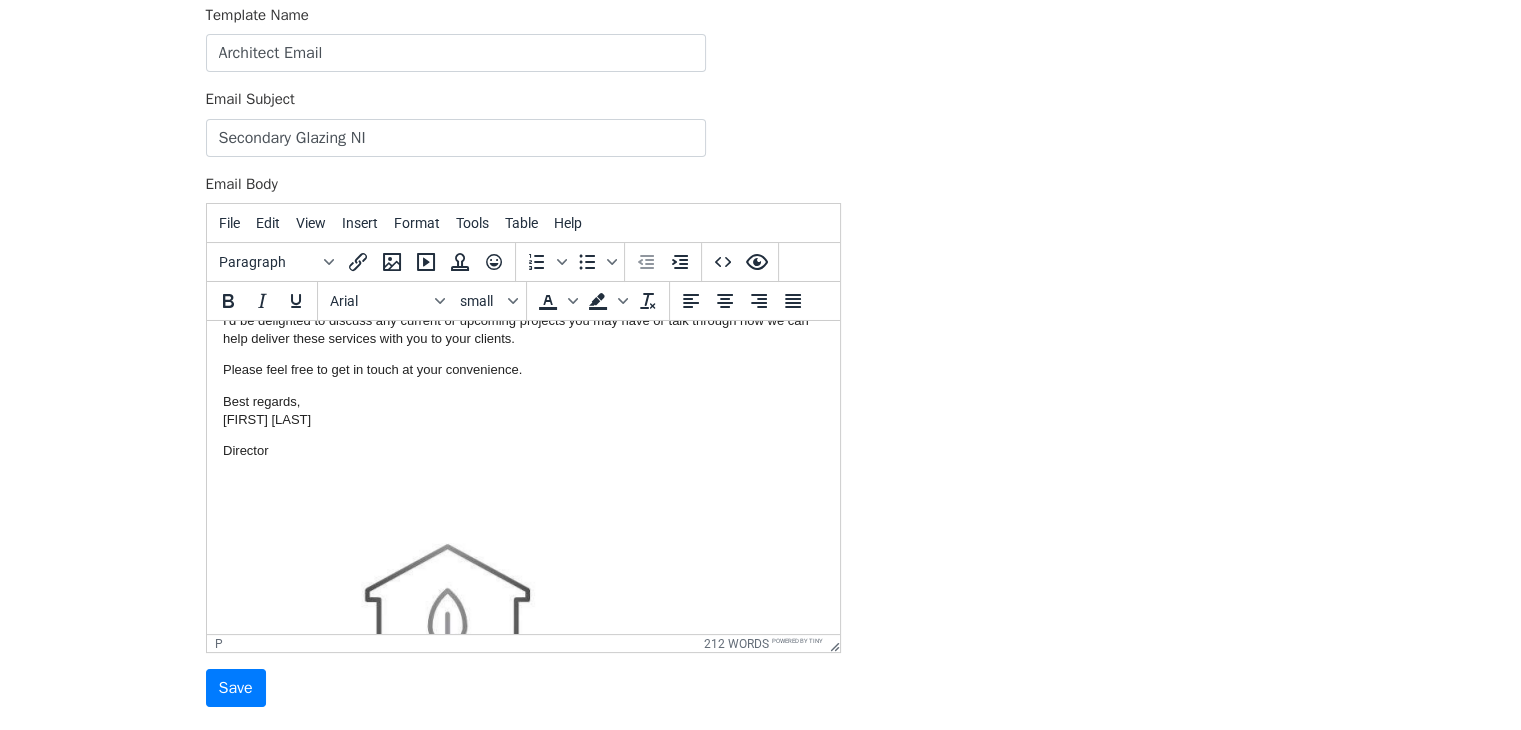 click at bounding box center [435, 670] 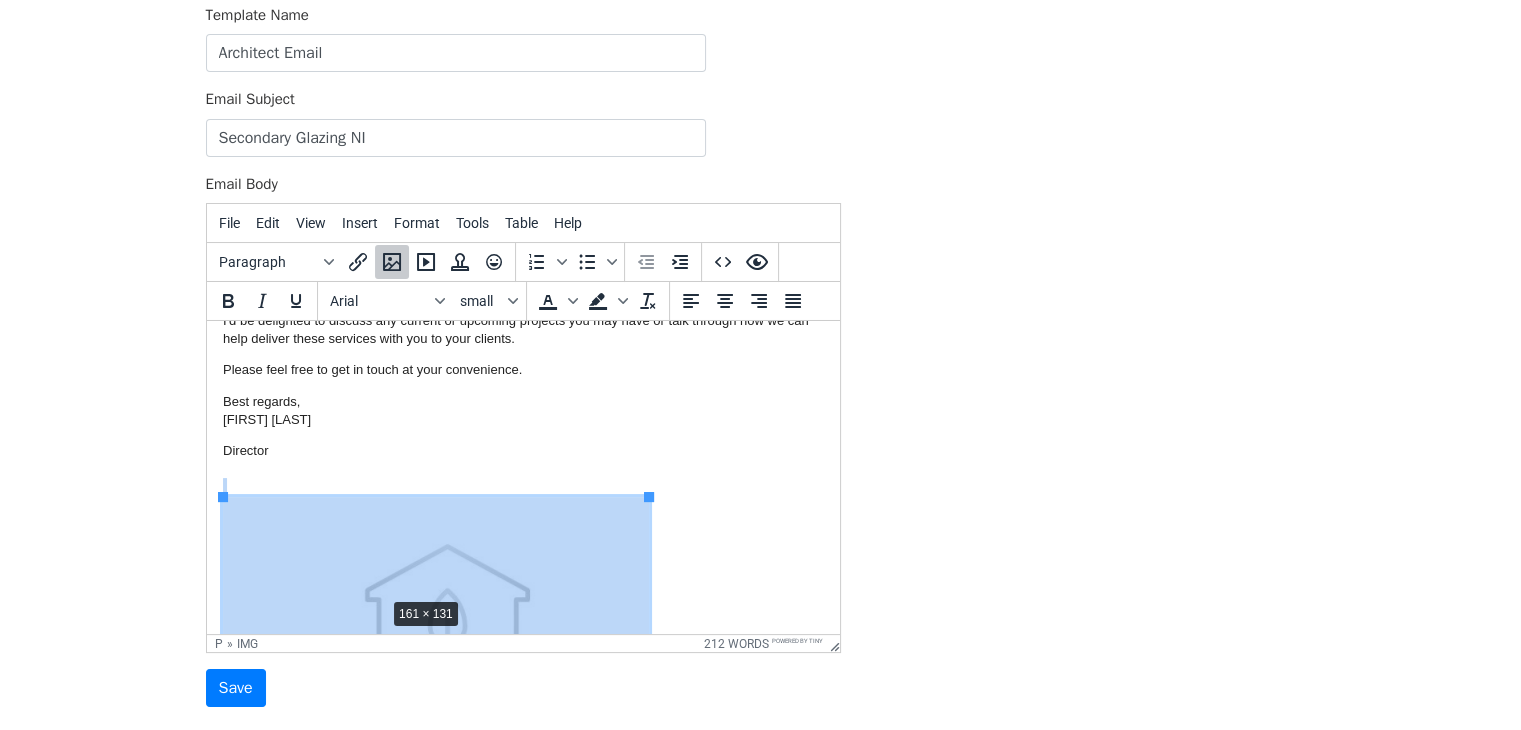 drag, startPoint x: 650, startPoint y: 495, endPoint x: 384, endPoint y: 597, distance: 284.88596 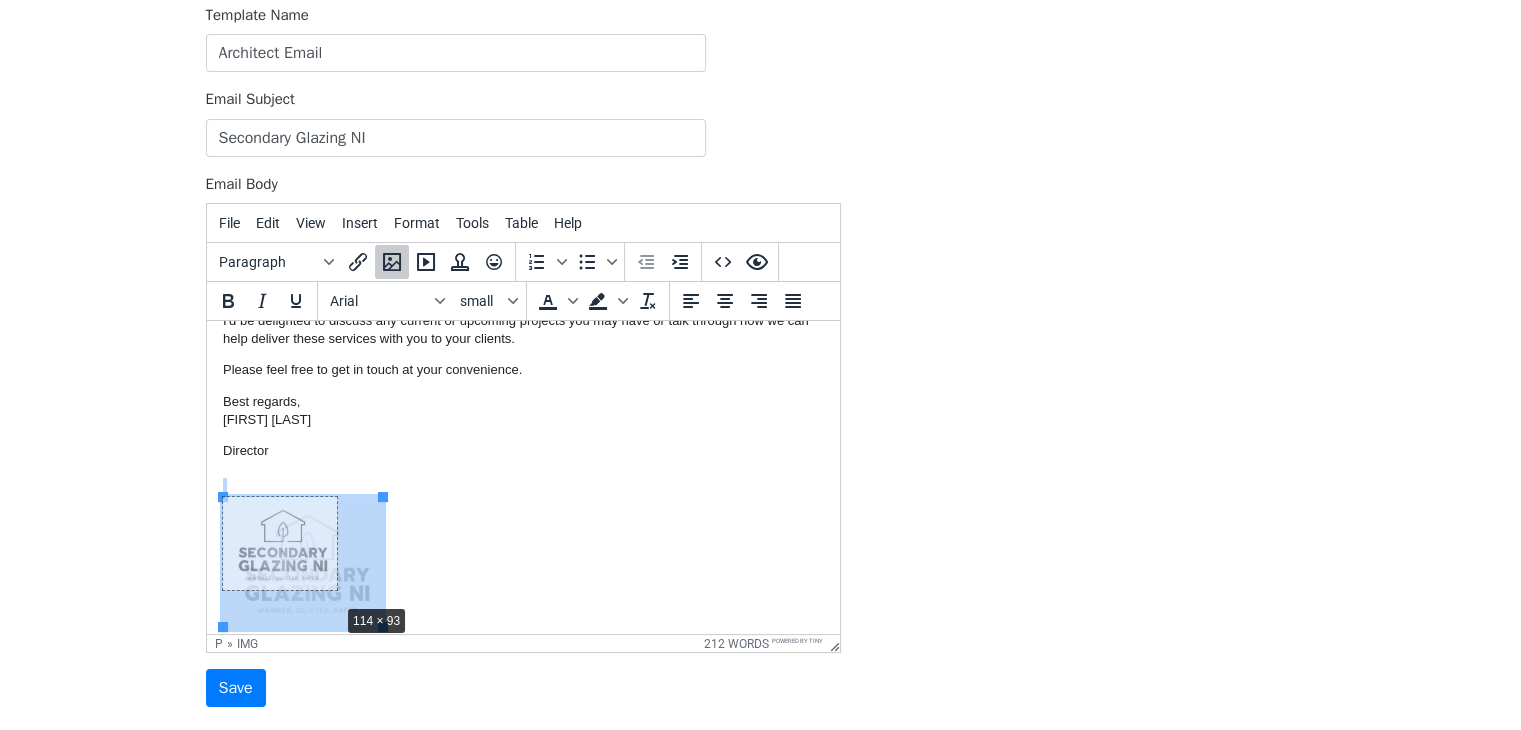 drag, startPoint x: 379, startPoint y: 627, endPoint x: 322, endPoint y: 597, distance: 64.412735 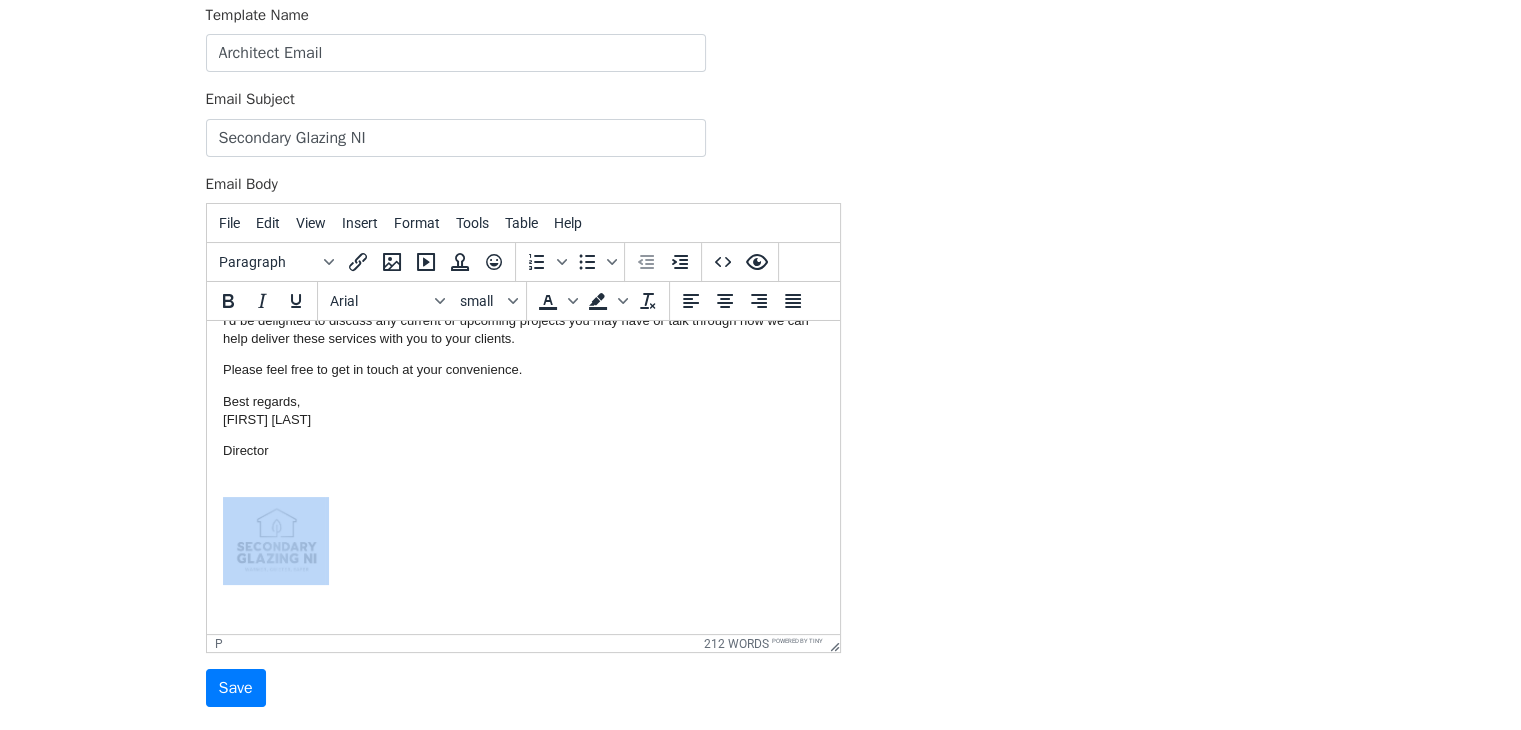 drag, startPoint x: 427, startPoint y: 593, endPoint x: 833, endPoint y: 507, distance: 415.00842 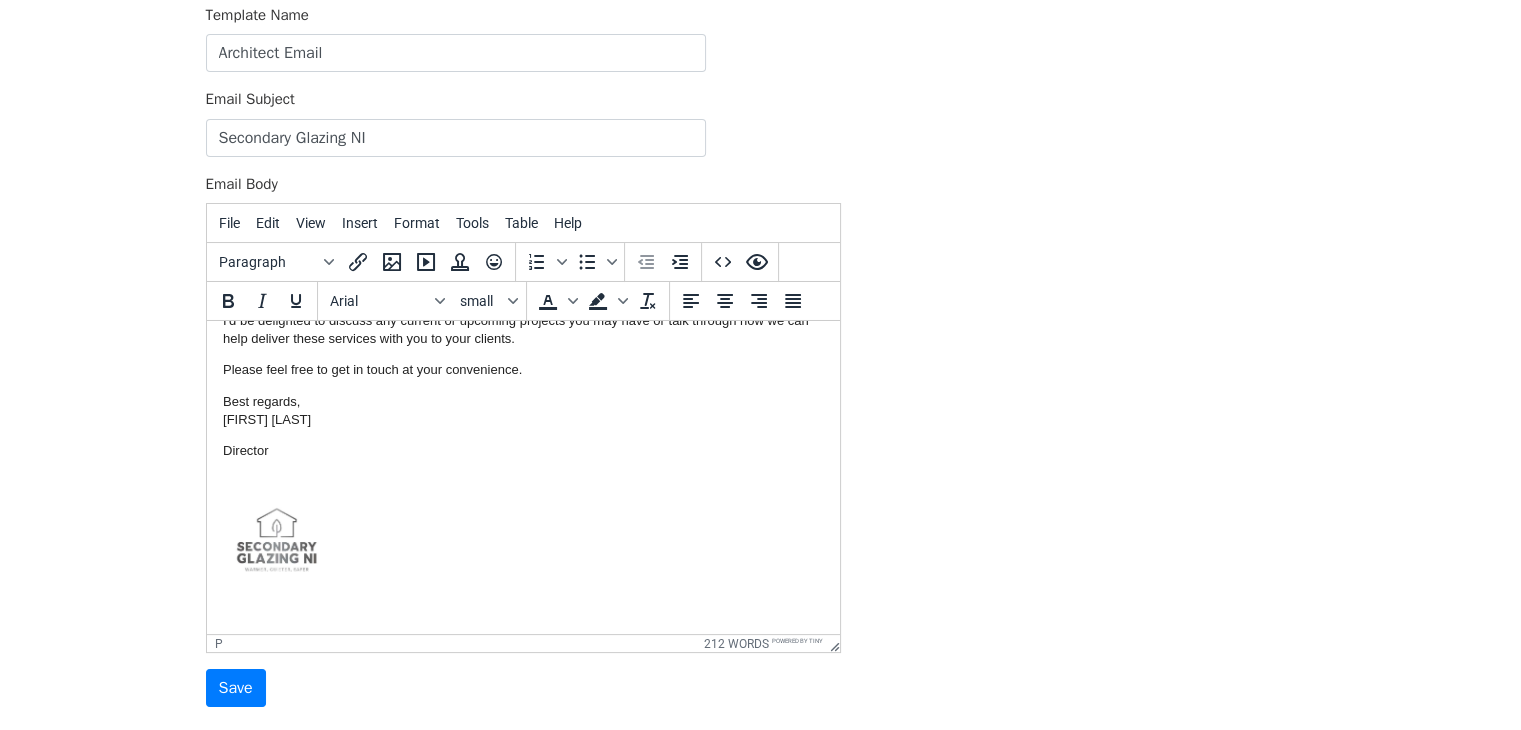 scroll, scrollTop: 520, scrollLeft: 0, axis: vertical 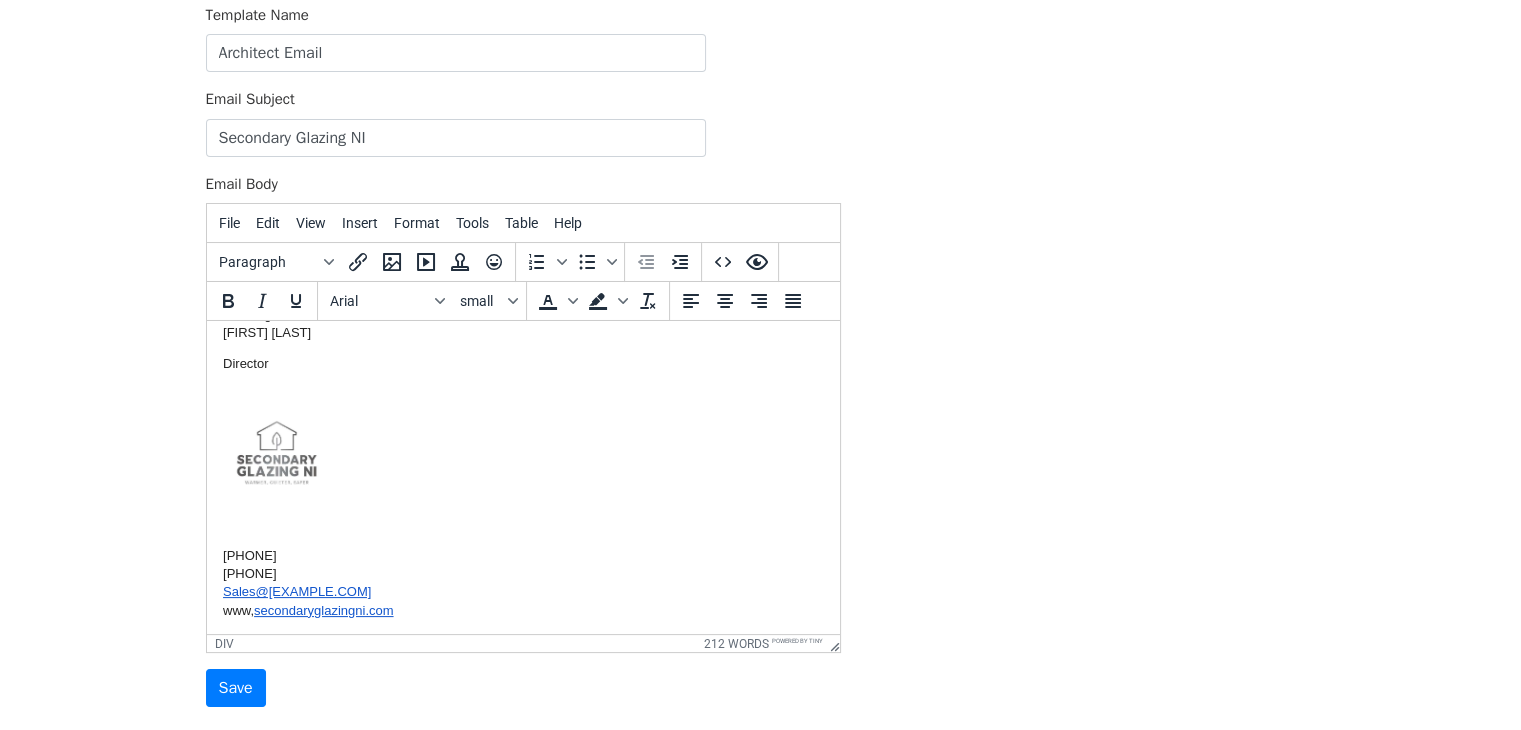 click on "Good morning, My name is Andrew, and I’m the owner of Secondary Glazing NI, based in Co. Armagh. We specialise in the supply and installation of high-performance secondary glazing systems for both domestic heritage properties and commercial buildings across Ireland. Our systems are ideal for: Improving thermal efficiency  while retaining original or listed windows Achieving significant noise reduction , especially from road traffic or urban environments Meeting strict acoustic specifications  in commercial or public sector projects where standard PVC windows fall short We offer a full range of vertical sliders, horizontal sliders, side hung to lift out units to suit all window designs, please see attached brochure for more information on each style available. Whether you're working on a conservation project to preserve the existing windows, upgrading a period property, or need to meet targeted dB reduction value, our tailored solutions combine discreet design with outstanding performance. com/ Director" at bounding box center [522, 218] 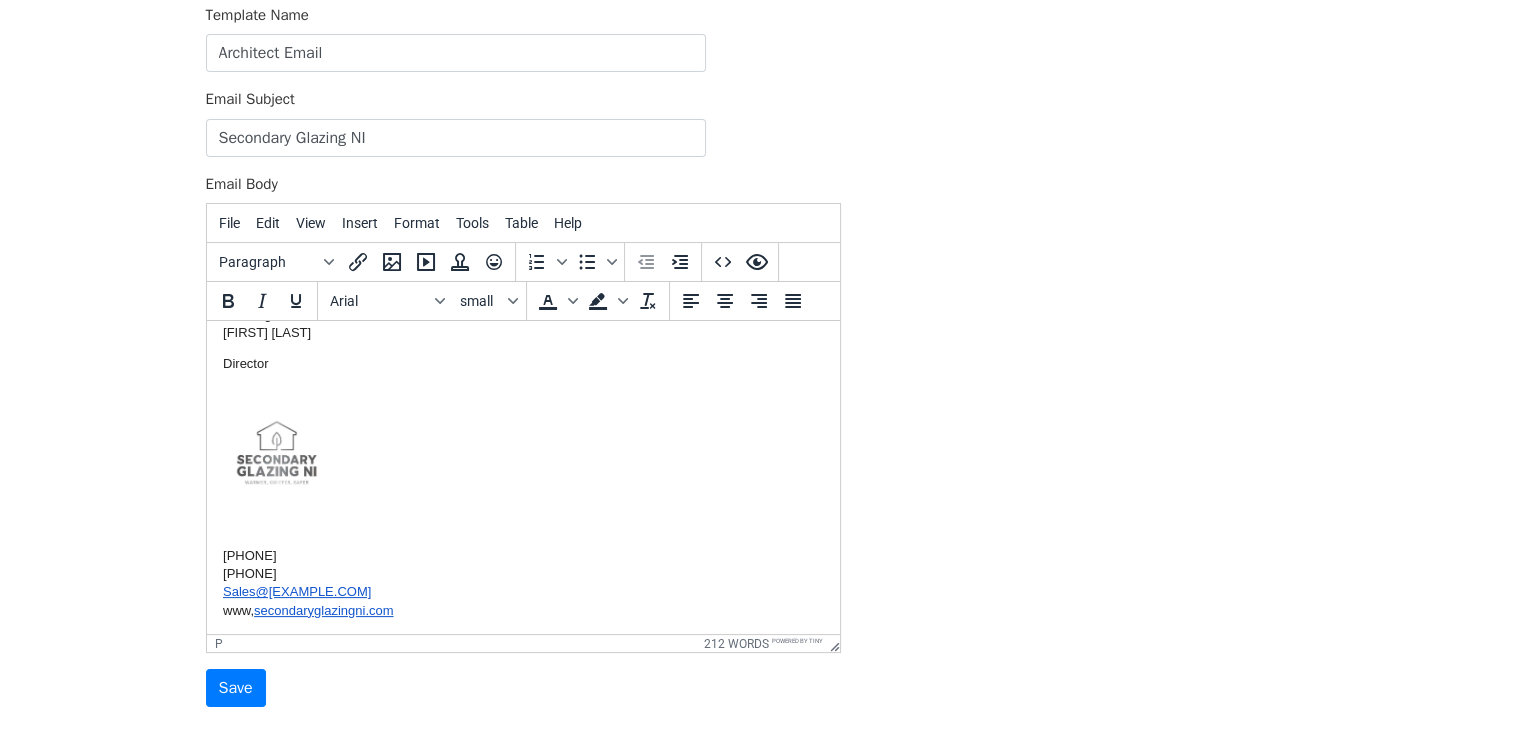 scroll, scrollTop: 503, scrollLeft: 0, axis: vertical 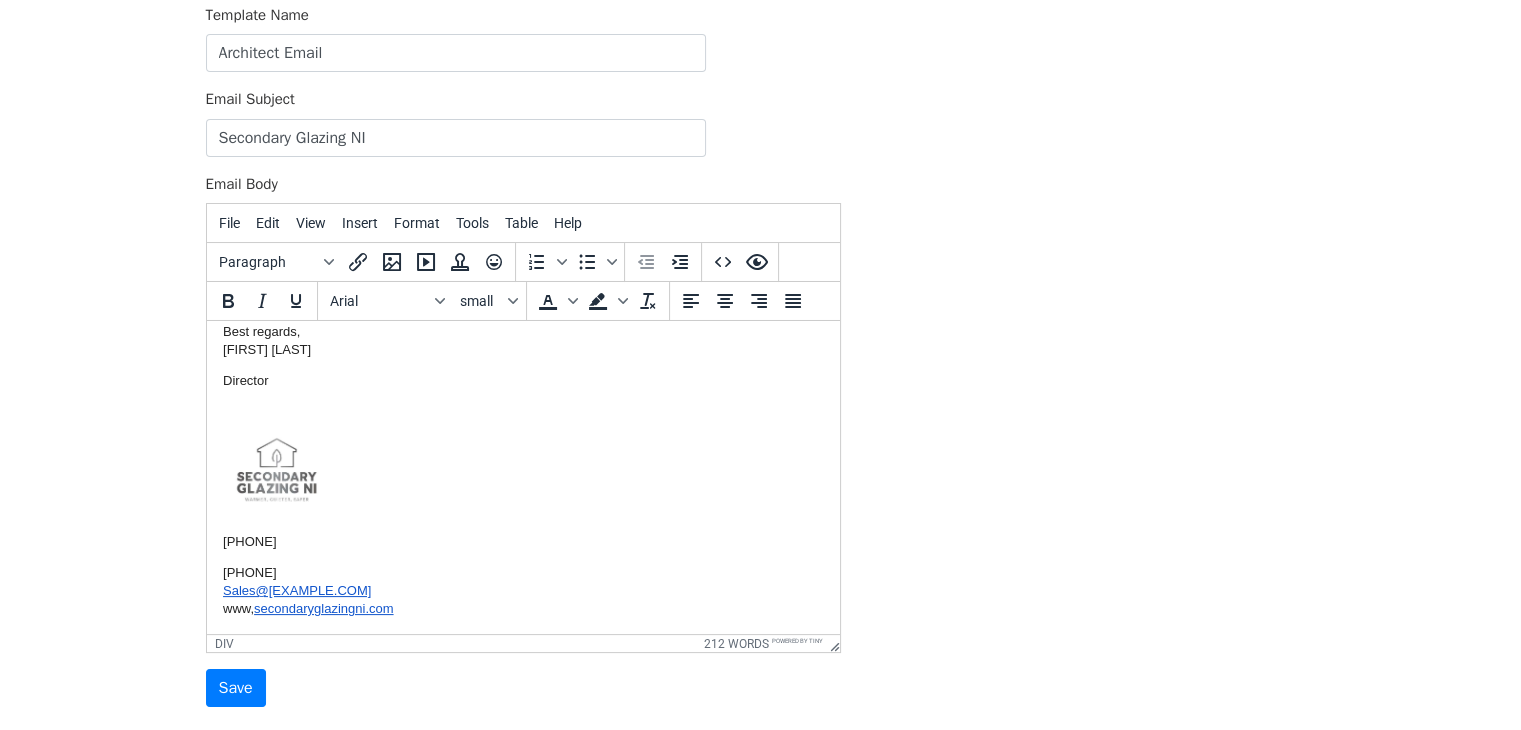click on "07720 69 12 14" at bounding box center [522, 573] 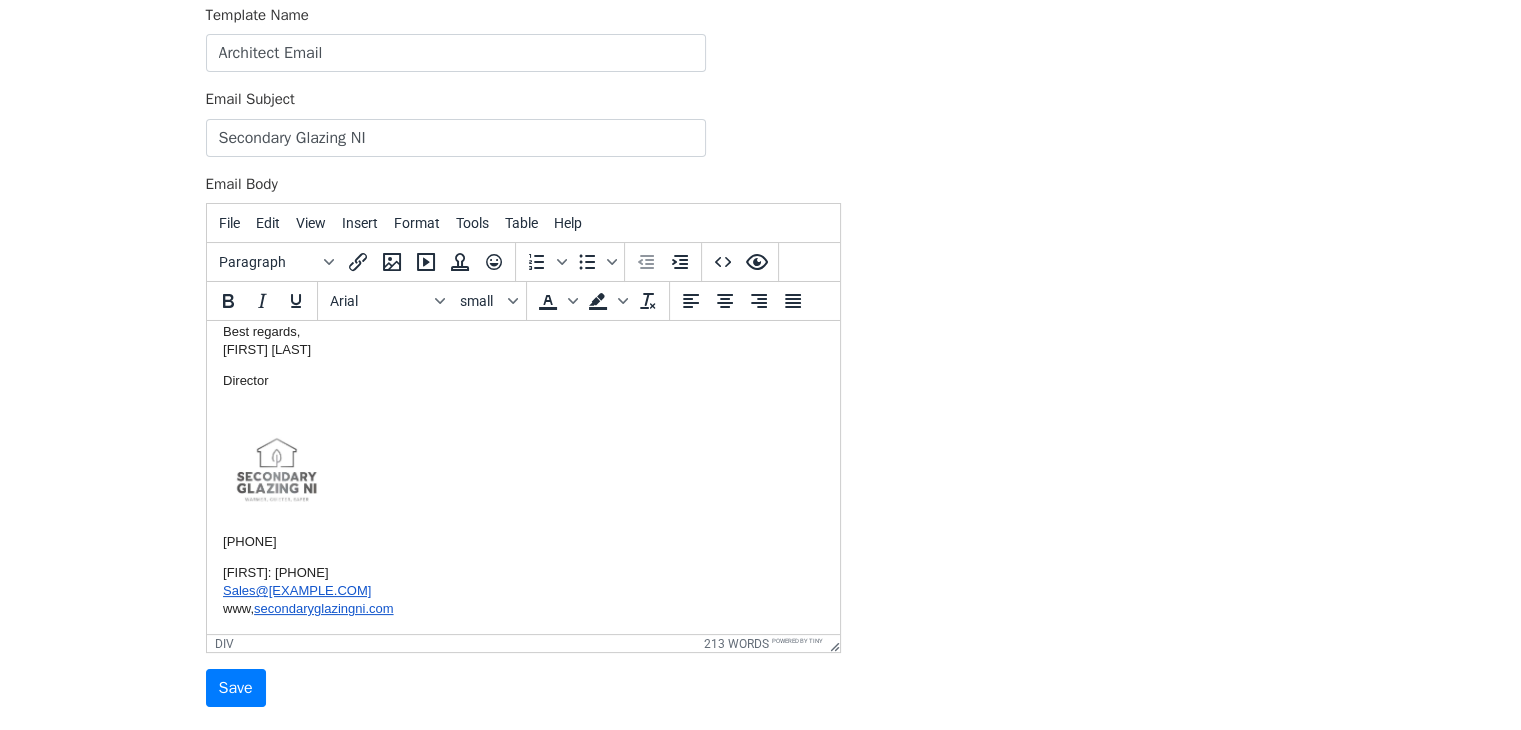 click on "Director 07938 823 252" at bounding box center (522, 461) 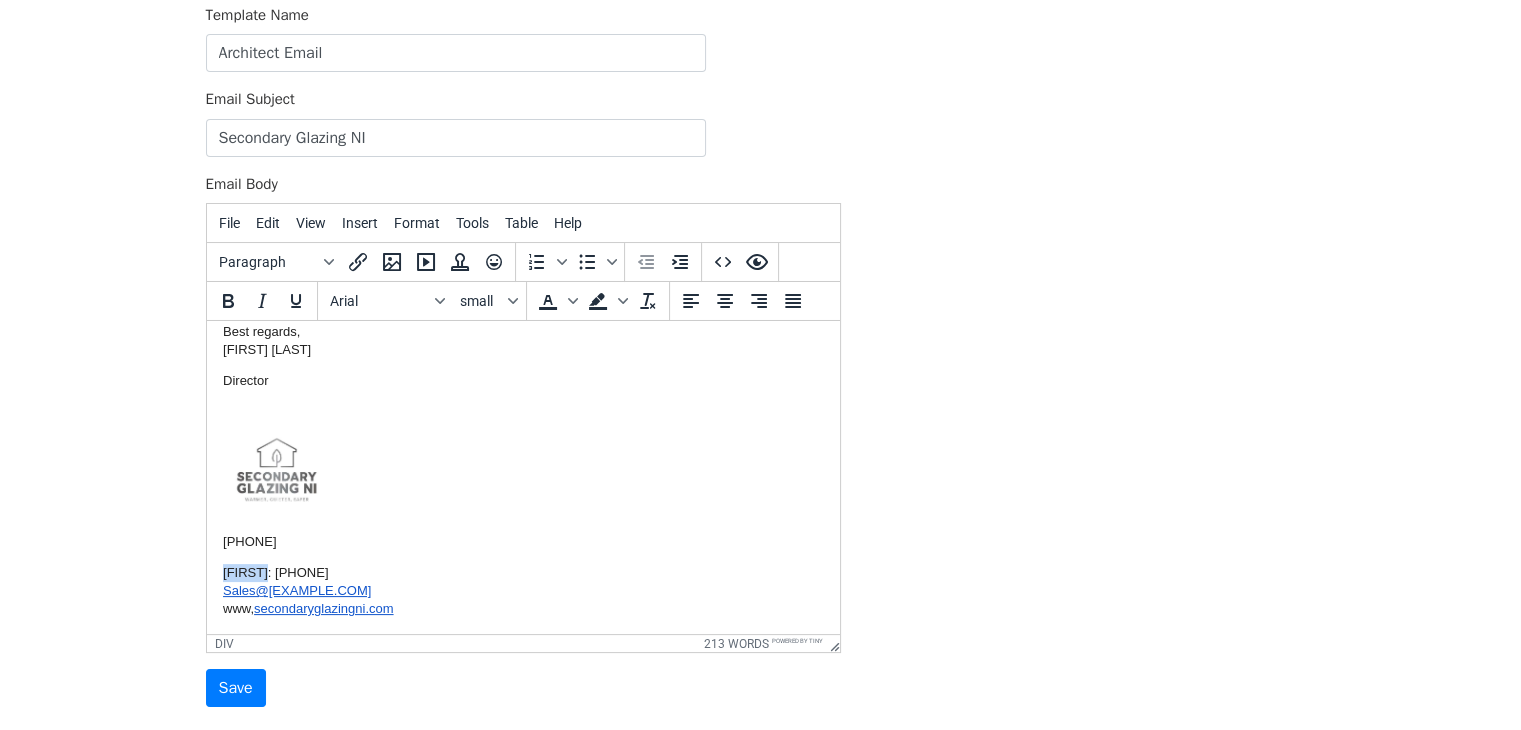 drag, startPoint x: 258, startPoint y: 569, endPoint x: 176, endPoint y: 575, distance: 82.219215 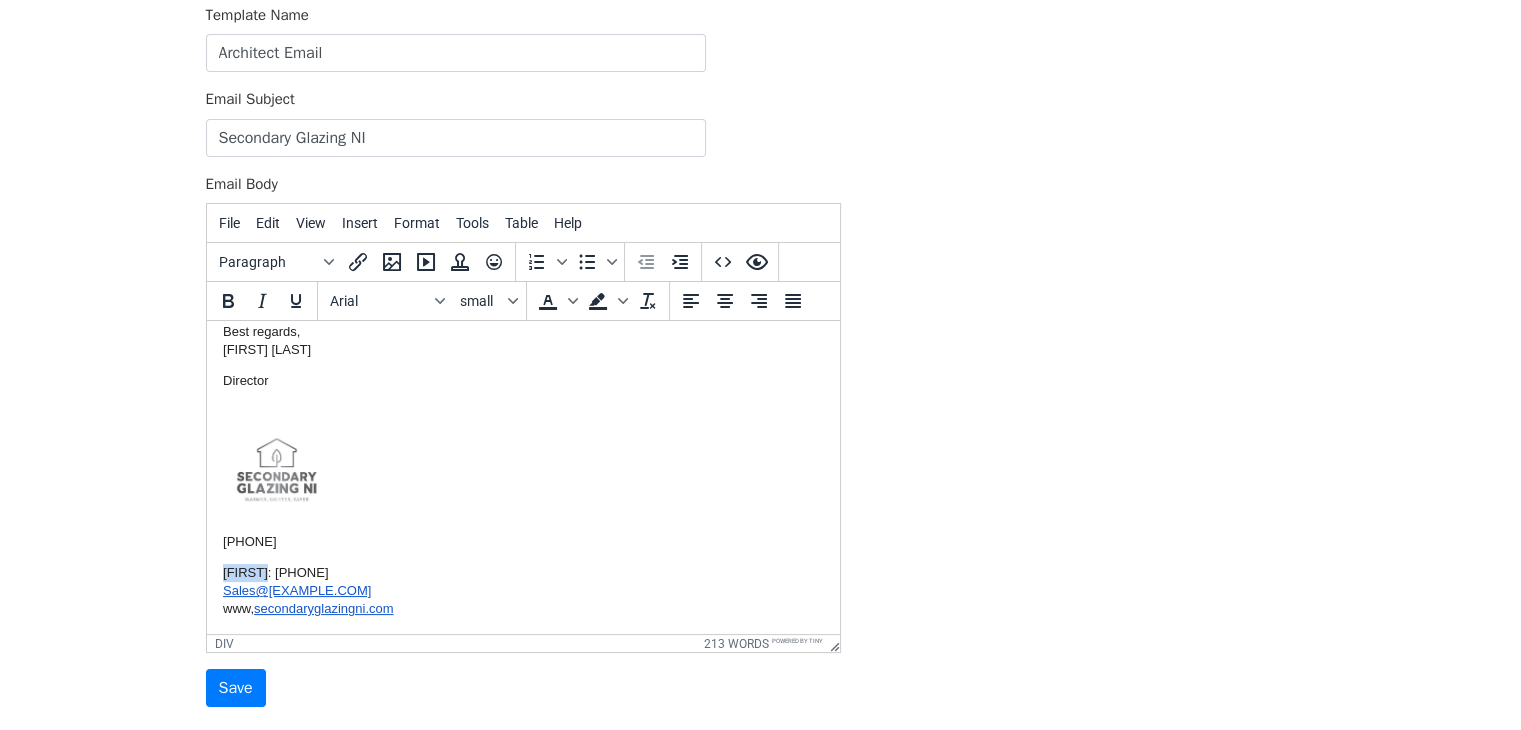 click on "Good morning, My name is Andrew, and I’m the owner of Secondary Glazing NI, based in Co. Armagh. We specialise in the supply and installation of high-performance secondary glazing systems for both domestic heritage properties and commercial buildings across Ireland. Our systems are ideal for: Improving thermal efficiency  while retaining original or listed windows Achieving significant noise reduction , especially from road traffic or urban environments Meeting strict acoustic specifications  in commercial or public sector projects where standard PVC windows fall short We offer a full range of vertical sliders, horizontal sliders, side hung to lift out units to suit all window designs, please see attached brochure for more information on each style available. Whether you're working on a conservation project to preserve the existing windows, upgrading a period property, or need to meet targeted dB reduction value, our tailored solutions combine discreet design with outstanding performance. com/ Director" at bounding box center [522, 226] 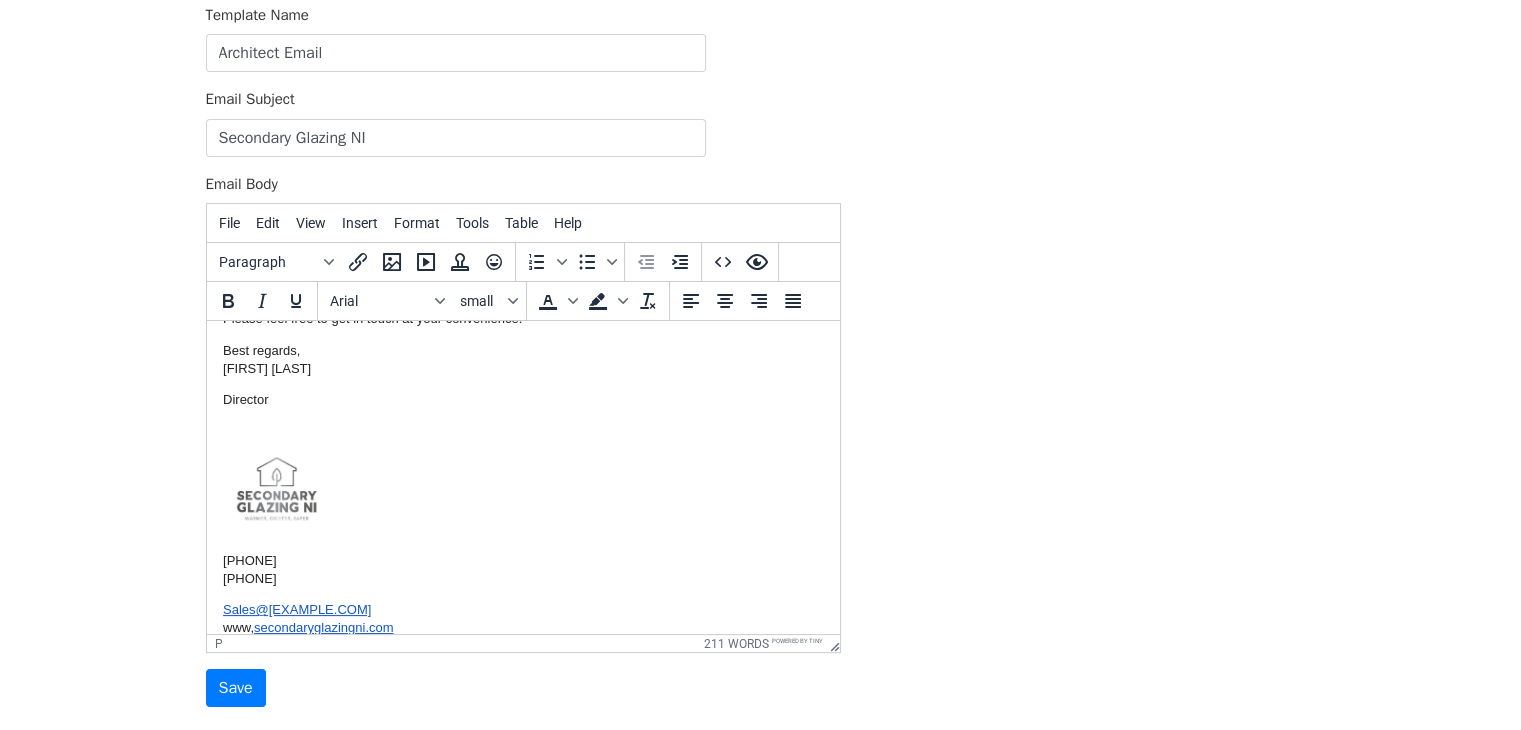 scroll, scrollTop: 503, scrollLeft: 0, axis: vertical 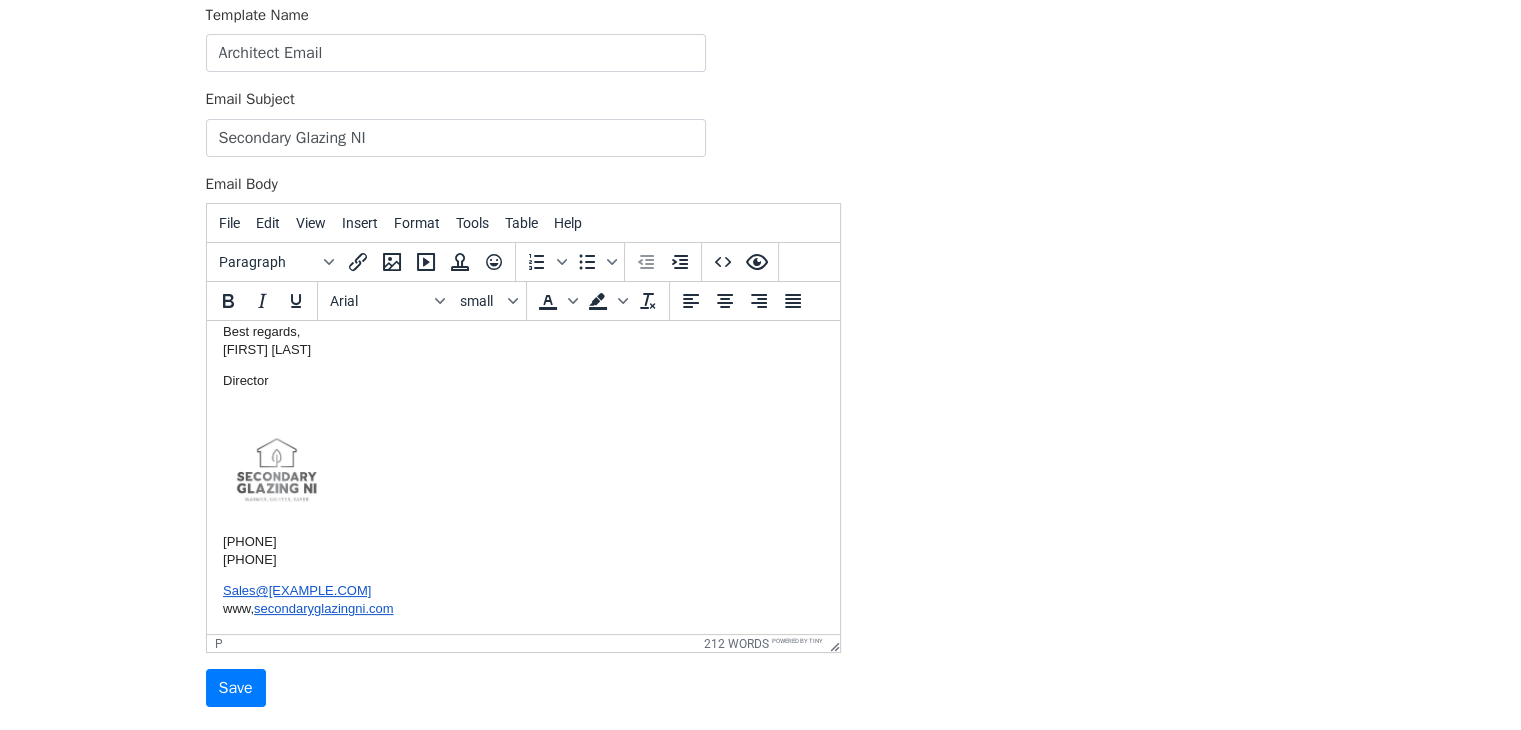 click at bounding box center [273, 468] 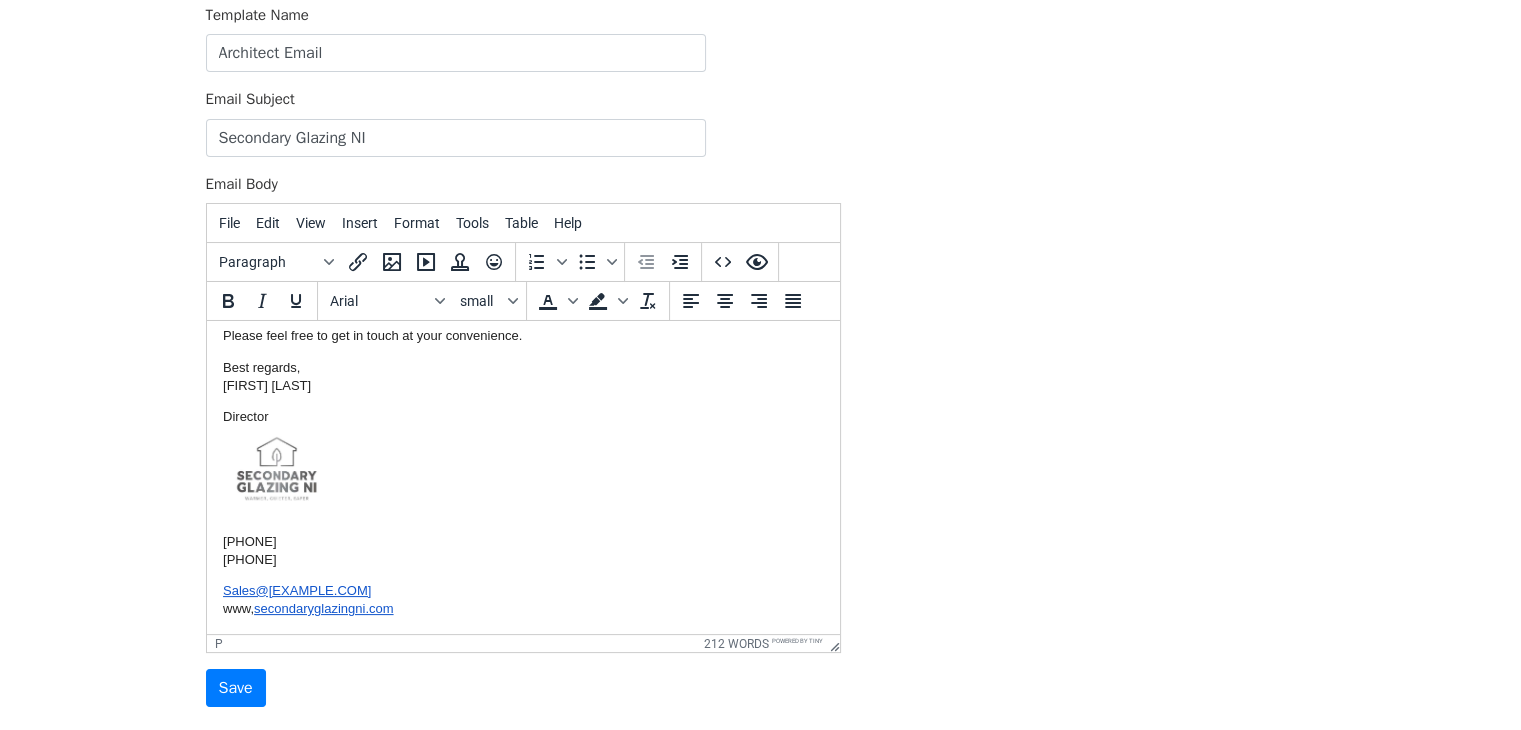 scroll, scrollTop: 466, scrollLeft: 0, axis: vertical 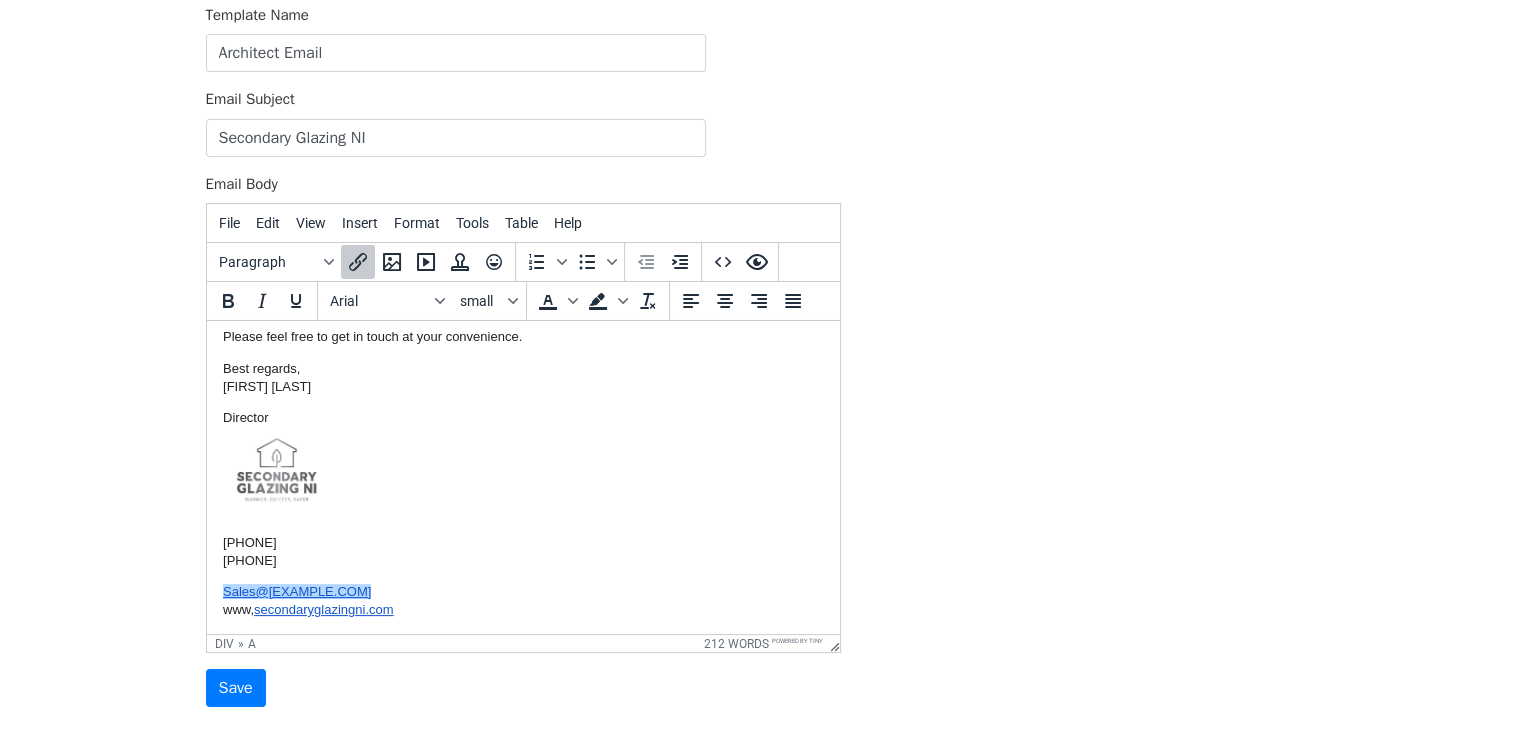 click on "﻿Sales@secondaryglazingni.com" at bounding box center (296, 591) 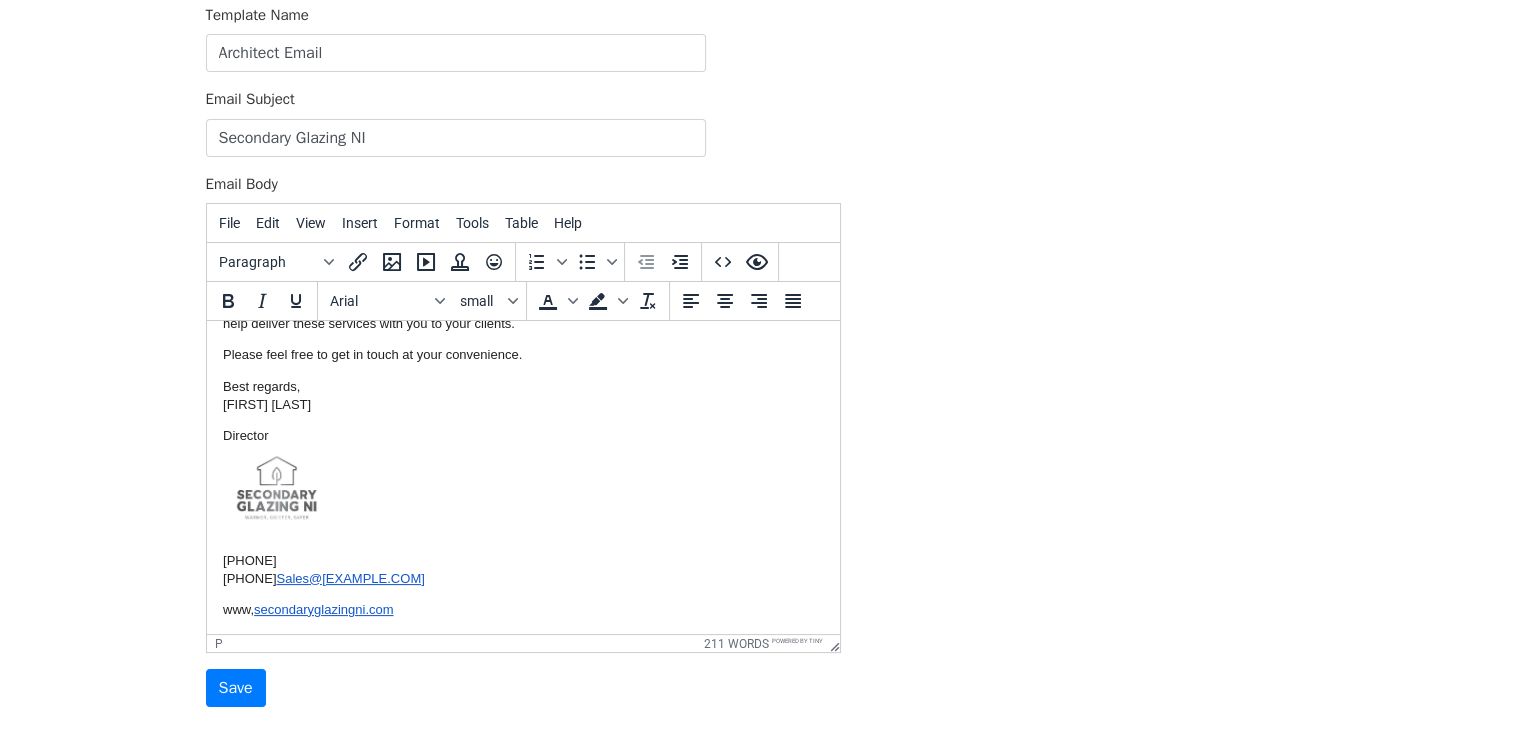 scroll, scrollTop: 466, scrollLeft: 0, axis: vertical 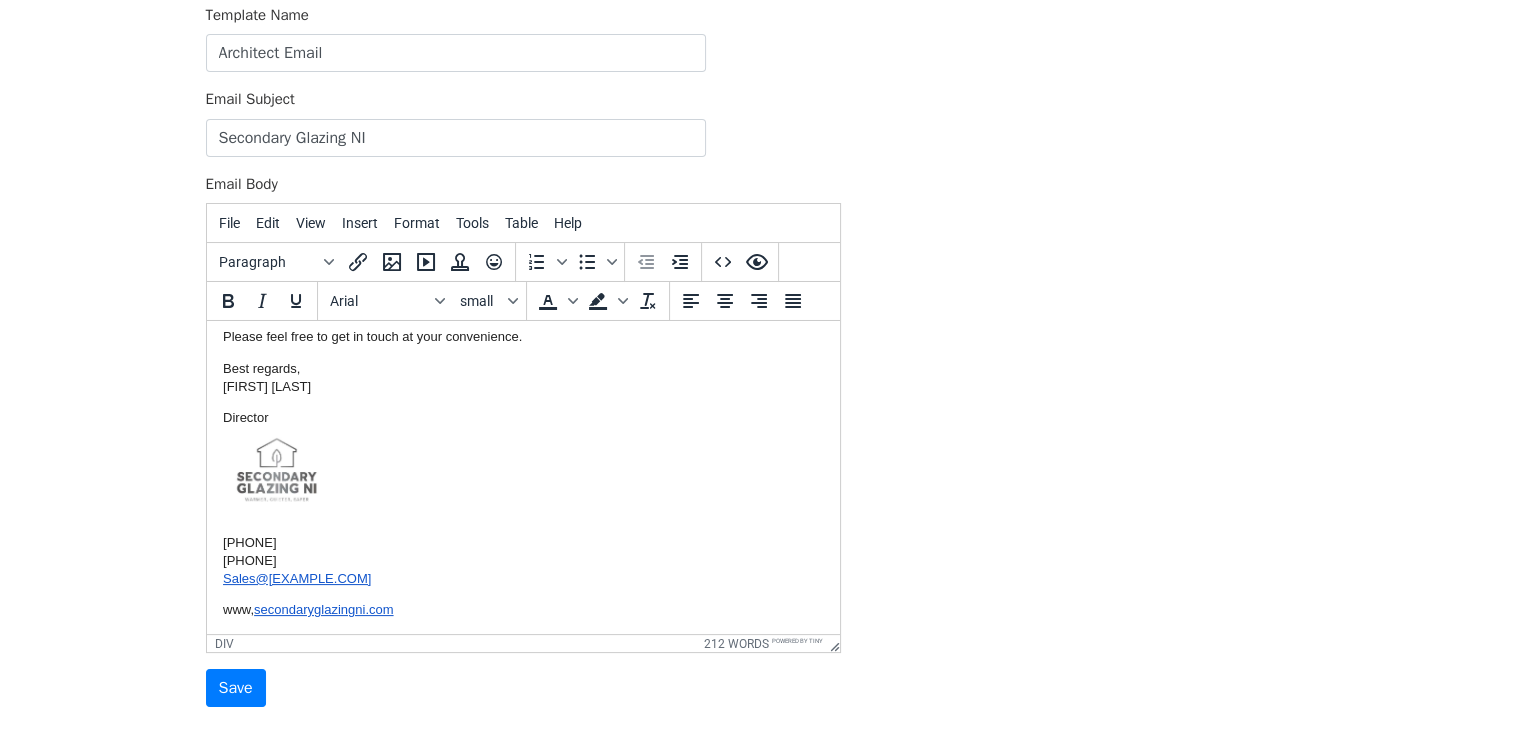click on "www, secondaryglazingni.com" at bounding box center [522, 610] 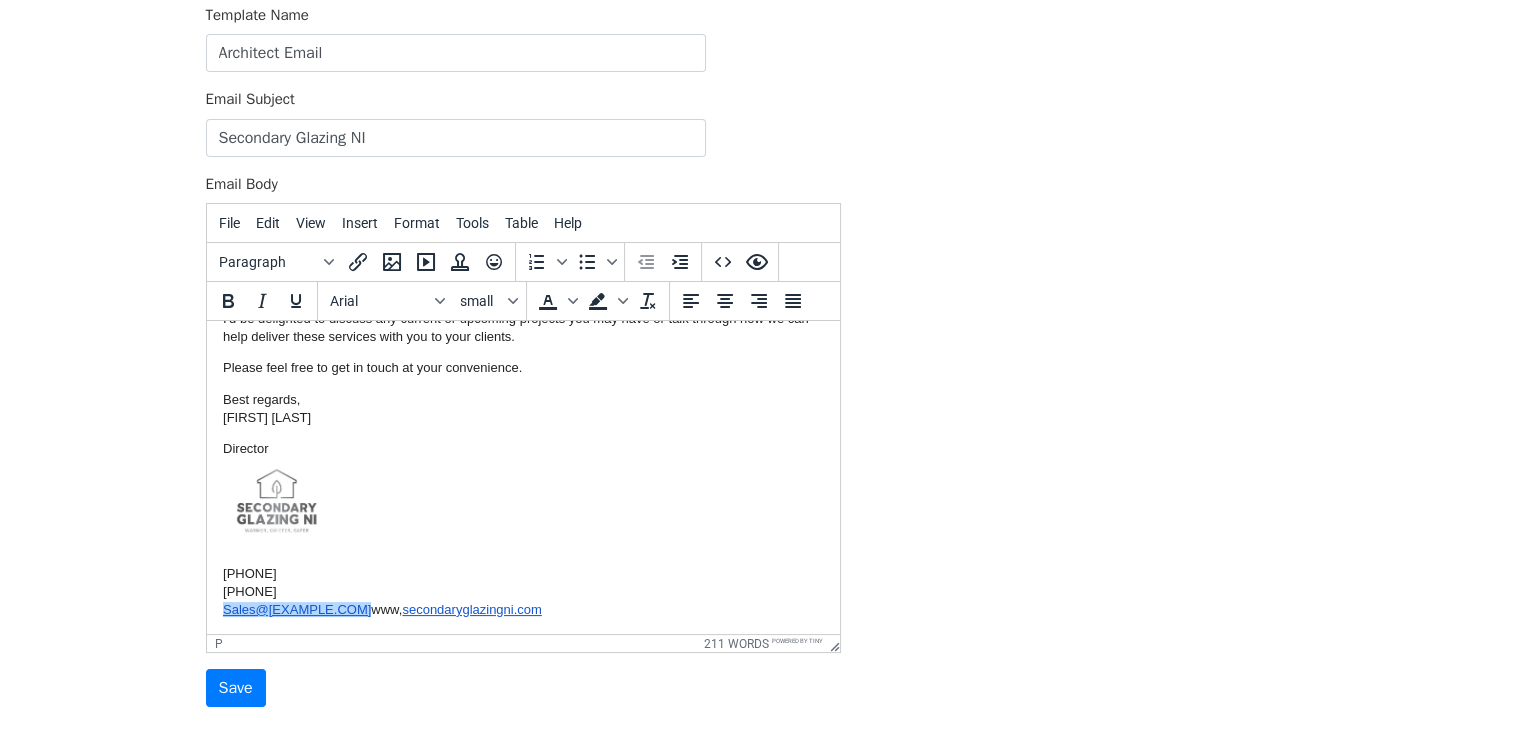 scroll, scrollTop: 472, scrollLeft: 0, axis: vertical 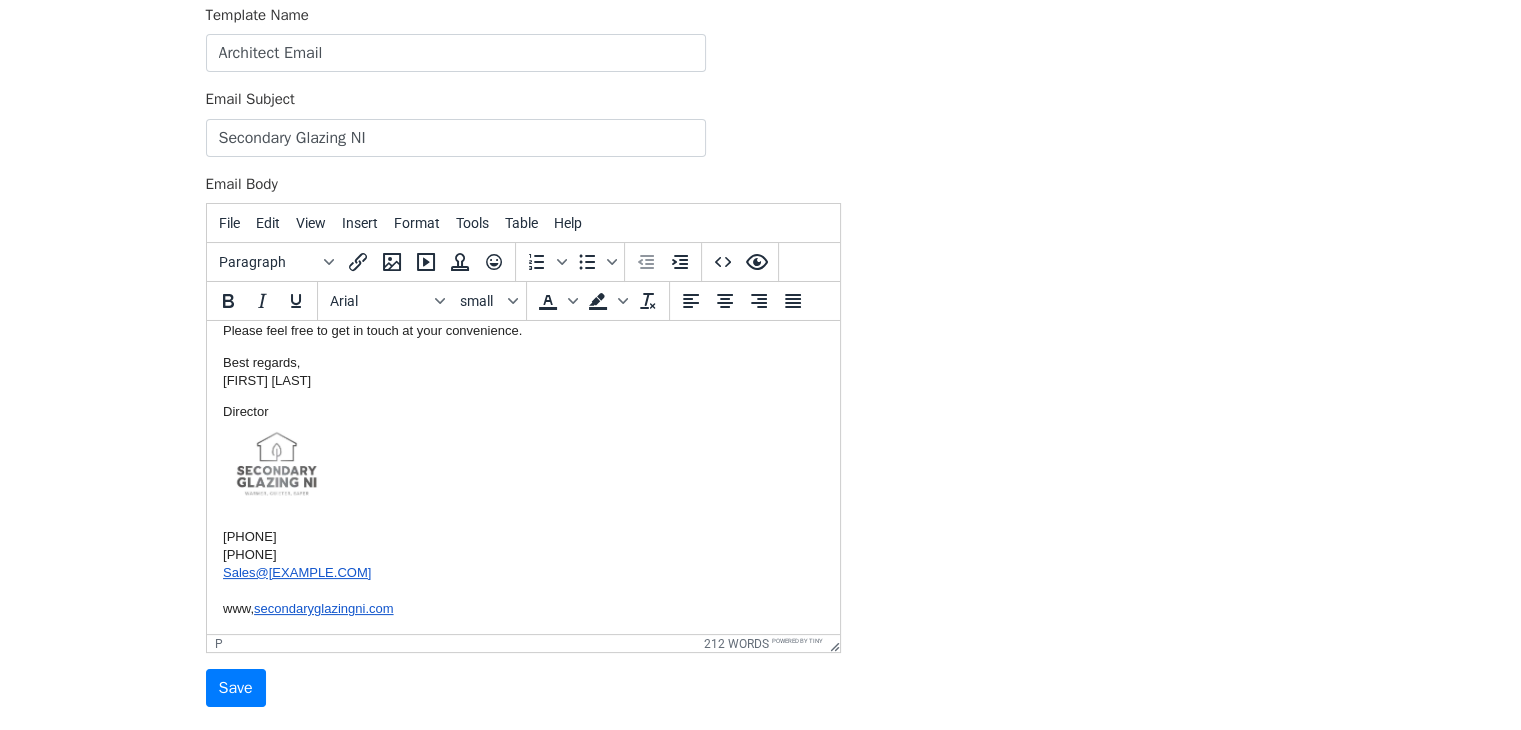 click on "Director 07938 823 252 07720 69 12 14 Sales@secondaryglazingni.com﻿ www, secondaryglazingni.com" at bounding box center [522, 511] 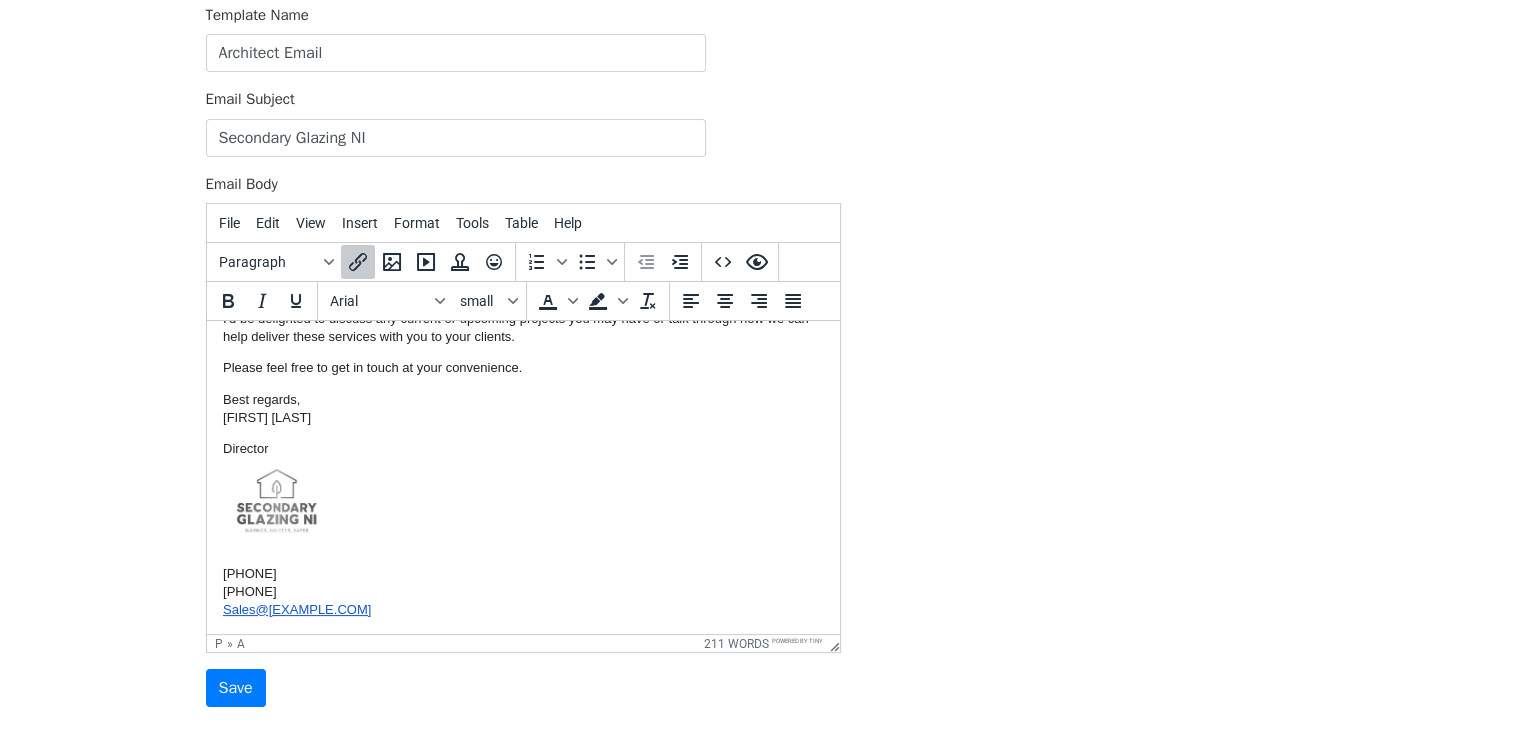 scroll, scrollTop: 472, scrollLeft: 0, axis: vertical 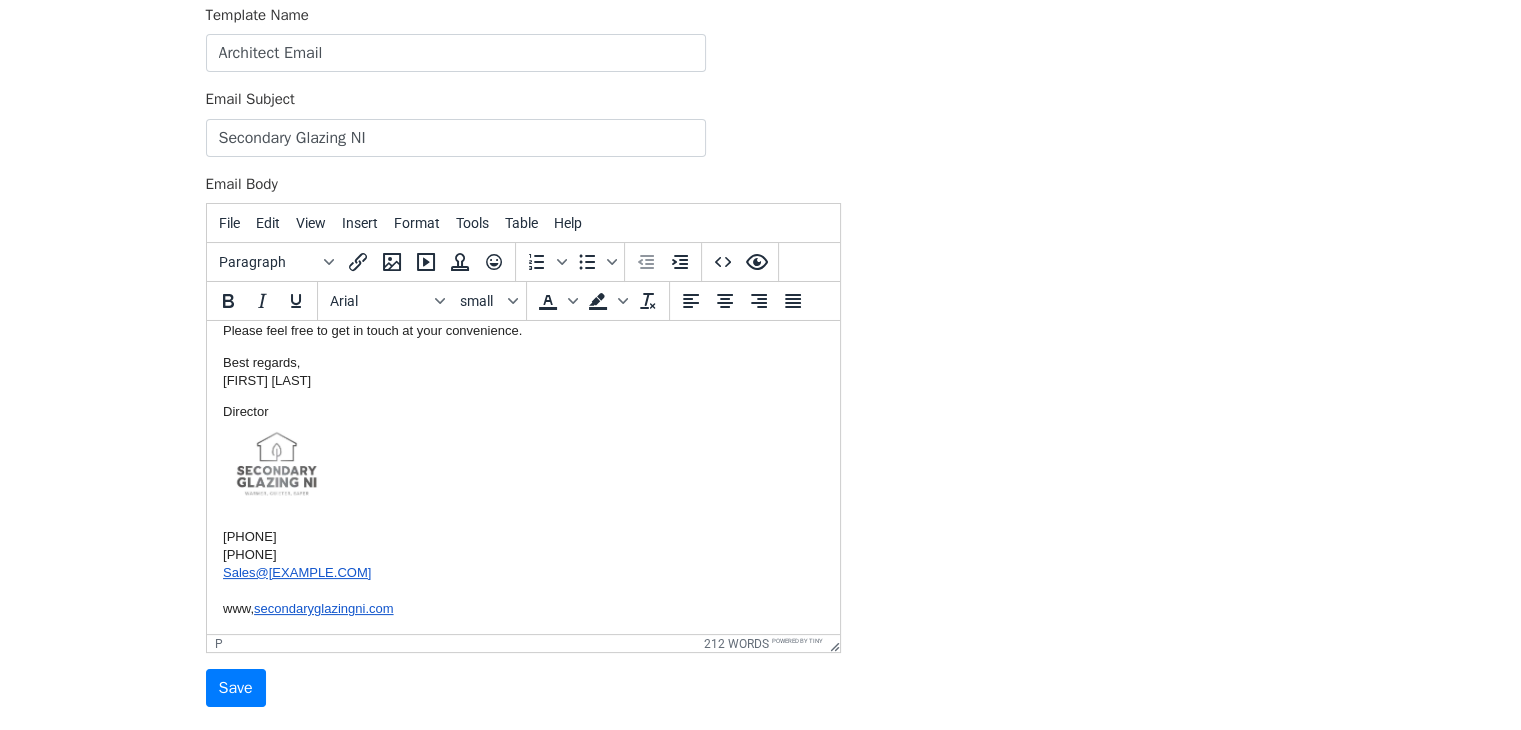 click on "Director 07938 823 252 07720 69 12 14 Sales@secondaryglazingni.com﻿ www, secondaryglazingni.com" at bounding box center (522, 511) 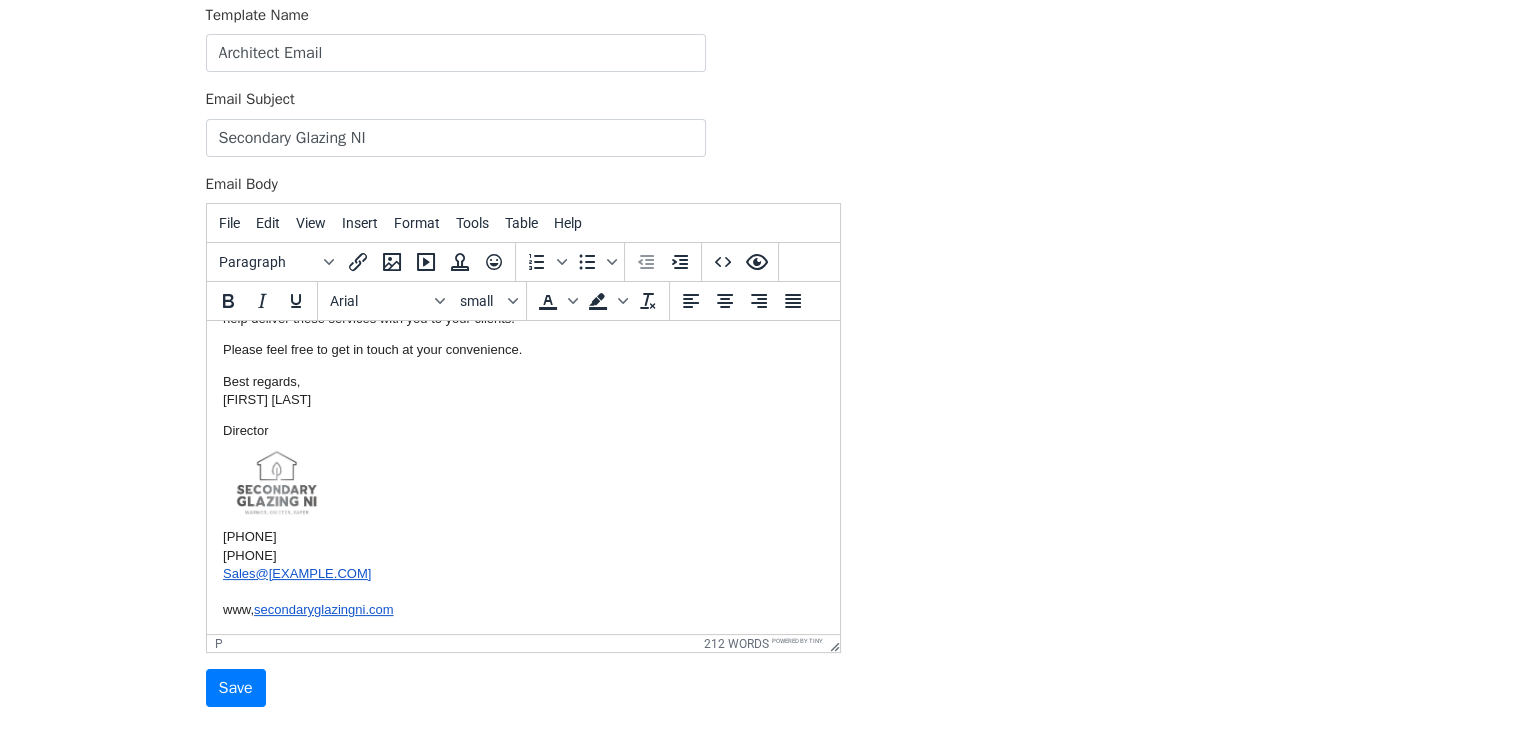 scroll, scrollTop: 0, scrollLeft: 0, axis: both 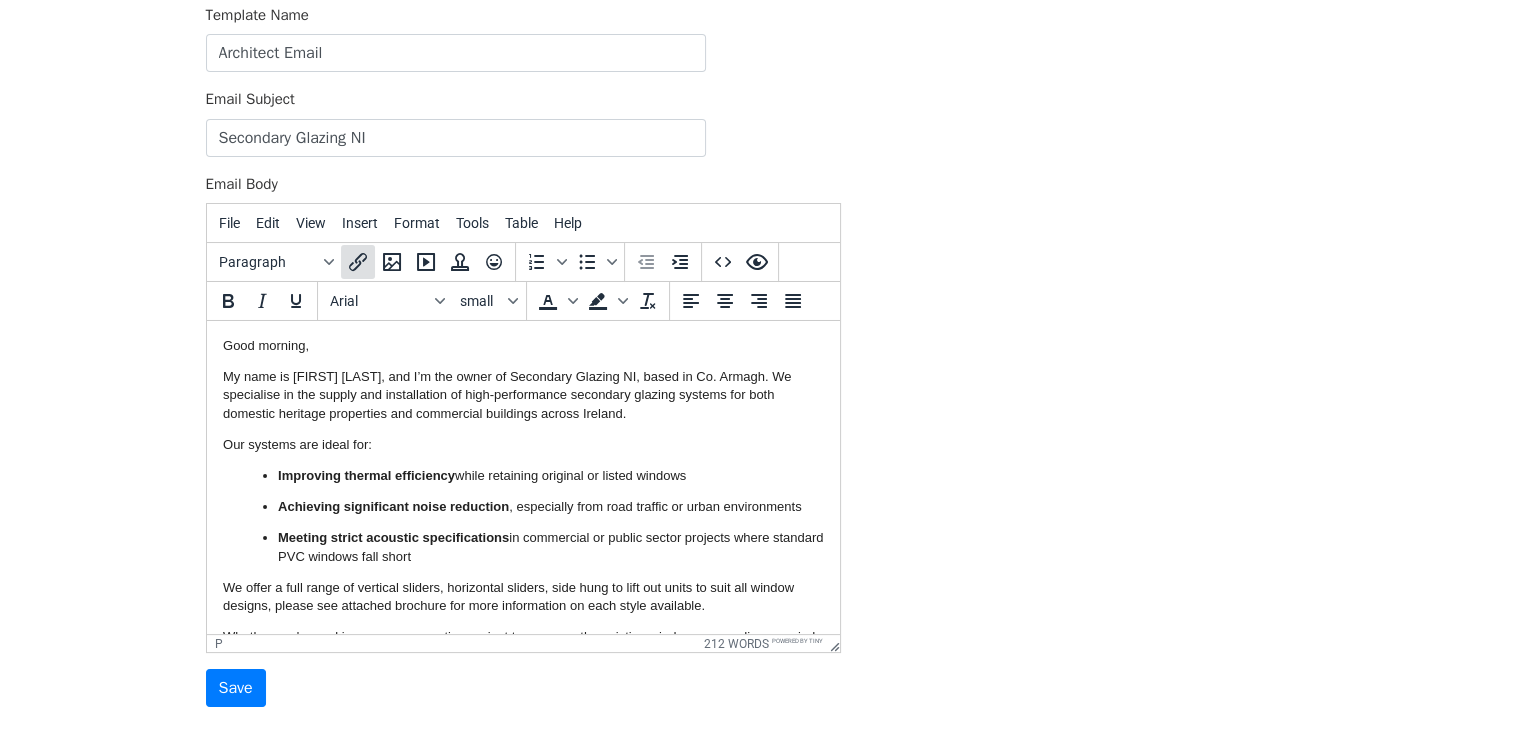 click 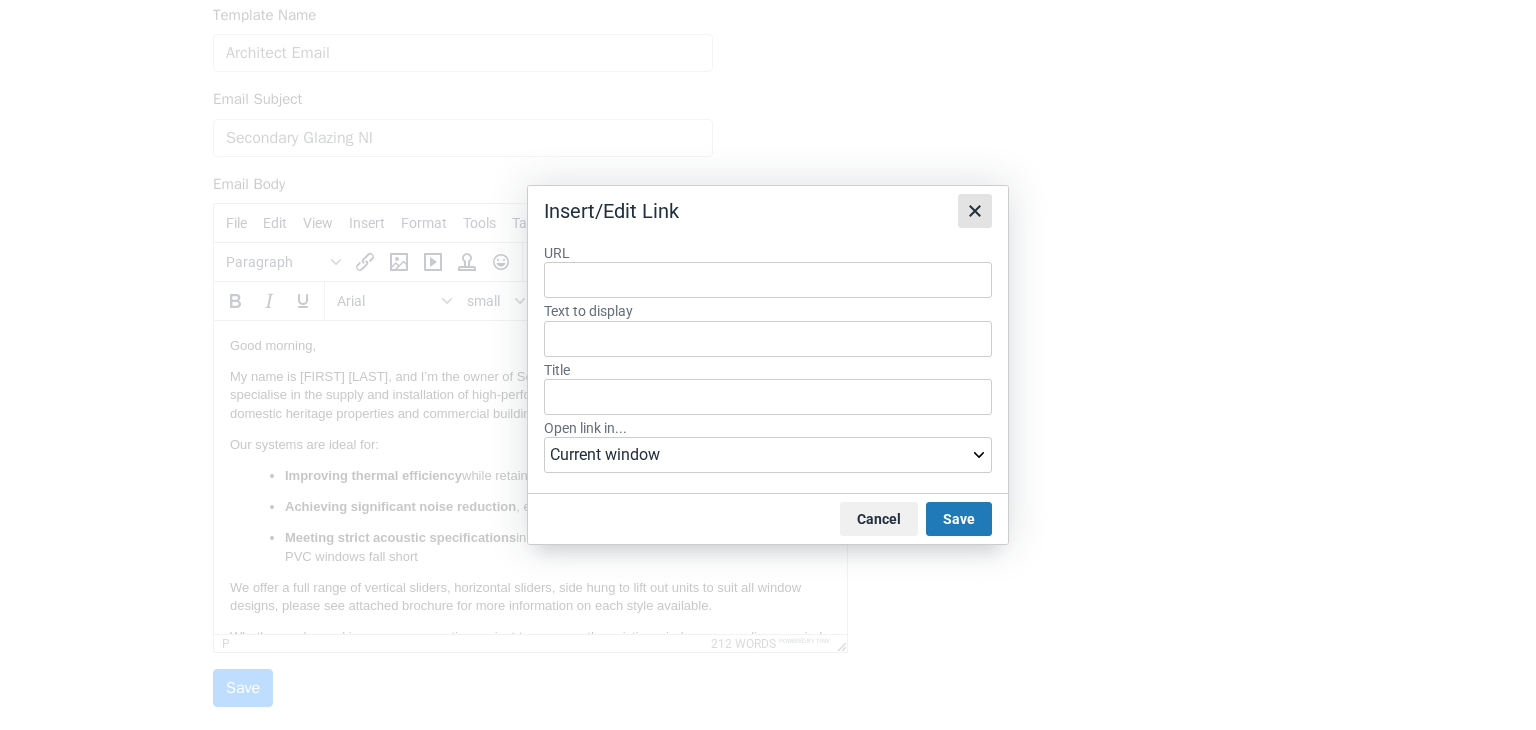 click 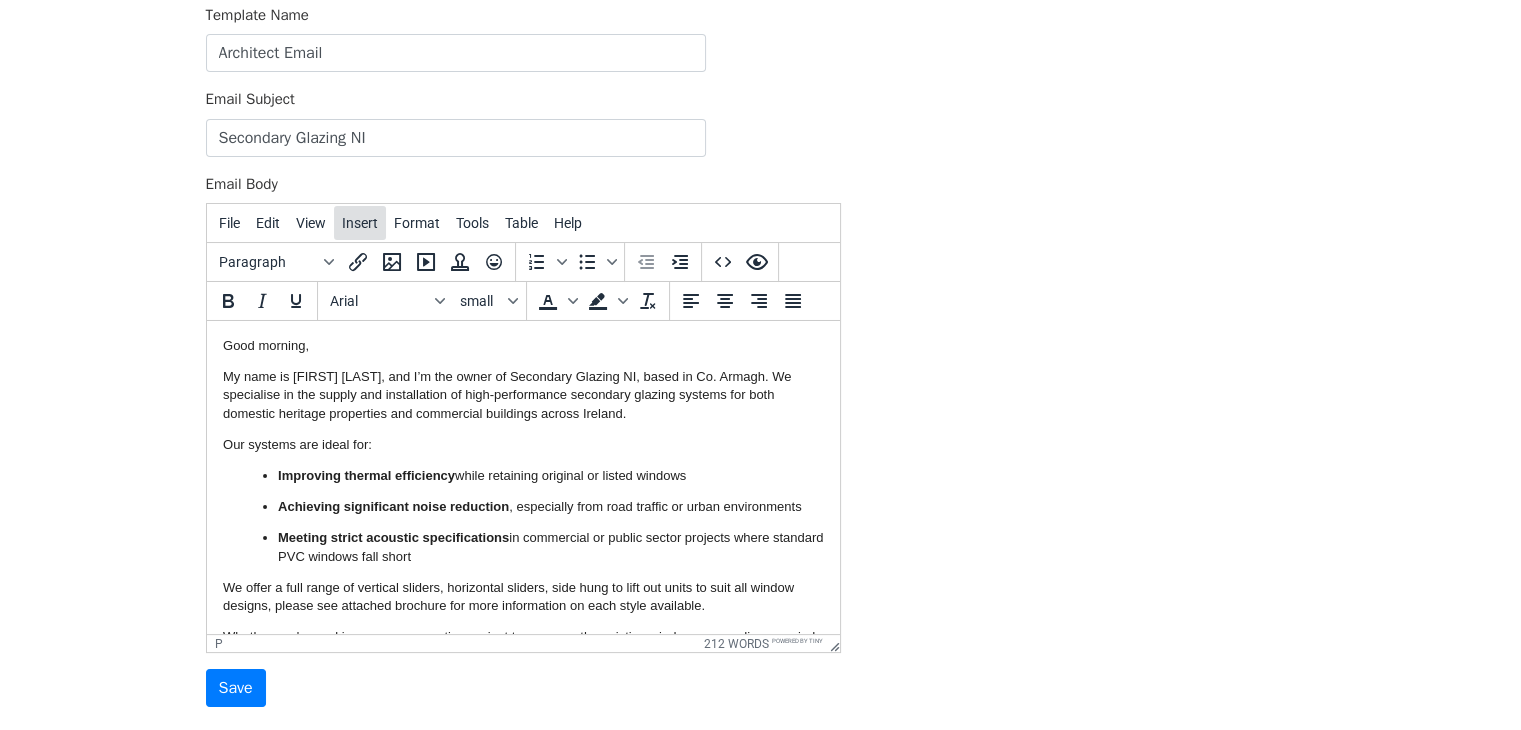 click on "Insert" at bounding box center (360, 223) 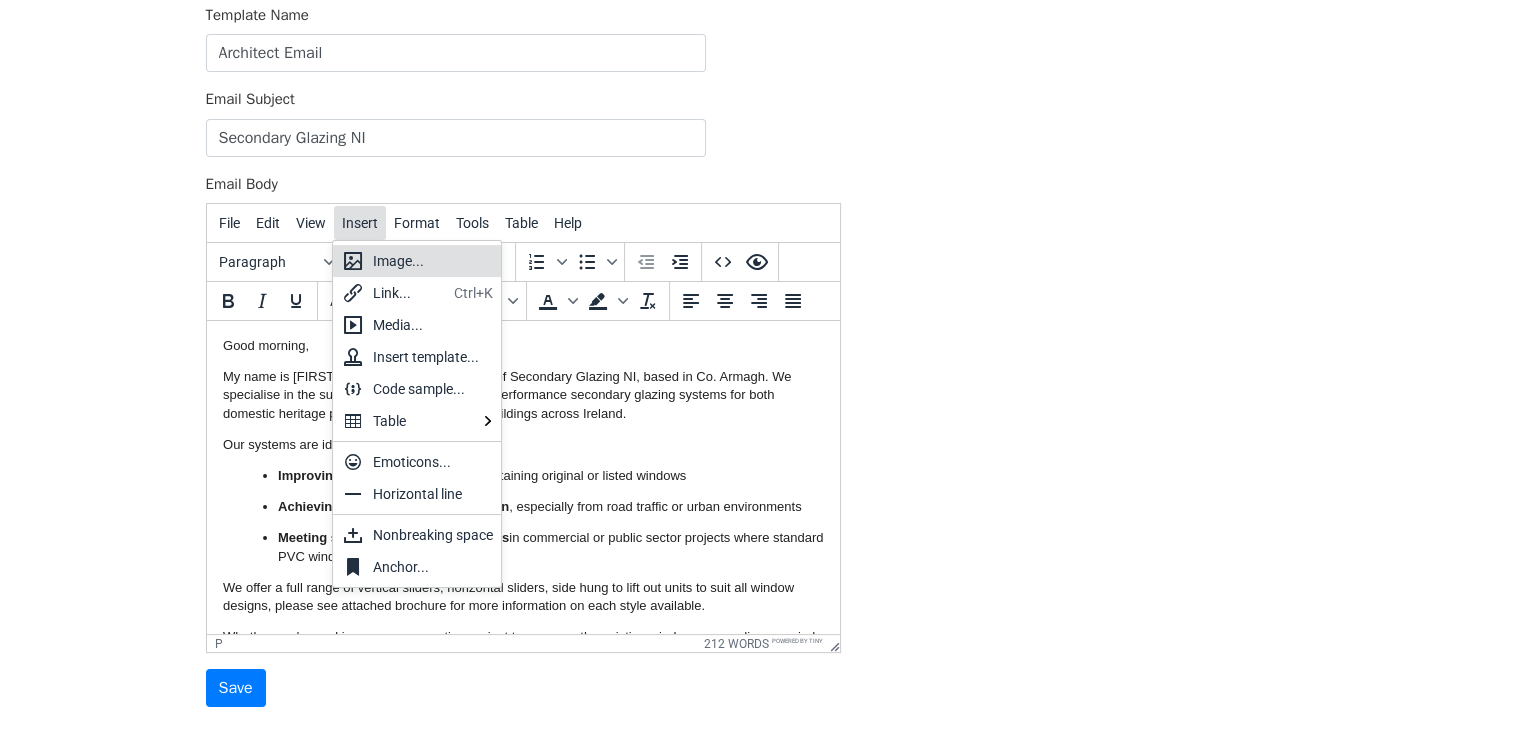 click on "Insert" at bounding box center (360, 223) 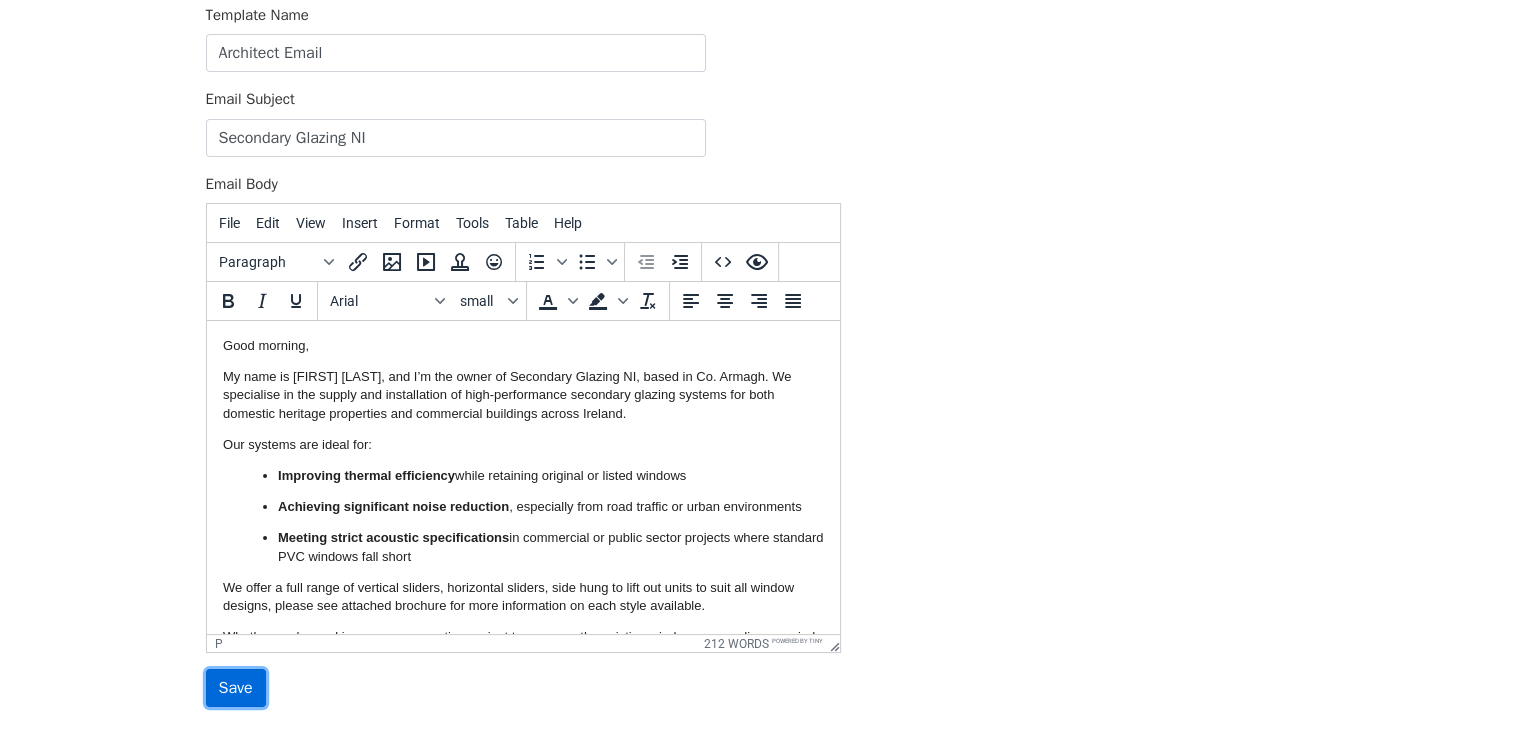 click on "Save" at bounding box center (236, 688) 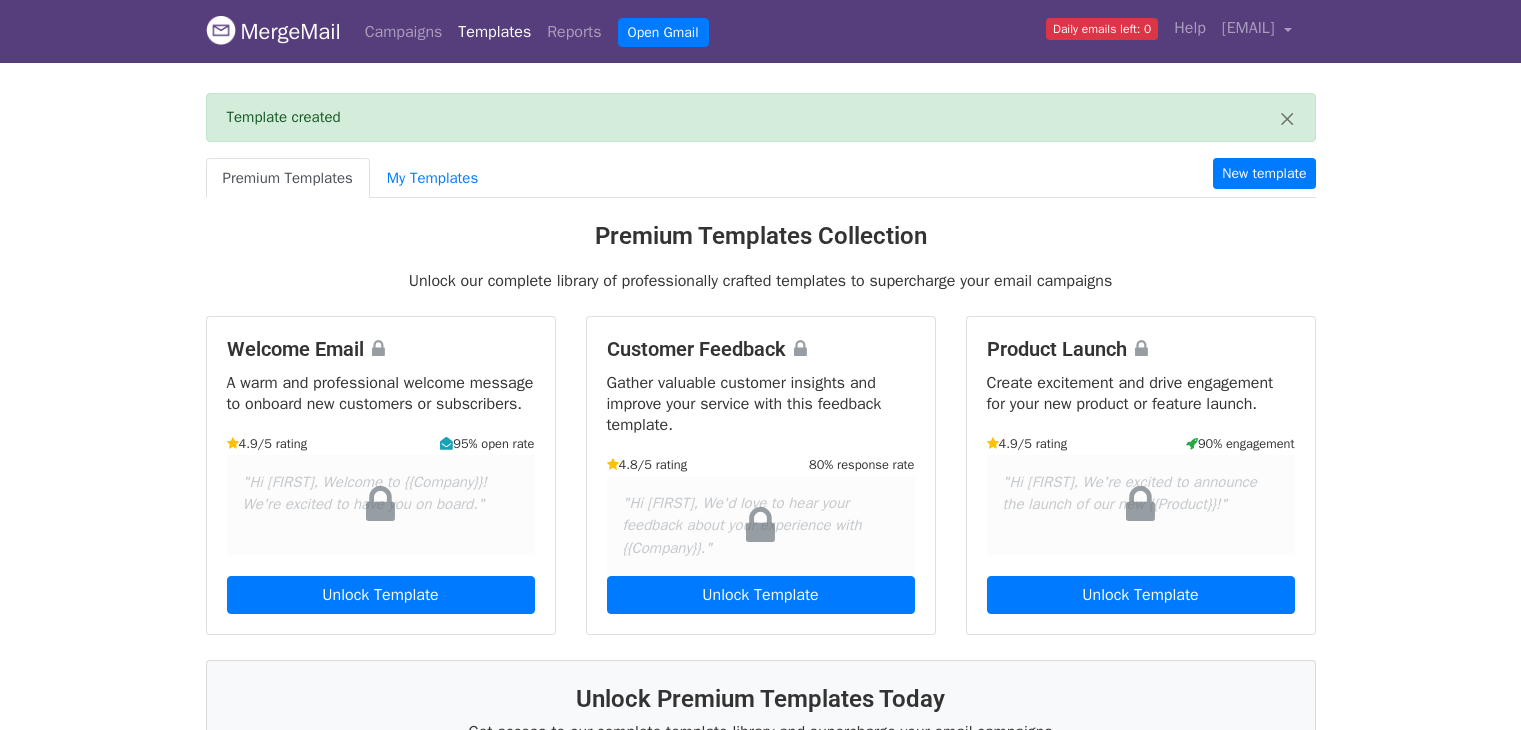 scroll, scrollTop: 0, scrollLeft: 0, axis: both 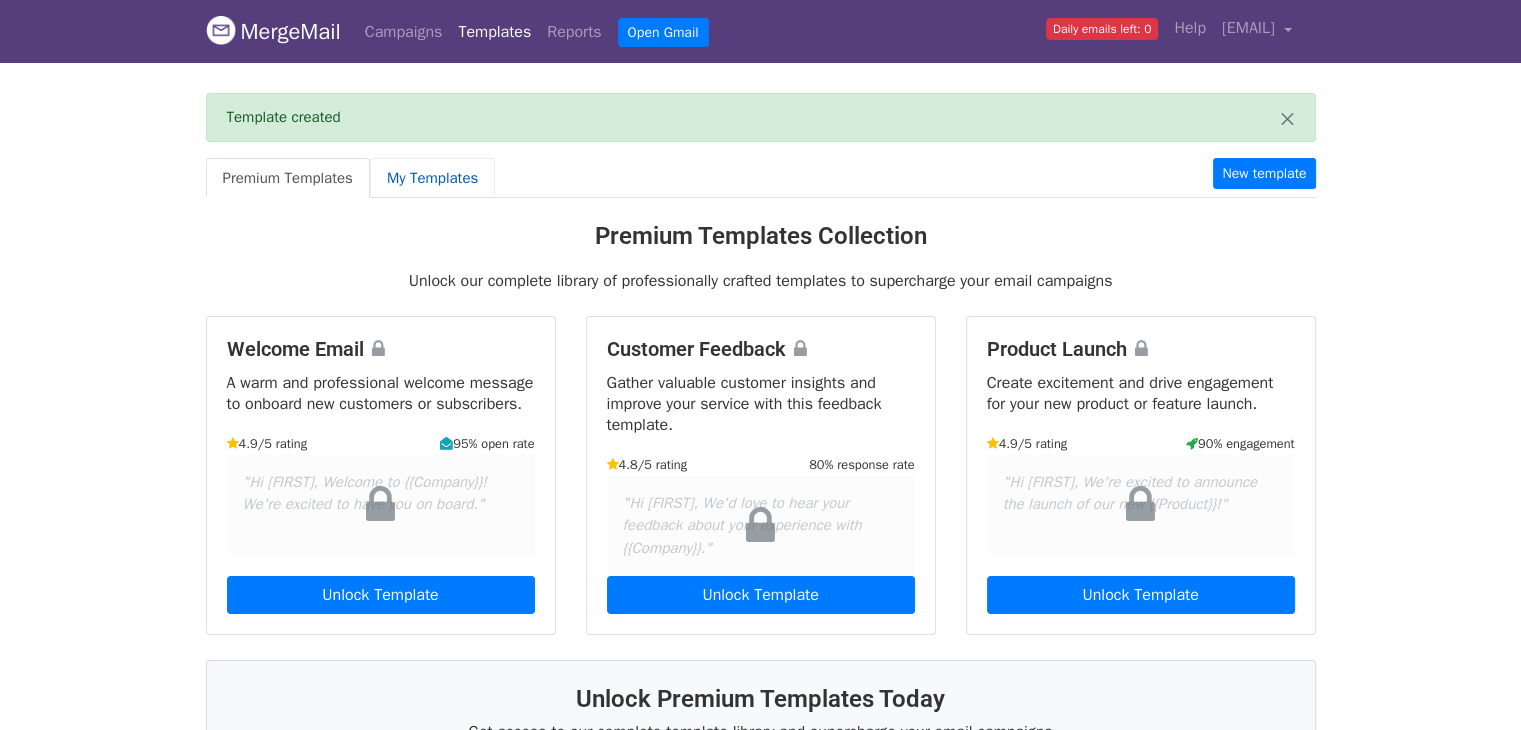 click on "My Templates" at bounding box center (432, 178) 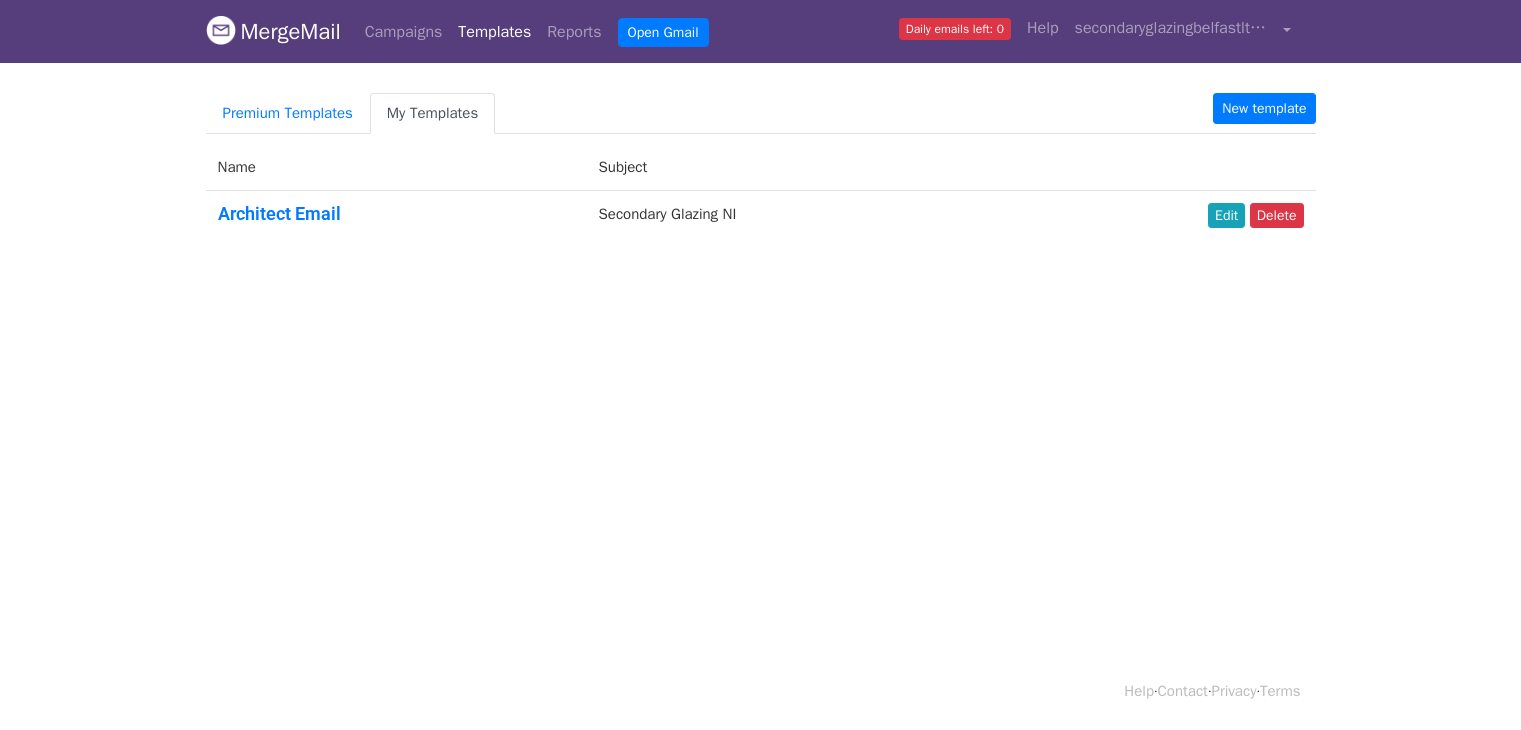 scroll, scrollTop: 0, scrollLeft: 0, axis: both 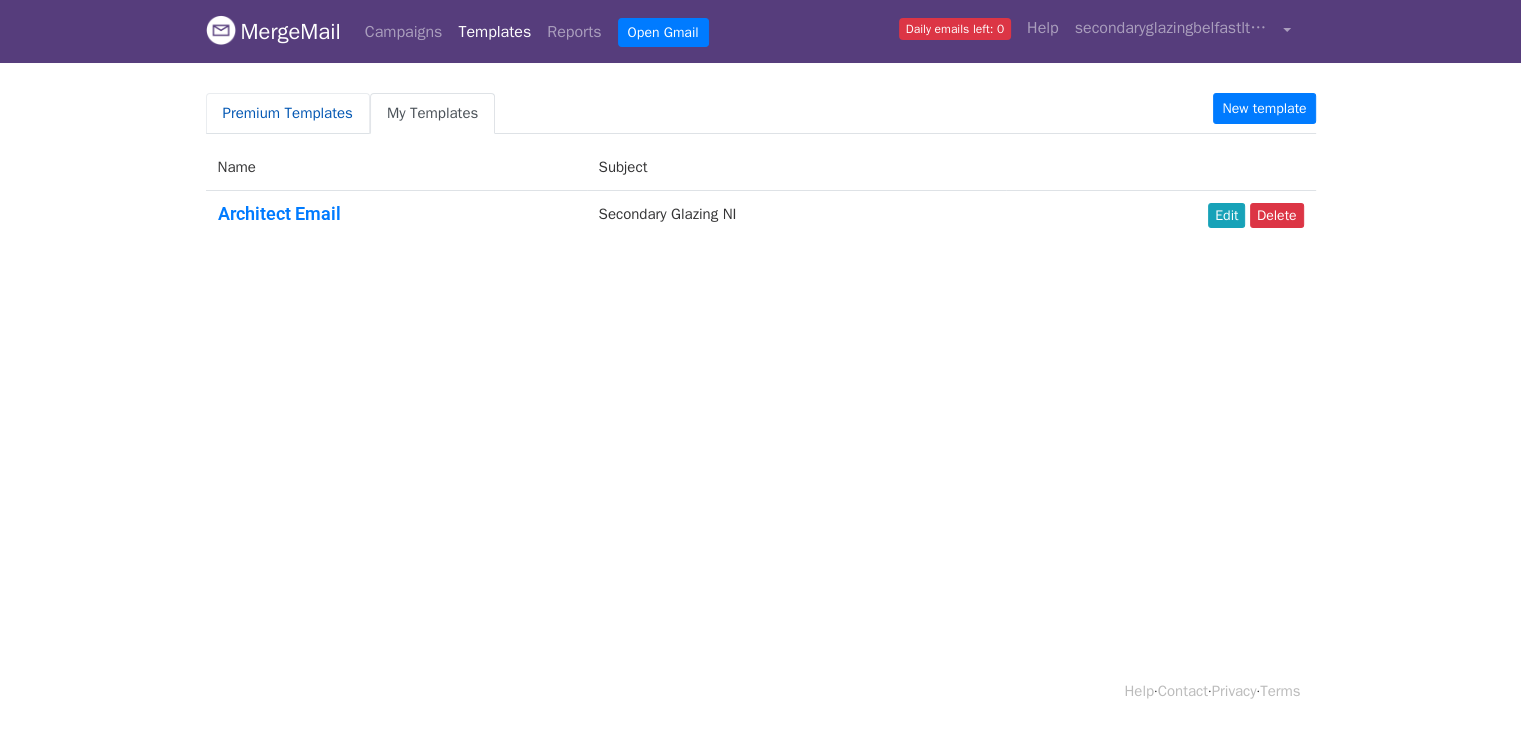 click on "Premium Templates" at bounding box center [288, 113] 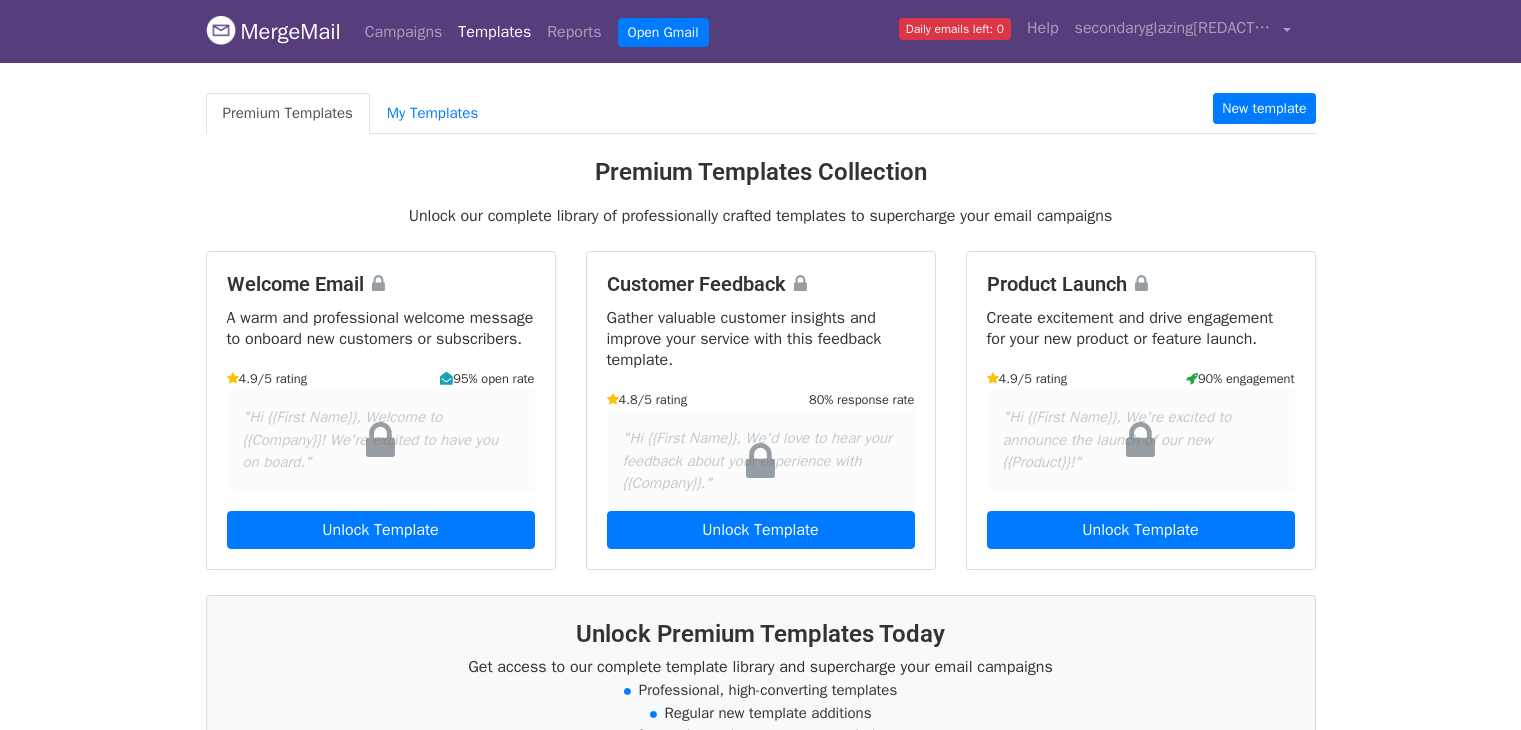 scroll, scrollTop: 0, scrollLeft: 0, axis: both 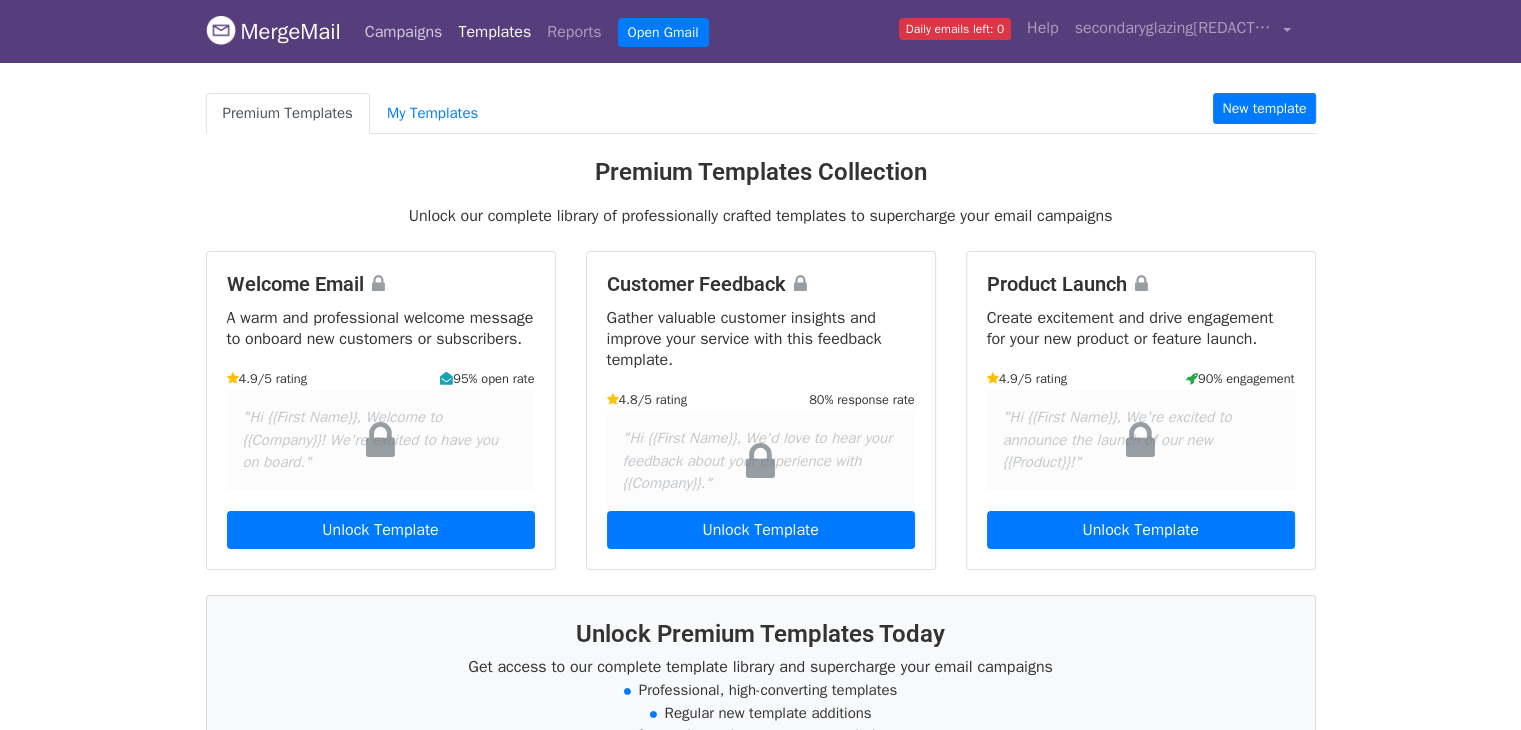 click on "Campaigns" at bounding box center [404, 32] 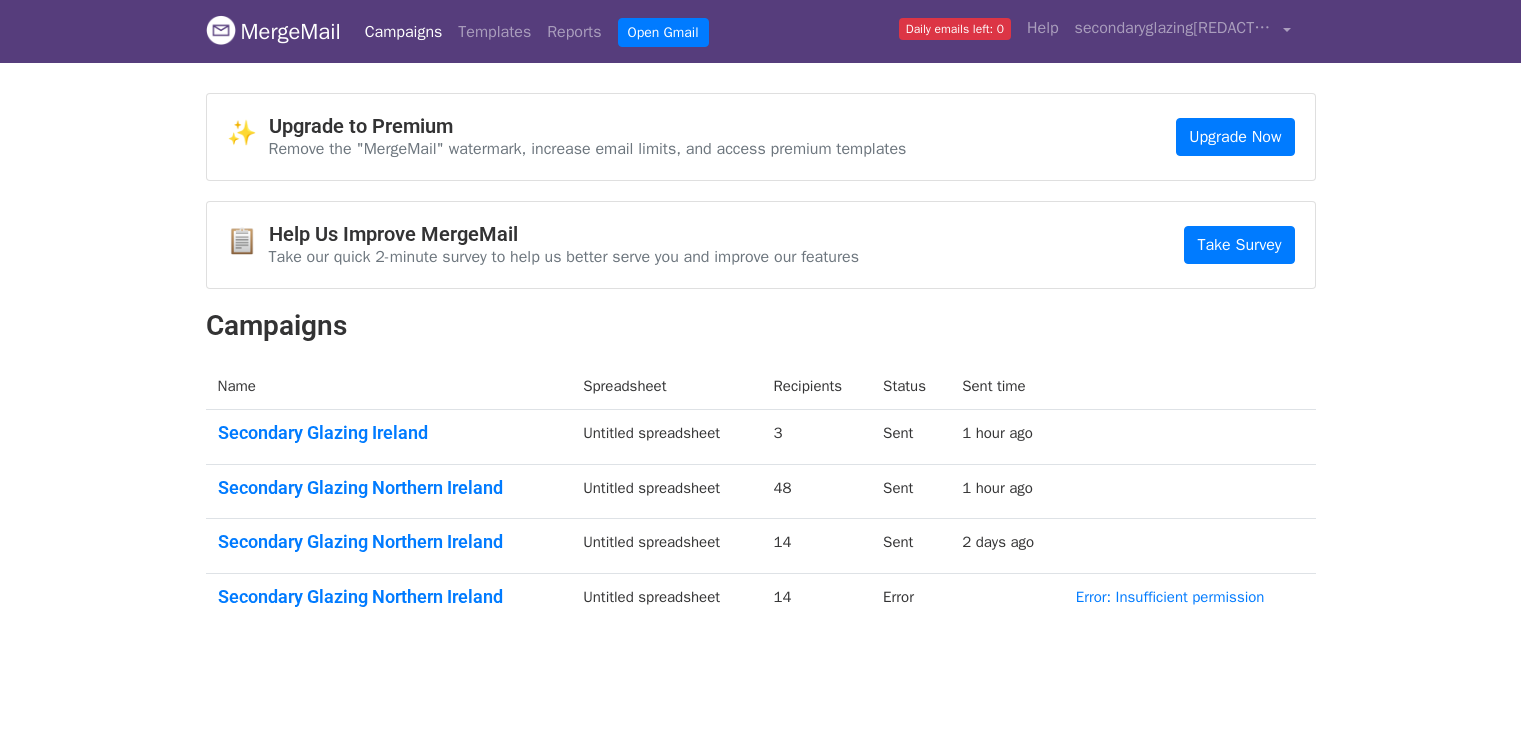 scroll, scrollTop: 0, scrollLeft: 0, axis: both 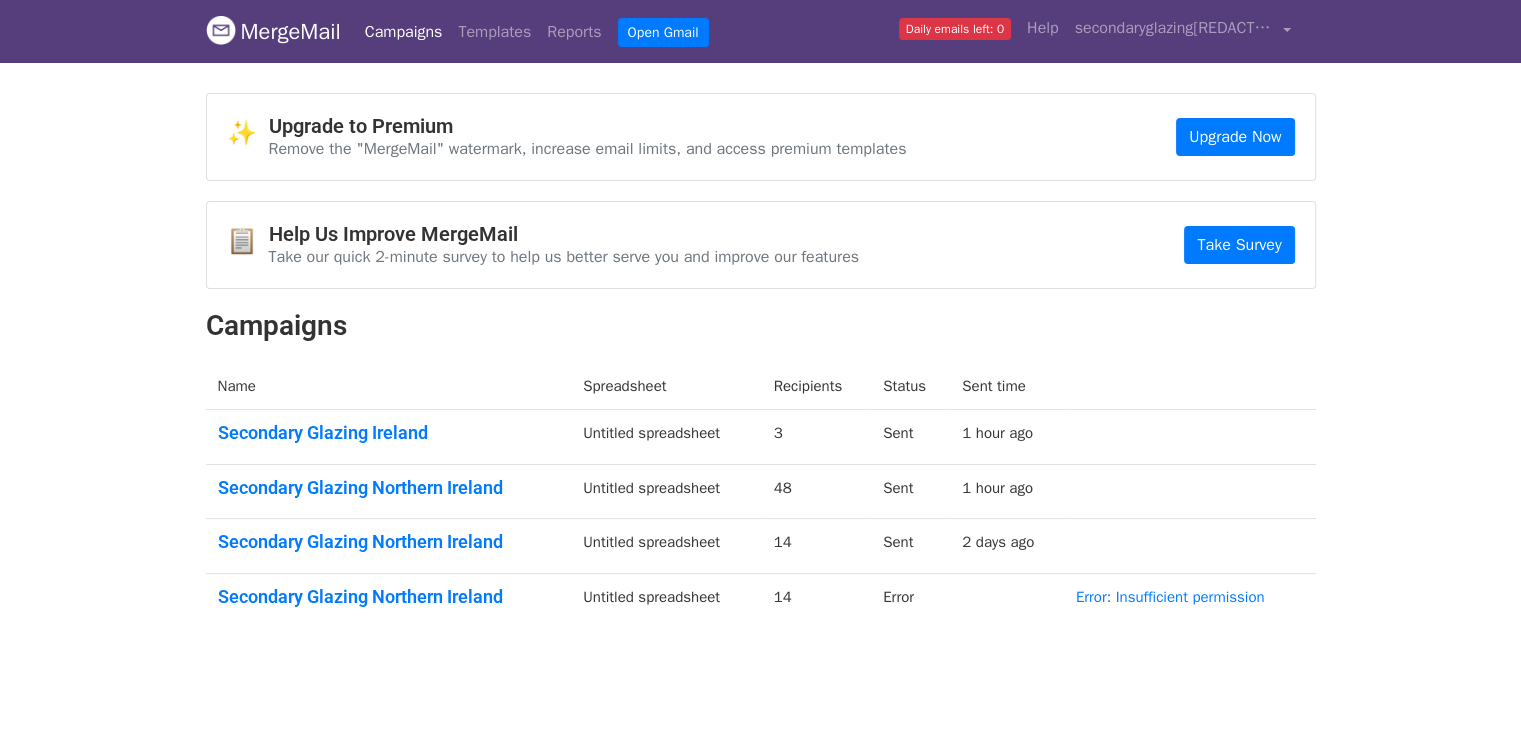 click on "MergeMail" at bounding box center (273, 32) 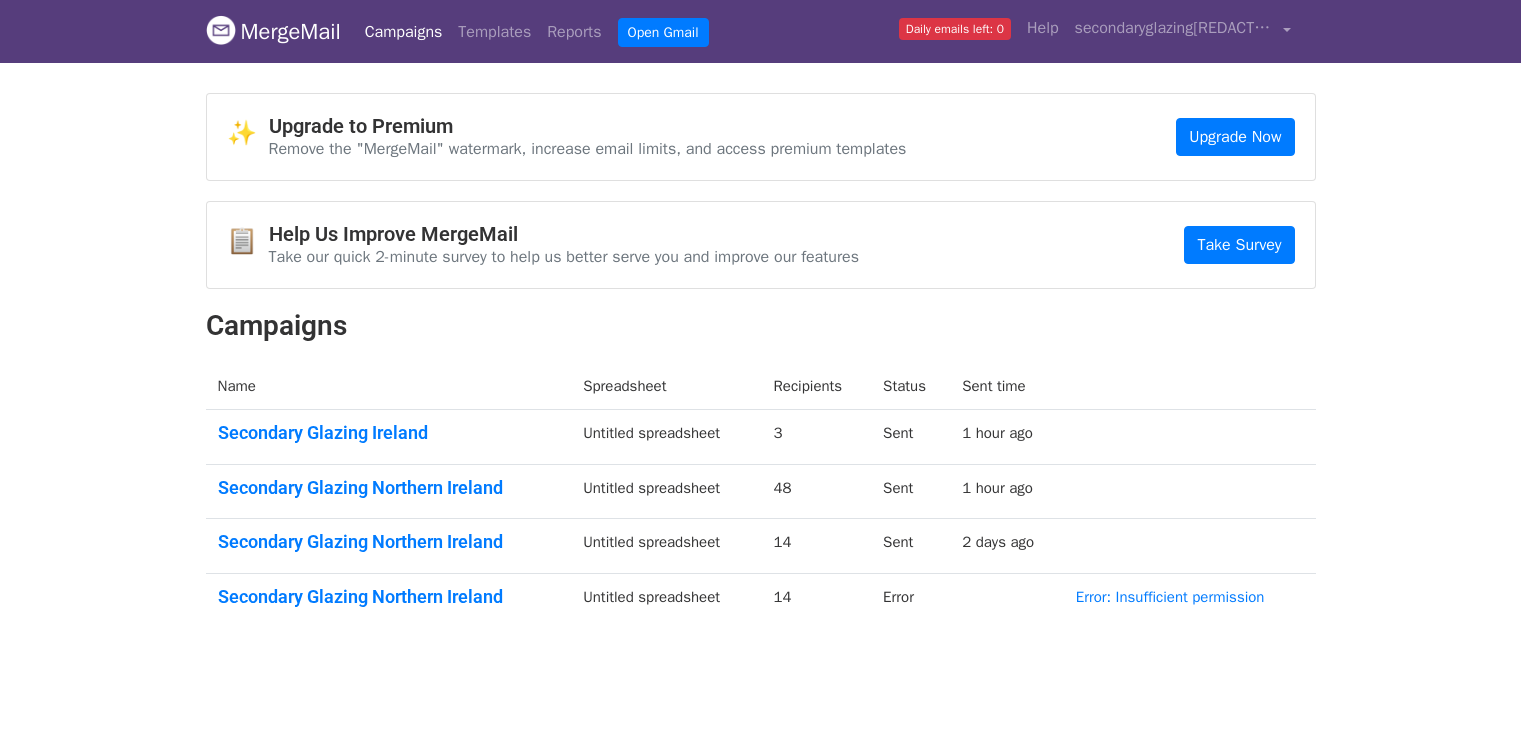scroll, scrollTop: 0, scrollLeft: 0, axis: both 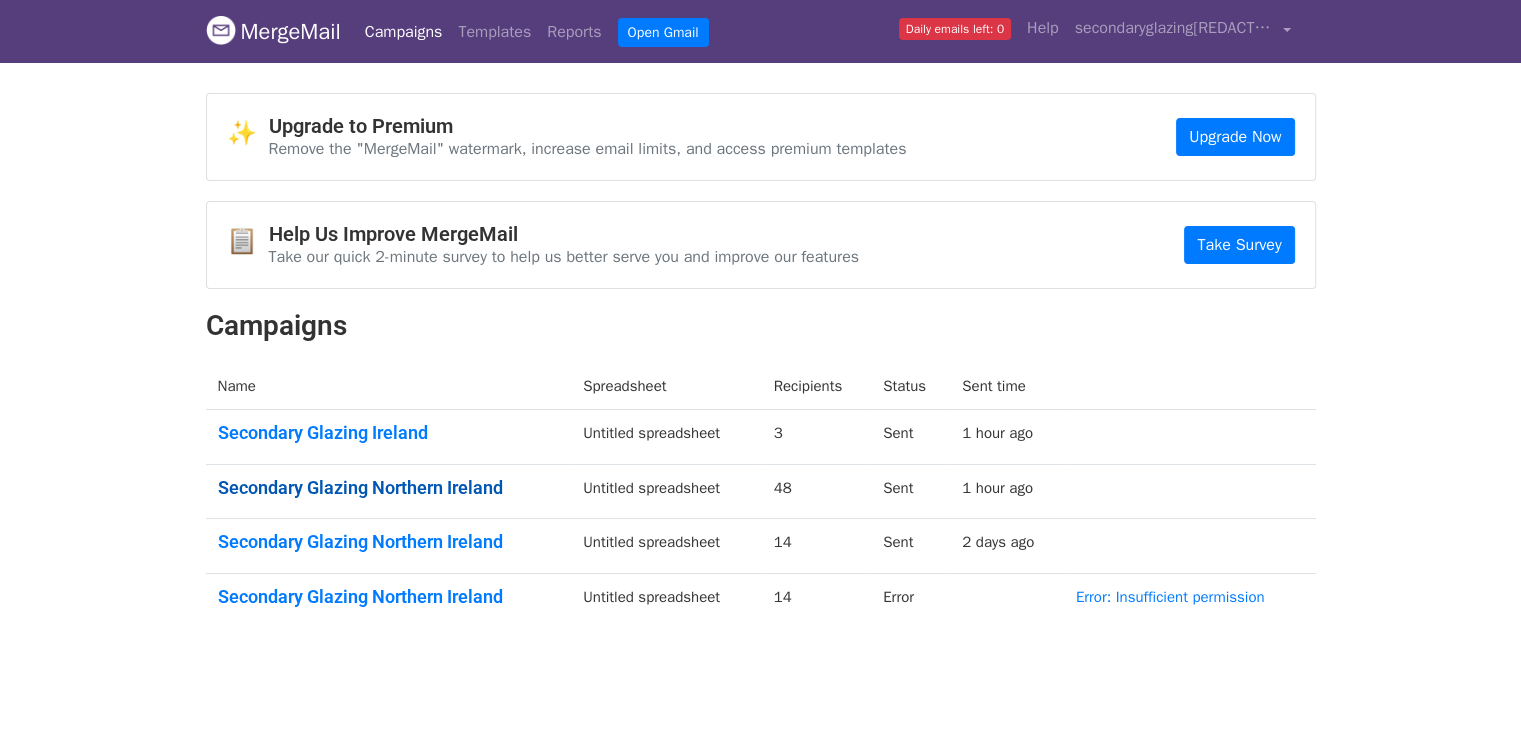click on "Secondary Glazing Northern Ireland" at bounding box center [389, 488] 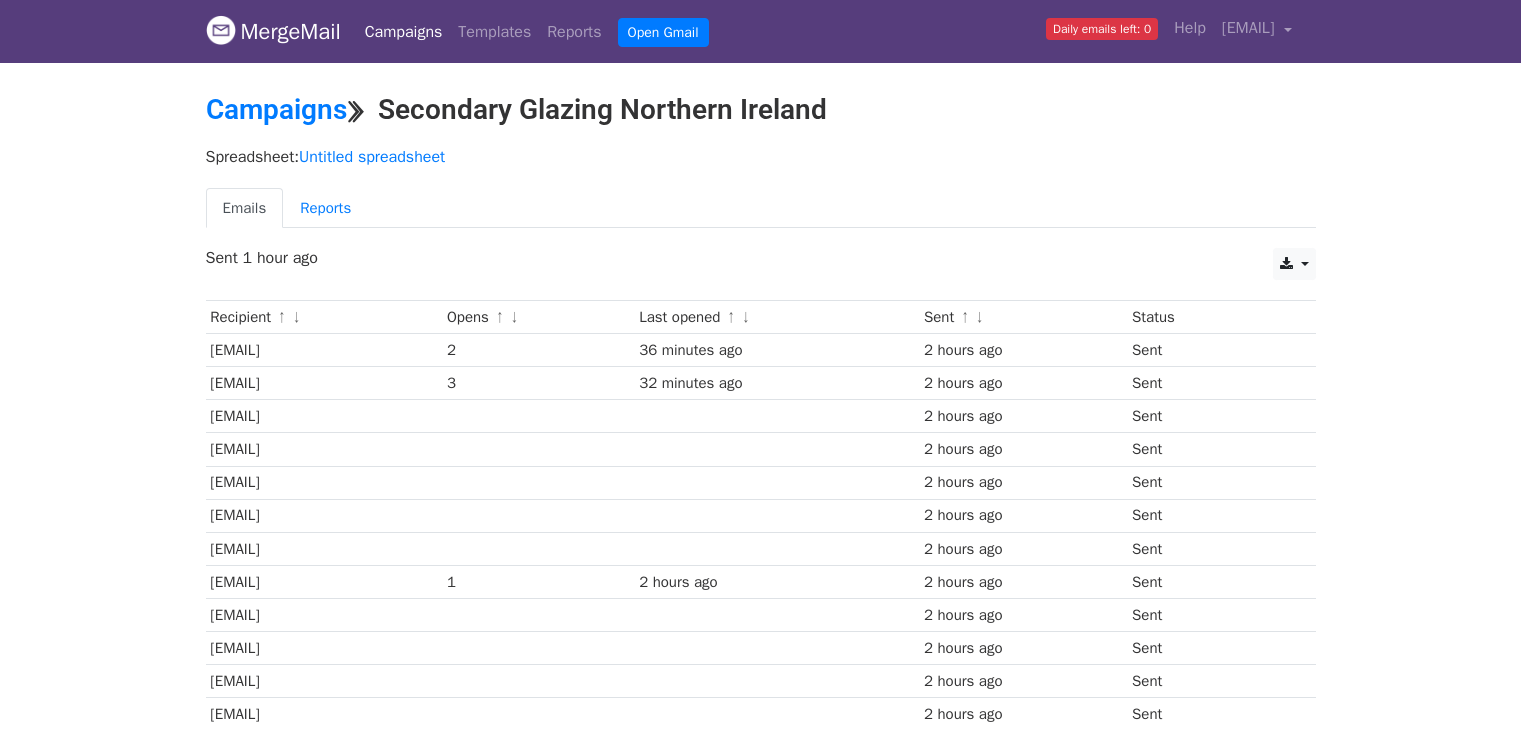 scroll, scrollTop: 0, scrollLeft: 0, axis: both 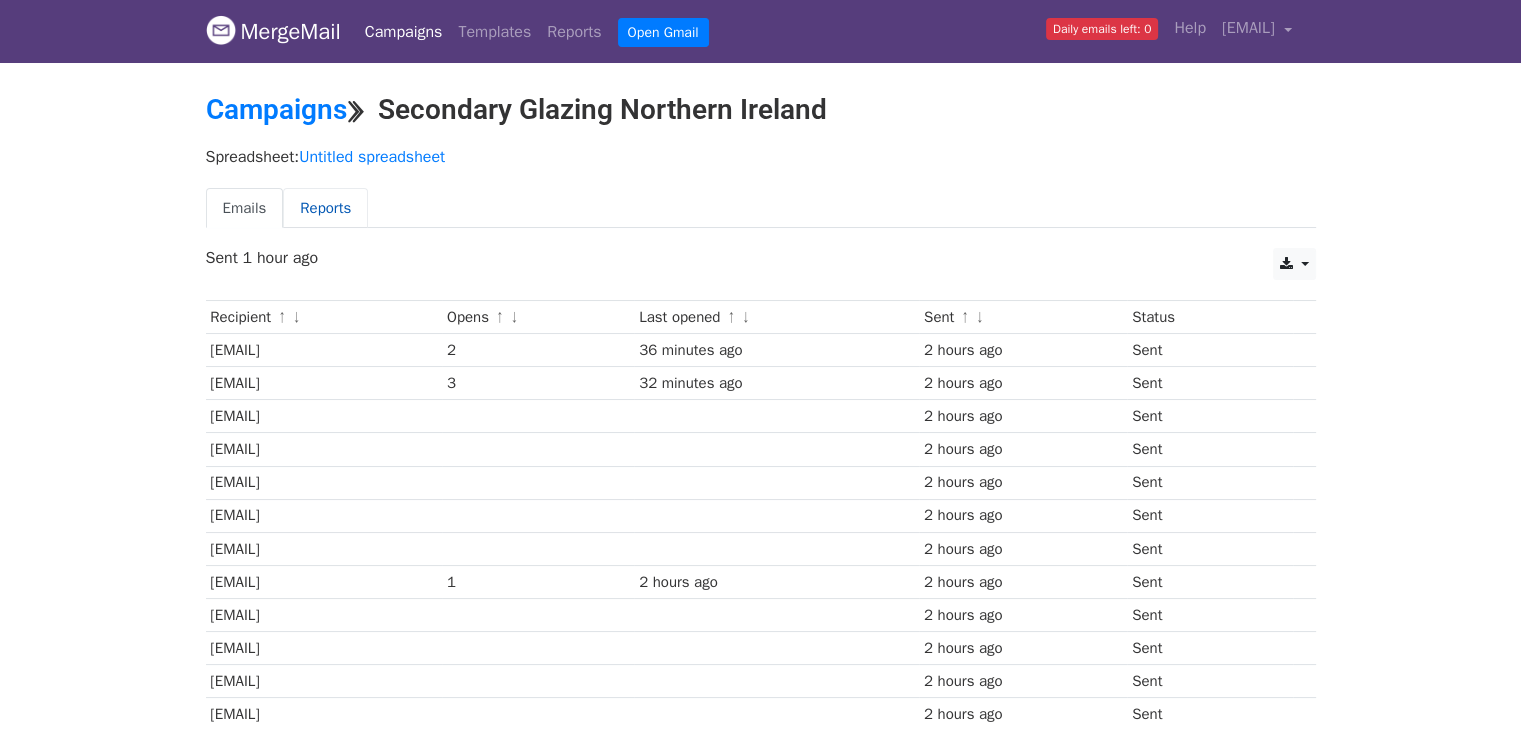 click on "Reports" at bounding box center (325, 208) 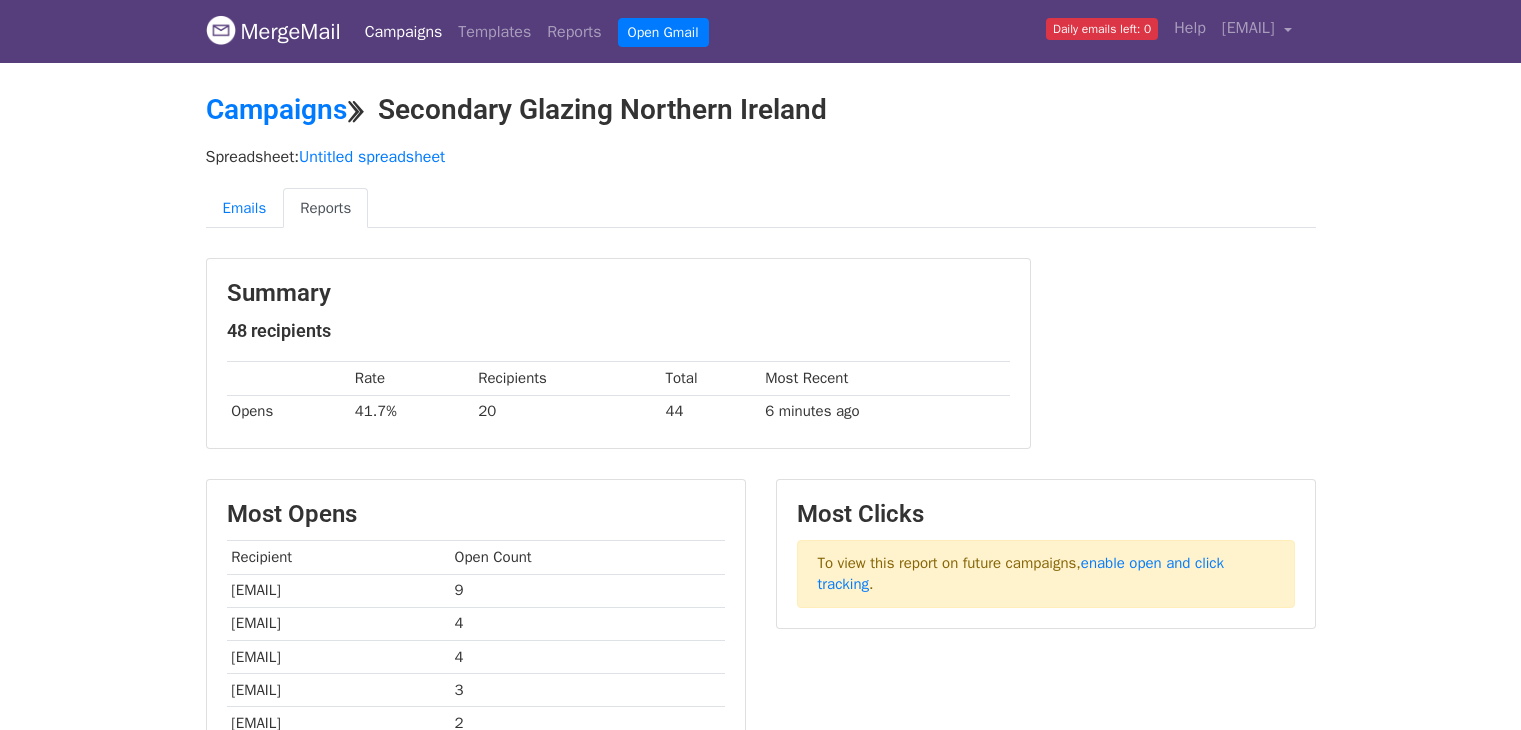 scroll, scrollTop: 0, scrollLeft: 0, axis: both 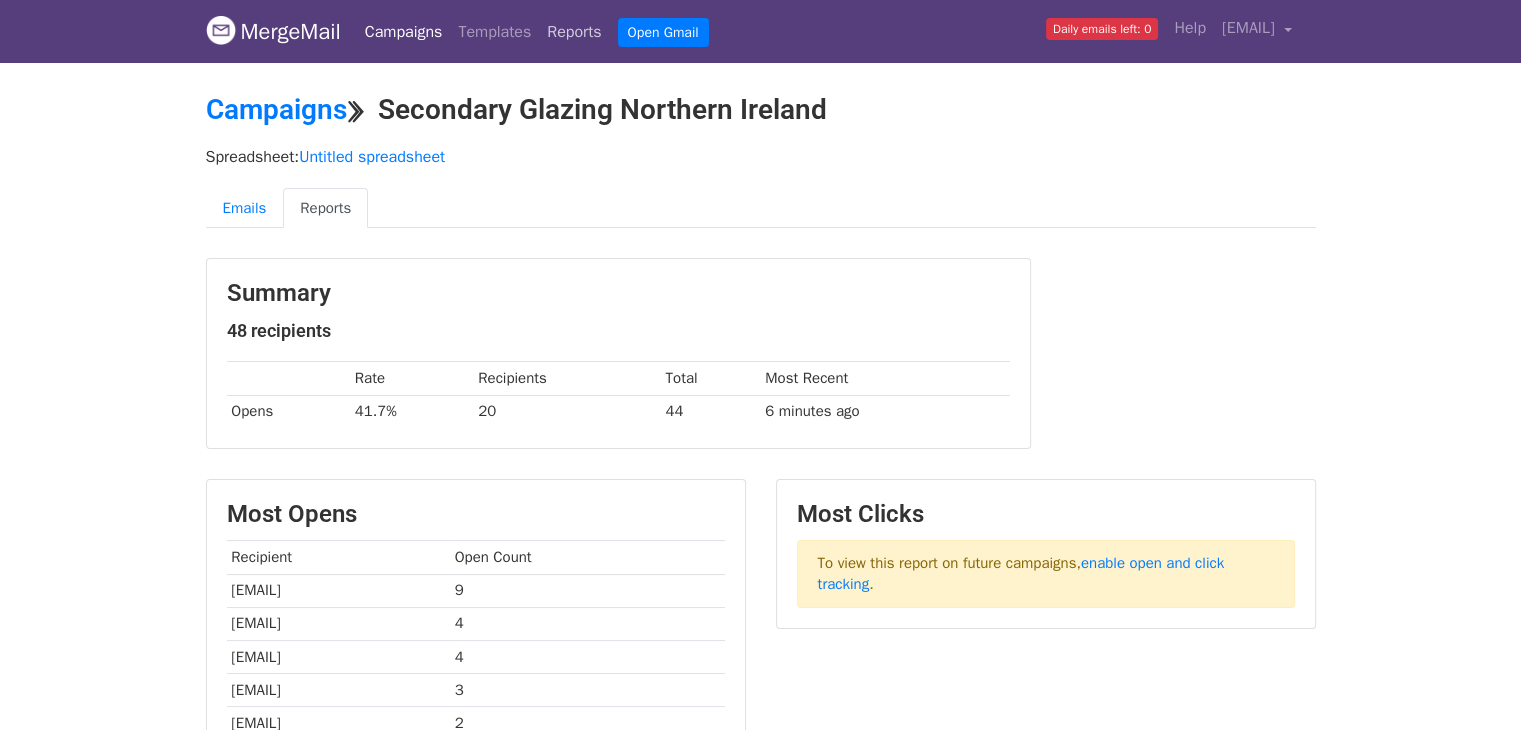 click on "Reports" at bounding box center (574, 32) 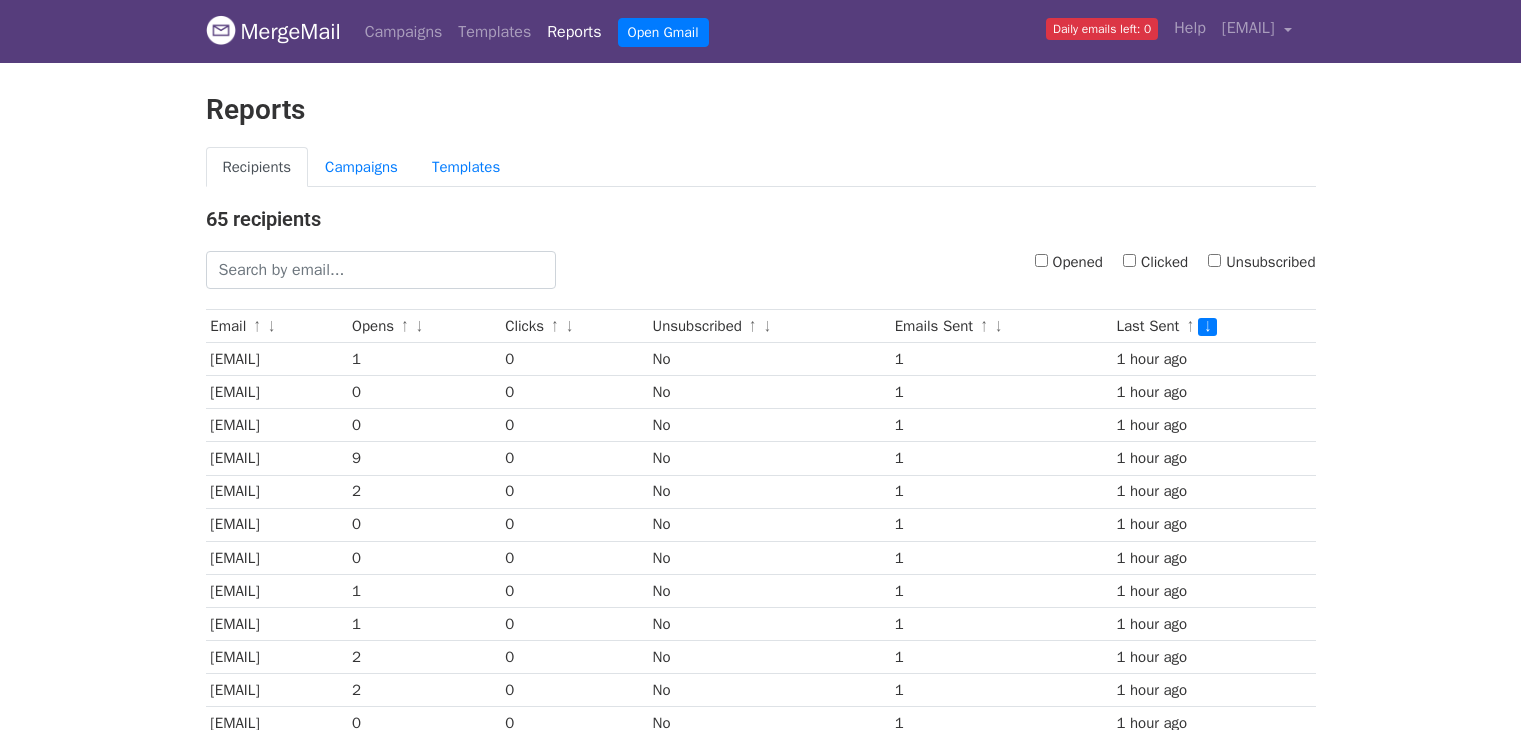 scroll, scrollTop: 0, scrollLeft: 0, axis: both 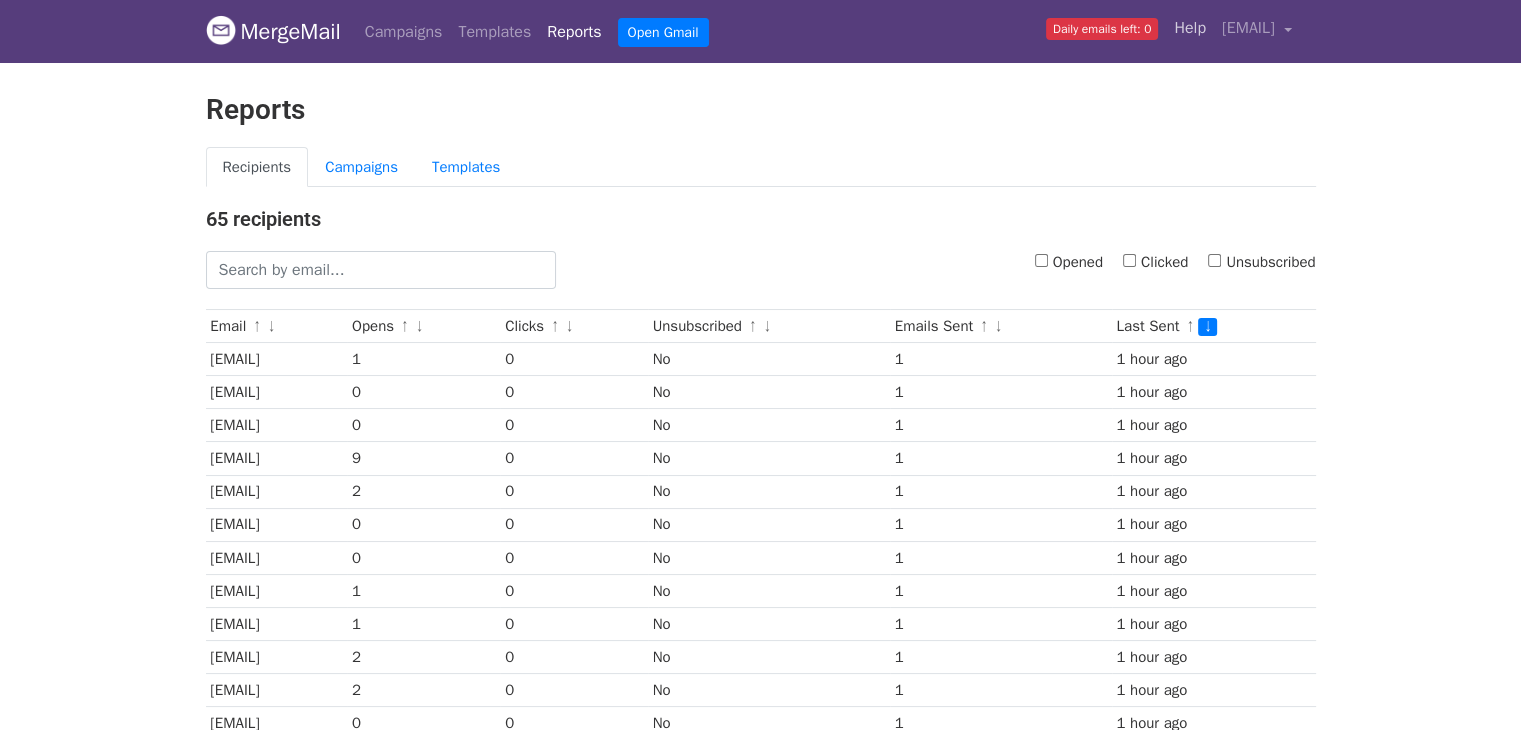 click on "Help" at bounding box center (1190, 28) 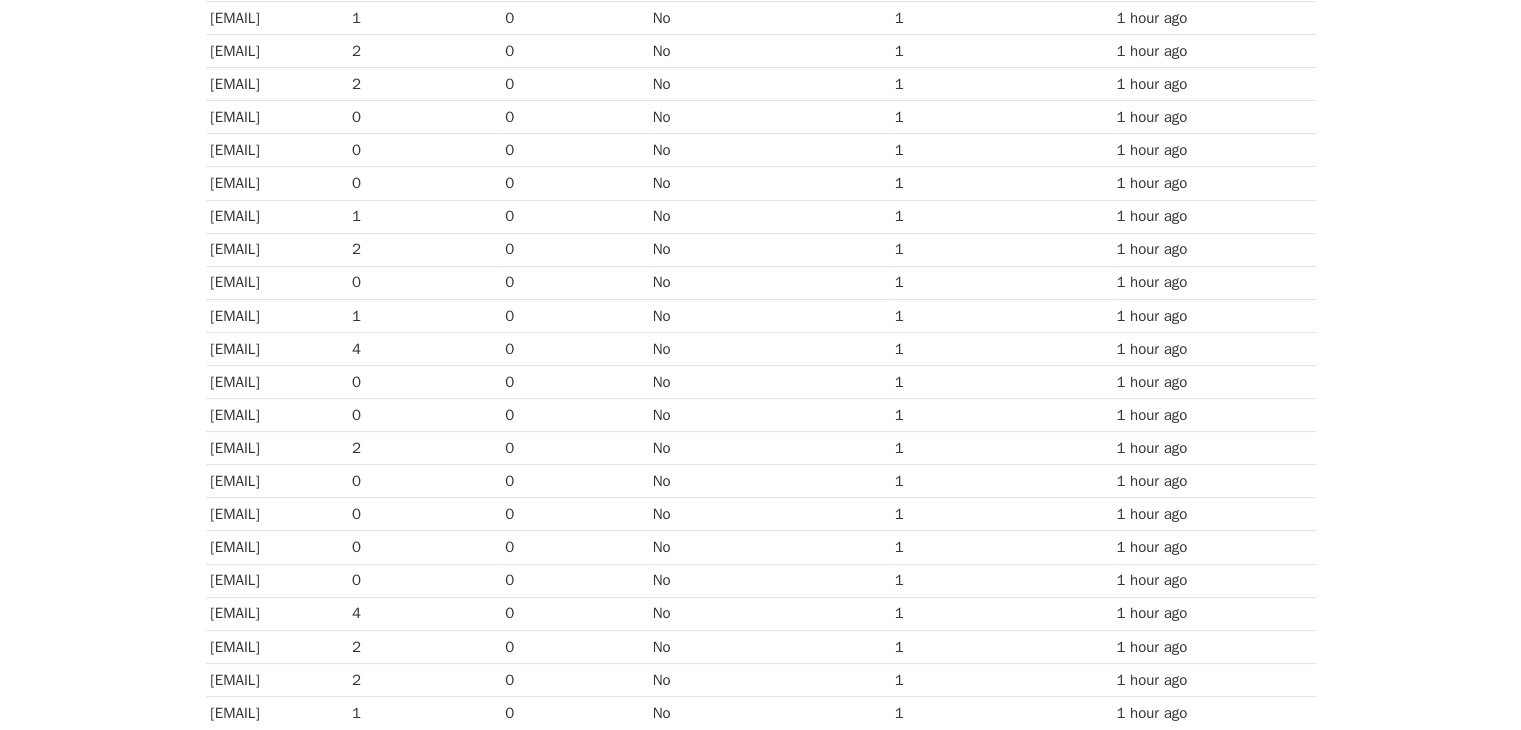scroll, scrollTop: 700, scrollLeft: 0, axis: vertical 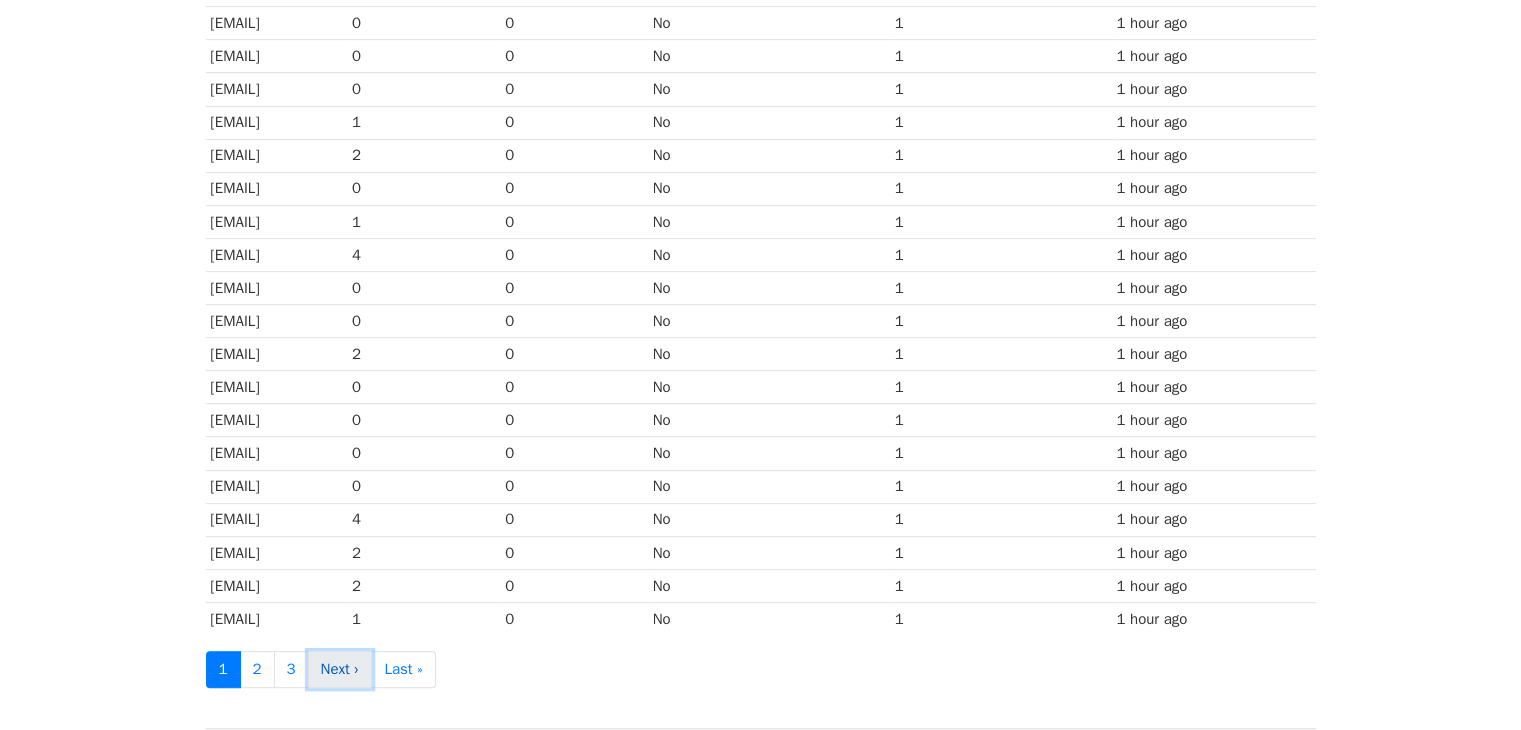 click on "Next ›" at bounding box center [340, 669] 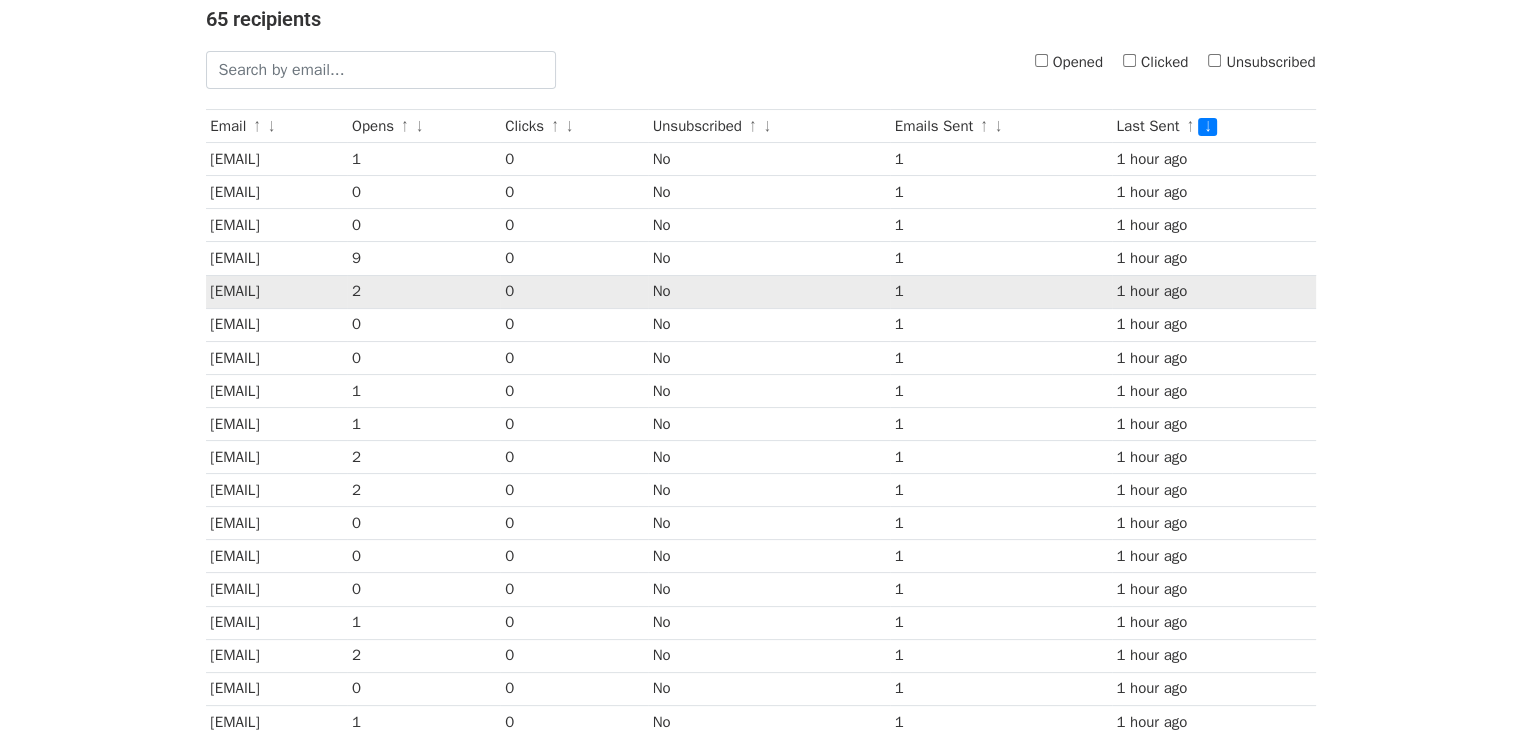 scroll, scrollTop: 0, scrollLeft: 0, axis: both 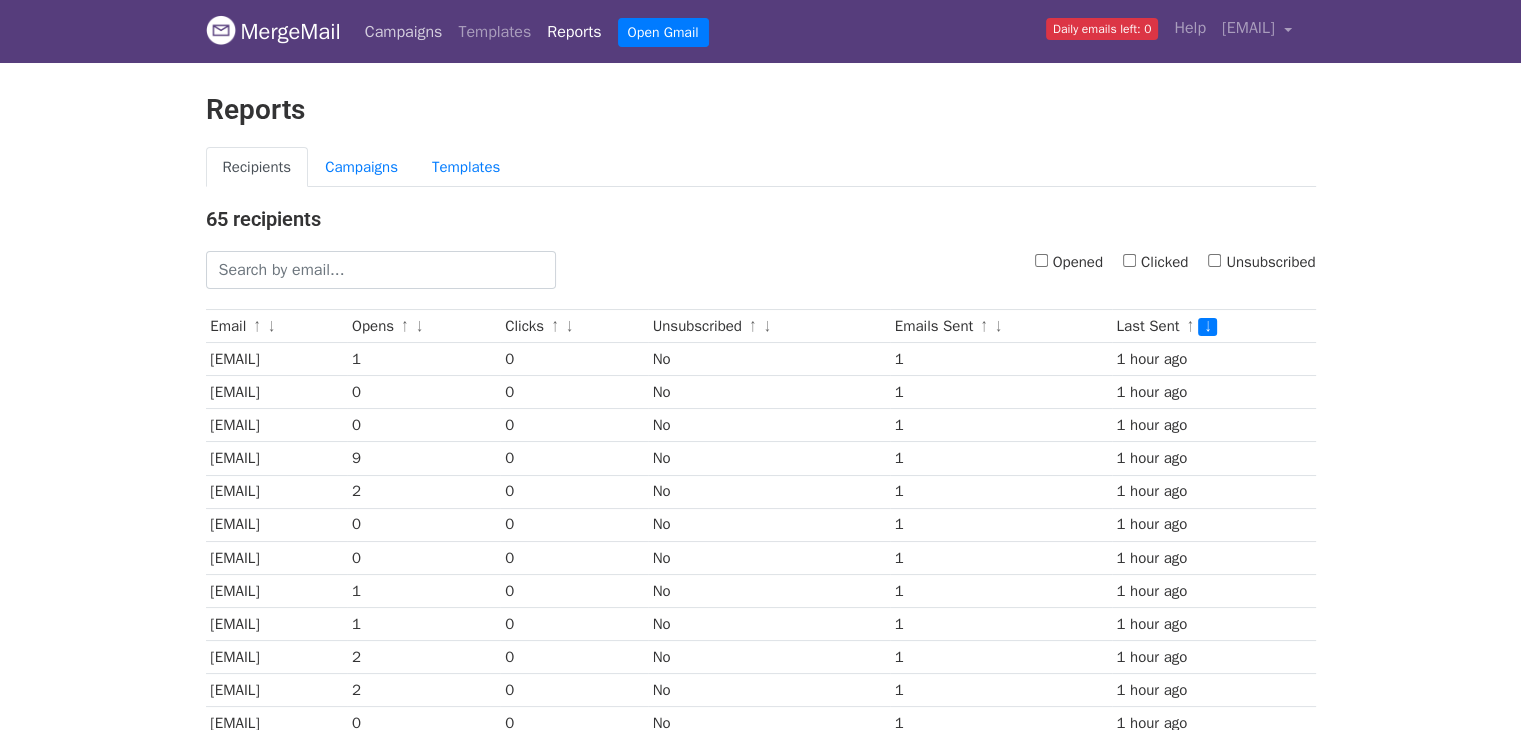 click on "Campaigns" at bounding box center [404, 32] 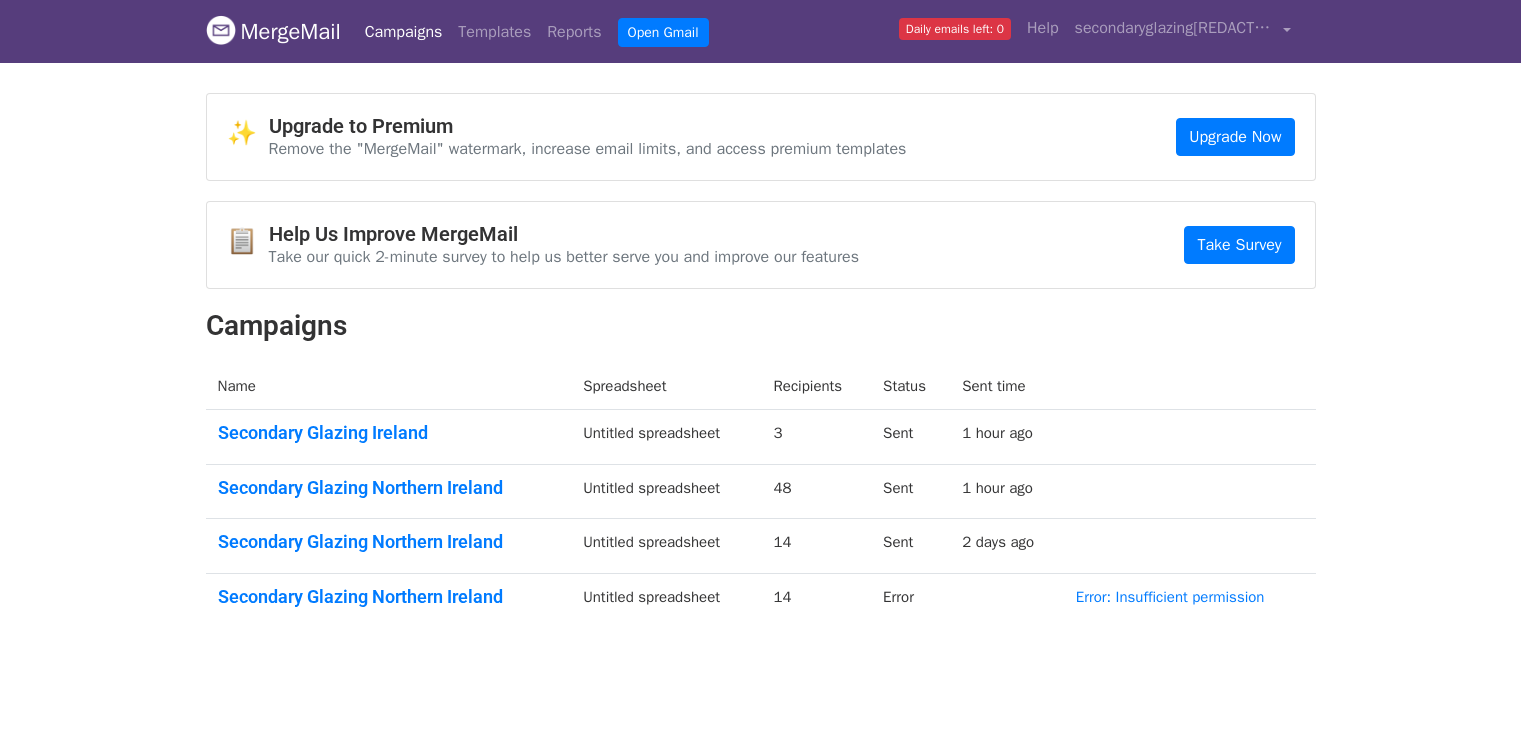 scroll, scrollTop: 0, scrollLeft: 0, axis: both 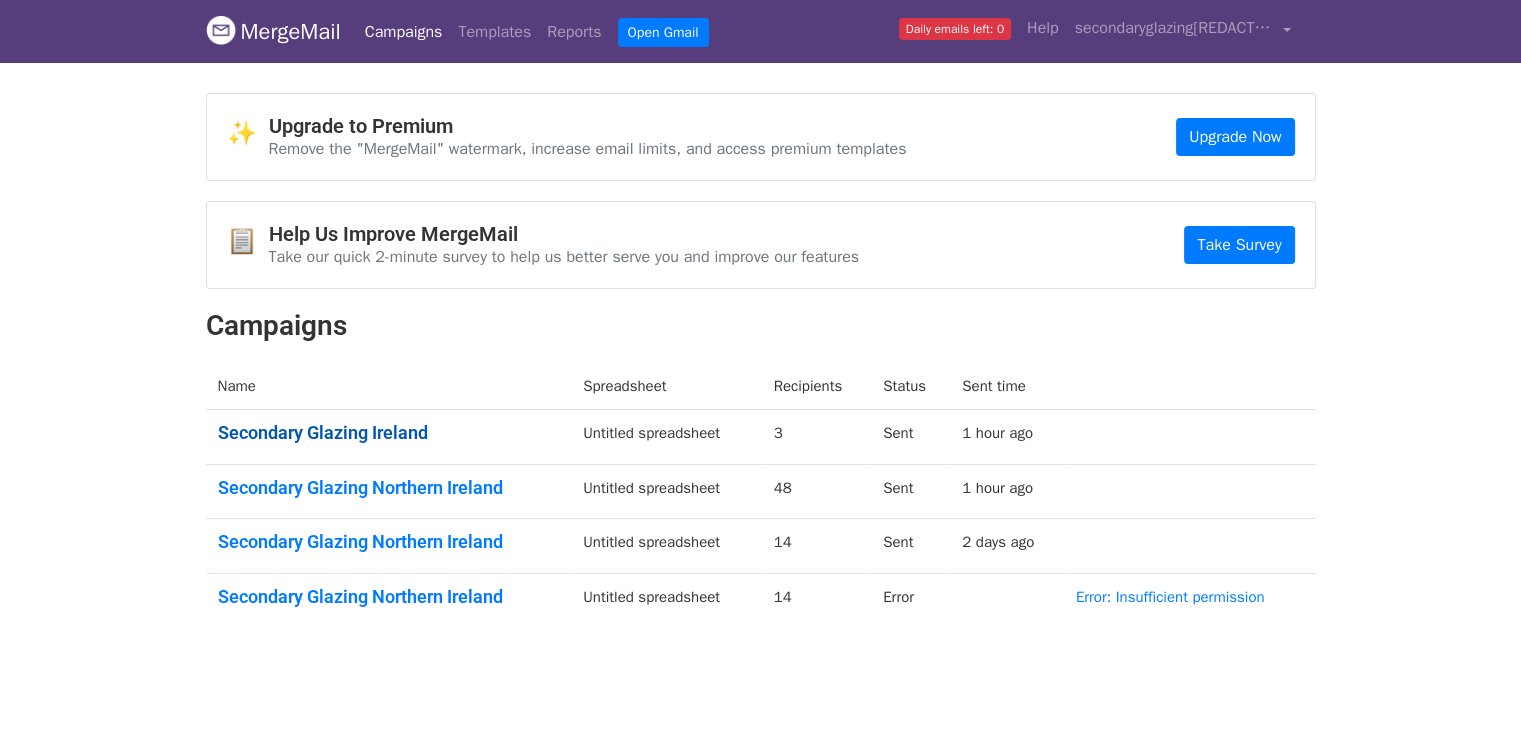 click on "Secondary Glazing Ireland" at bounding box center [389, 433] 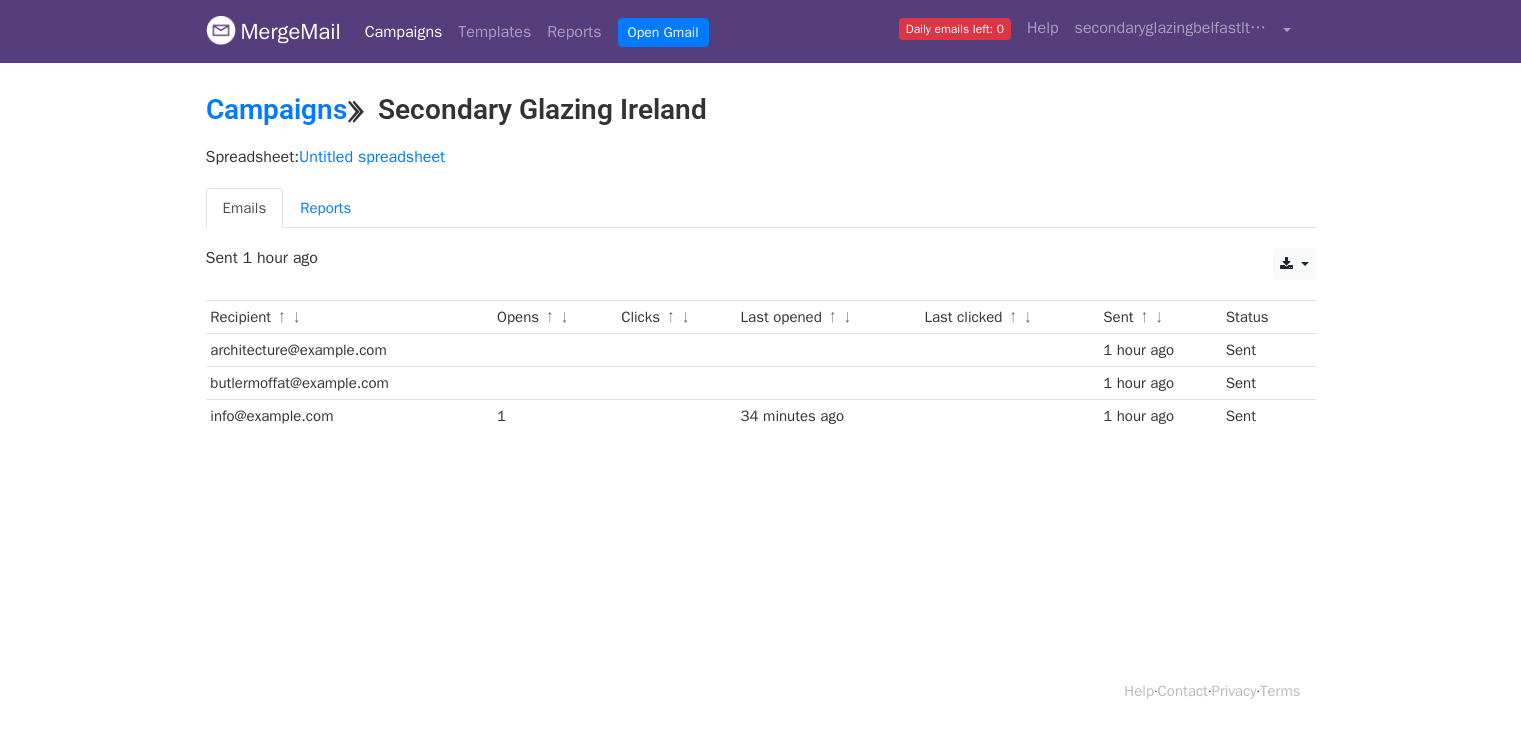 scroll, scrollTop: 0, scrollLeft: 0, axis: both 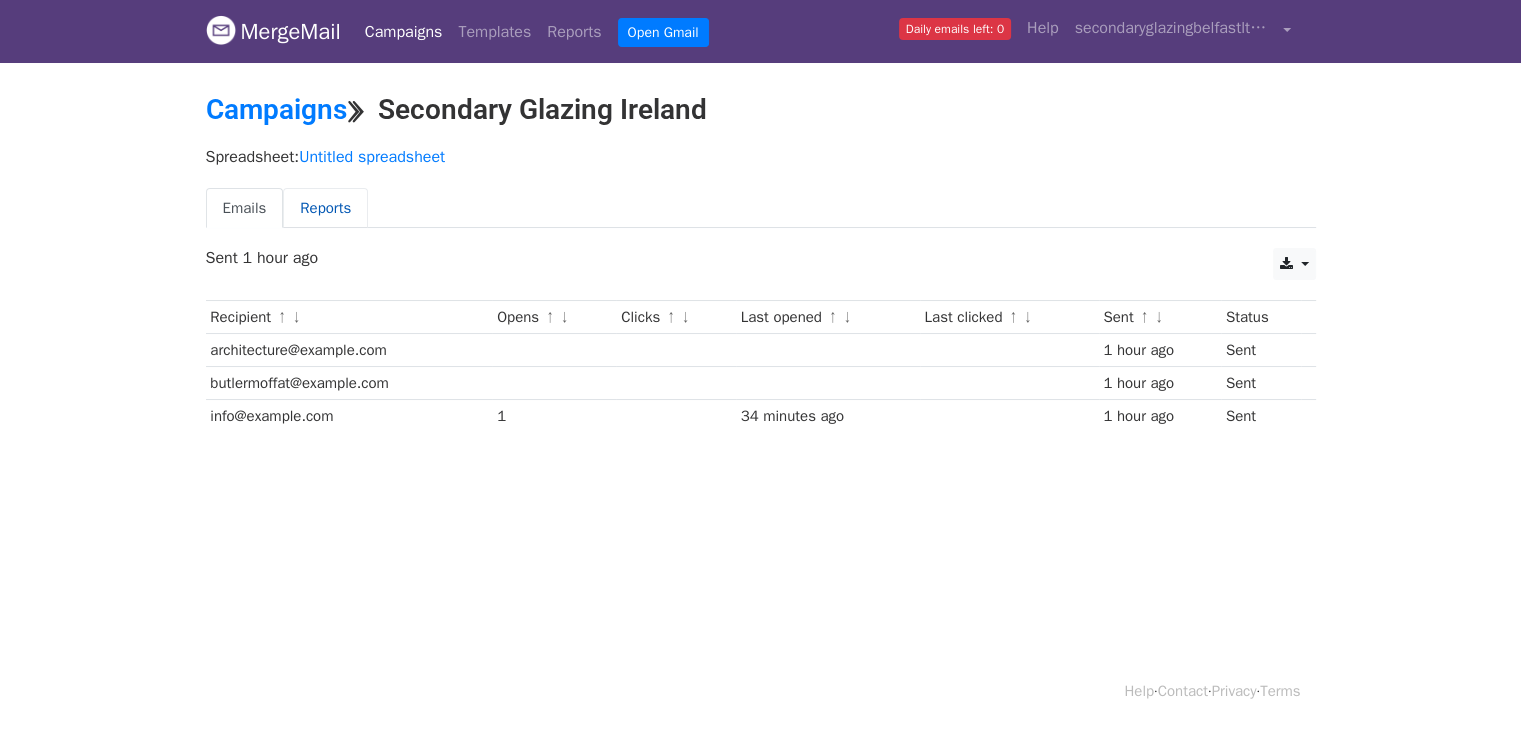 click on "Reports" at bounding box center [325, 208] 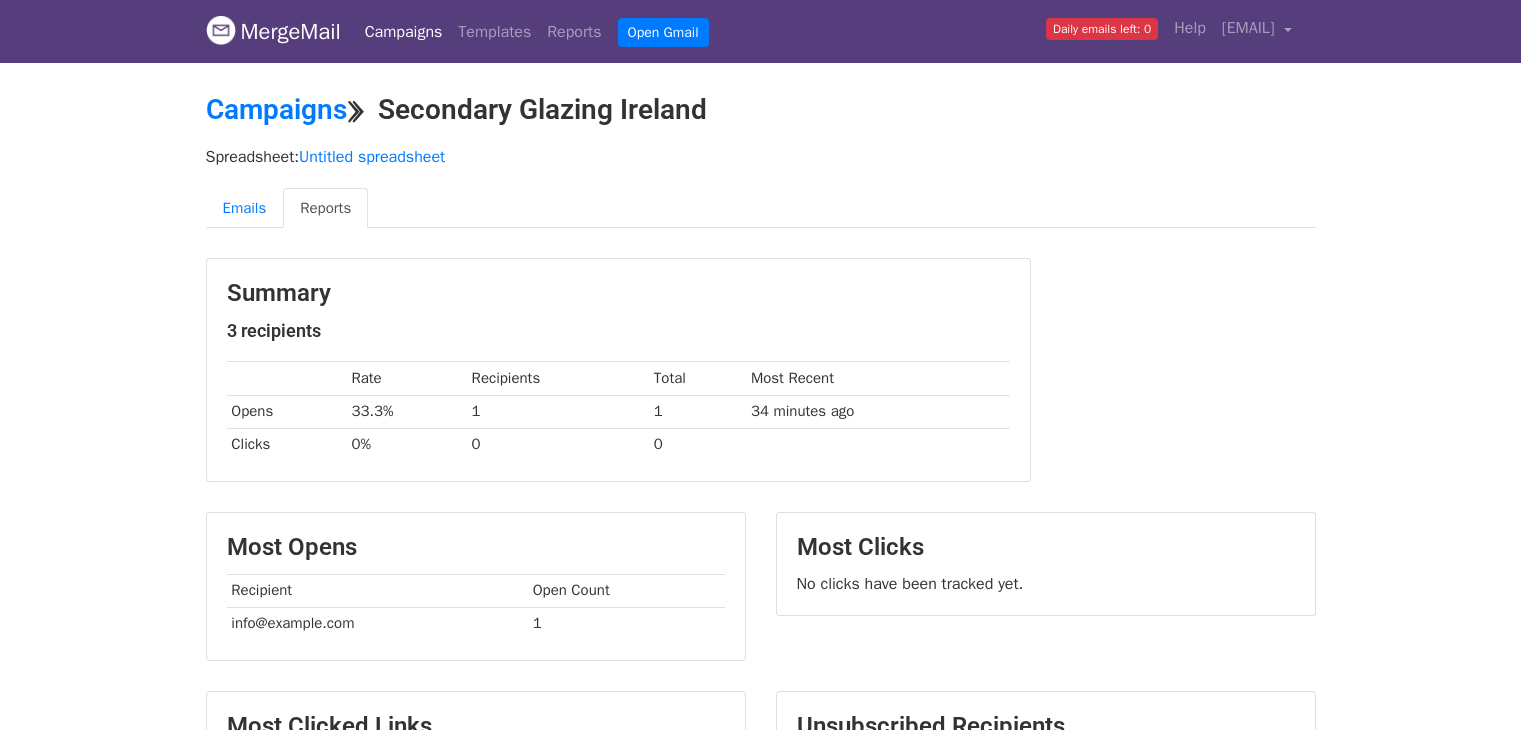scroll, scrollTop: 0, scrollLeft: 0, axis: both 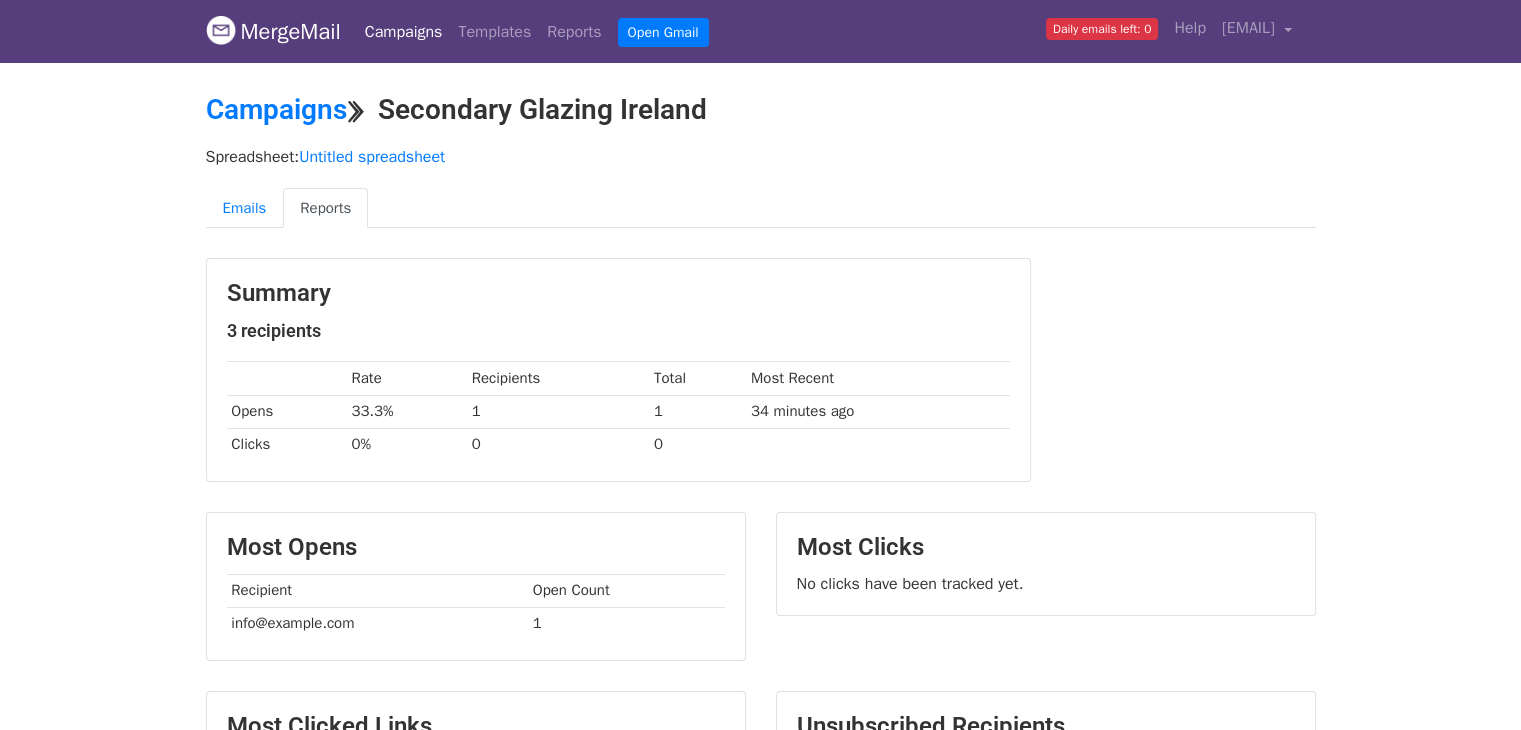 click on "MergeMail" at bounding box center [273, 32] 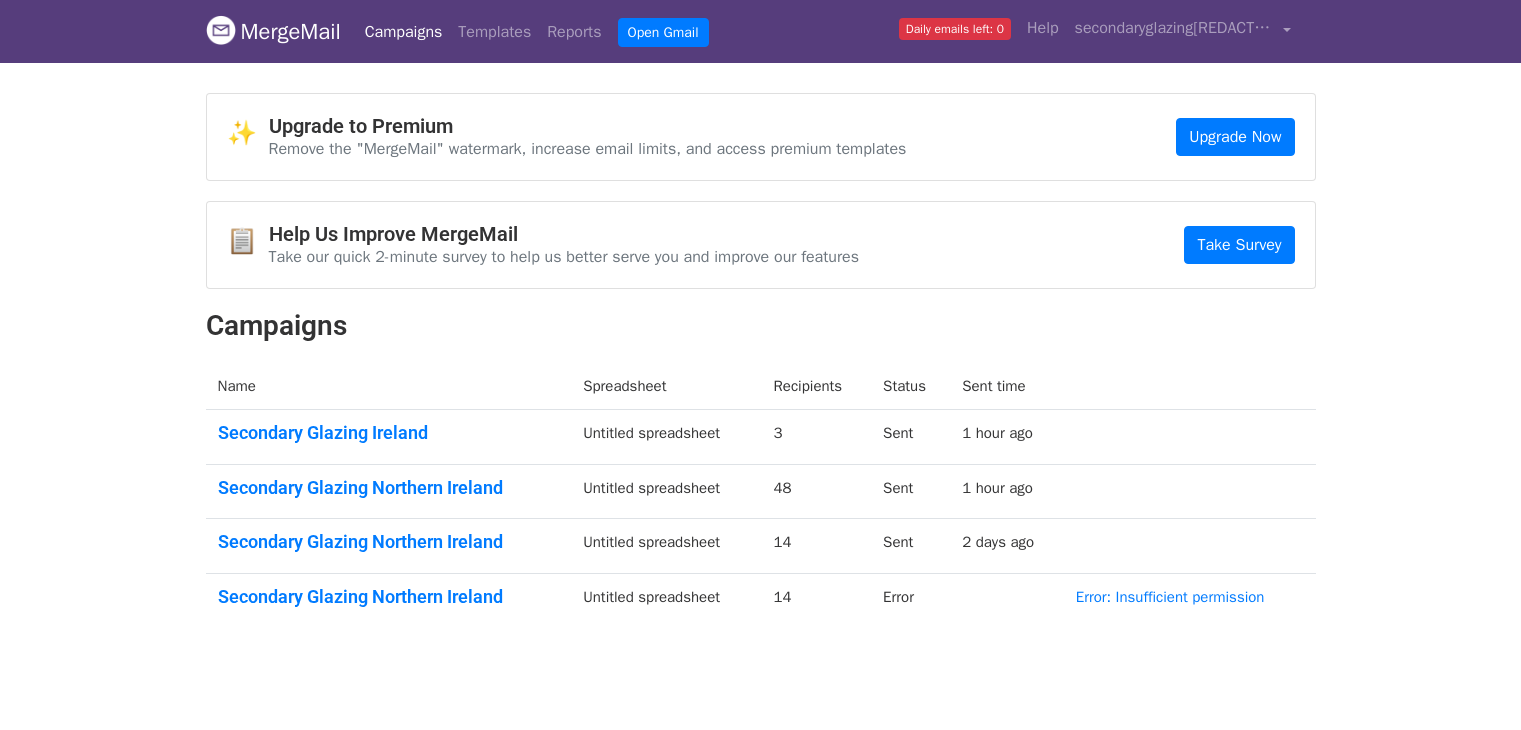 scroll, scrollTop: 0, scrollLeft: 0, axis: both 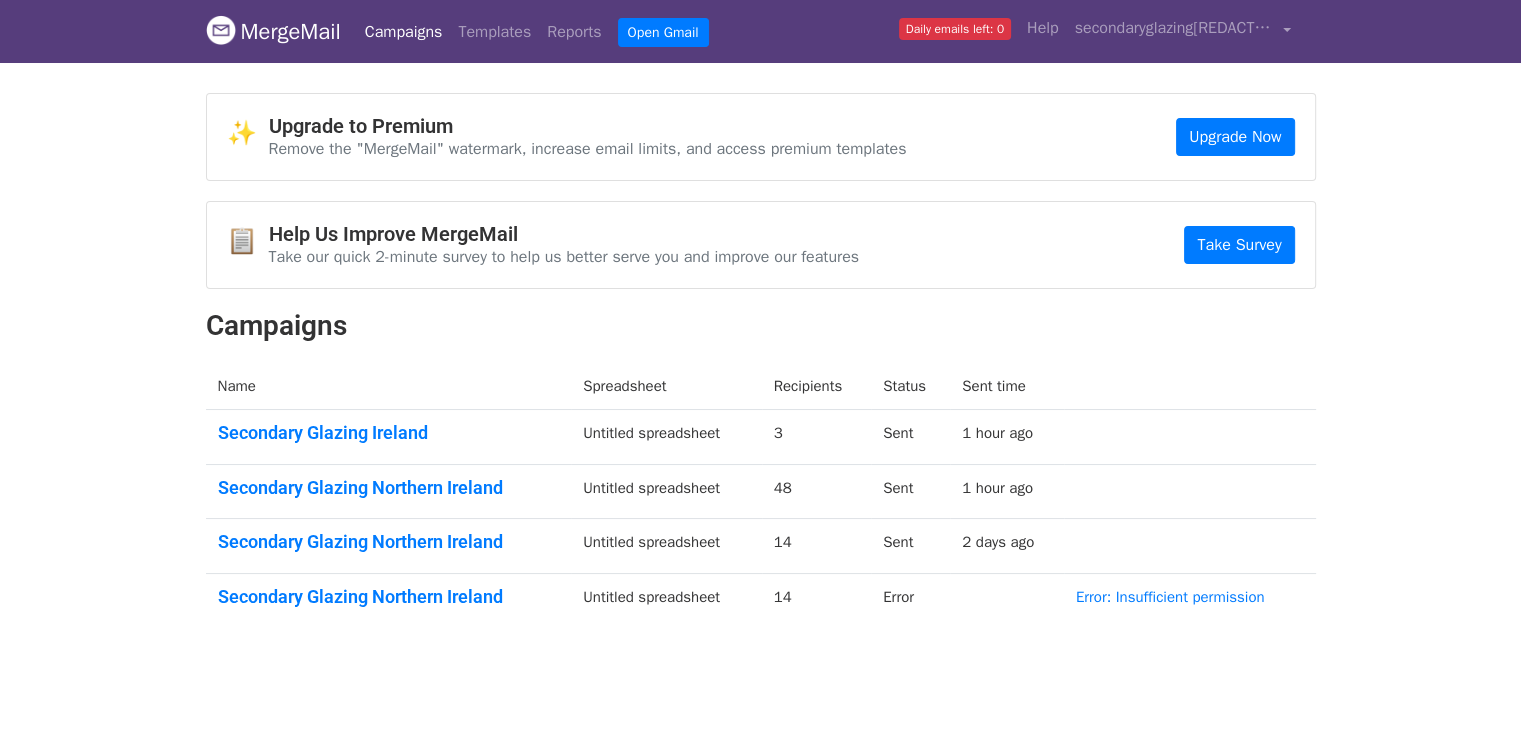 click on "Remove the "MergeMail" watermark, increase email limits, and access premium templates" at bounding box center (588, 149) 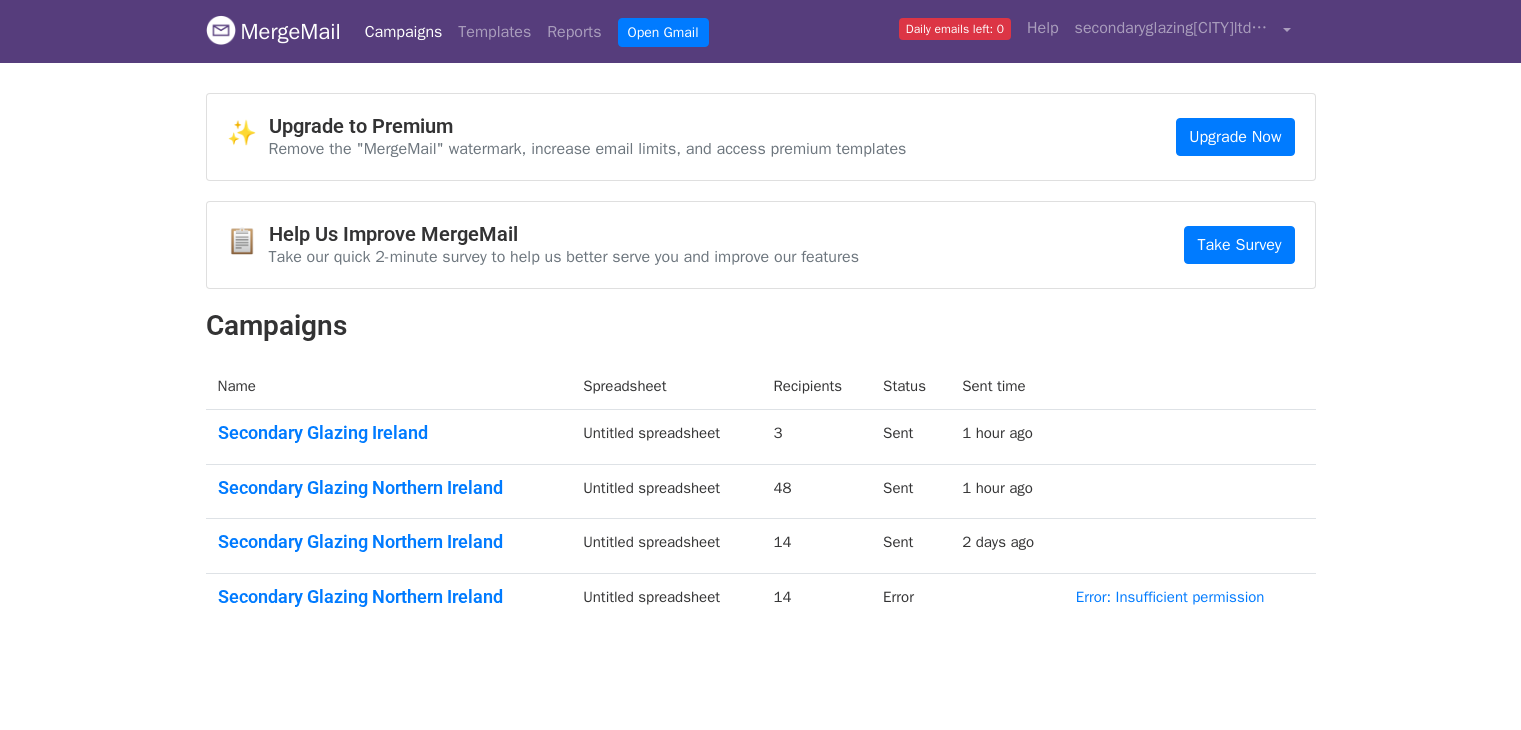 scroll, scrollTop: 0, scrollLeft: 0, axis: both 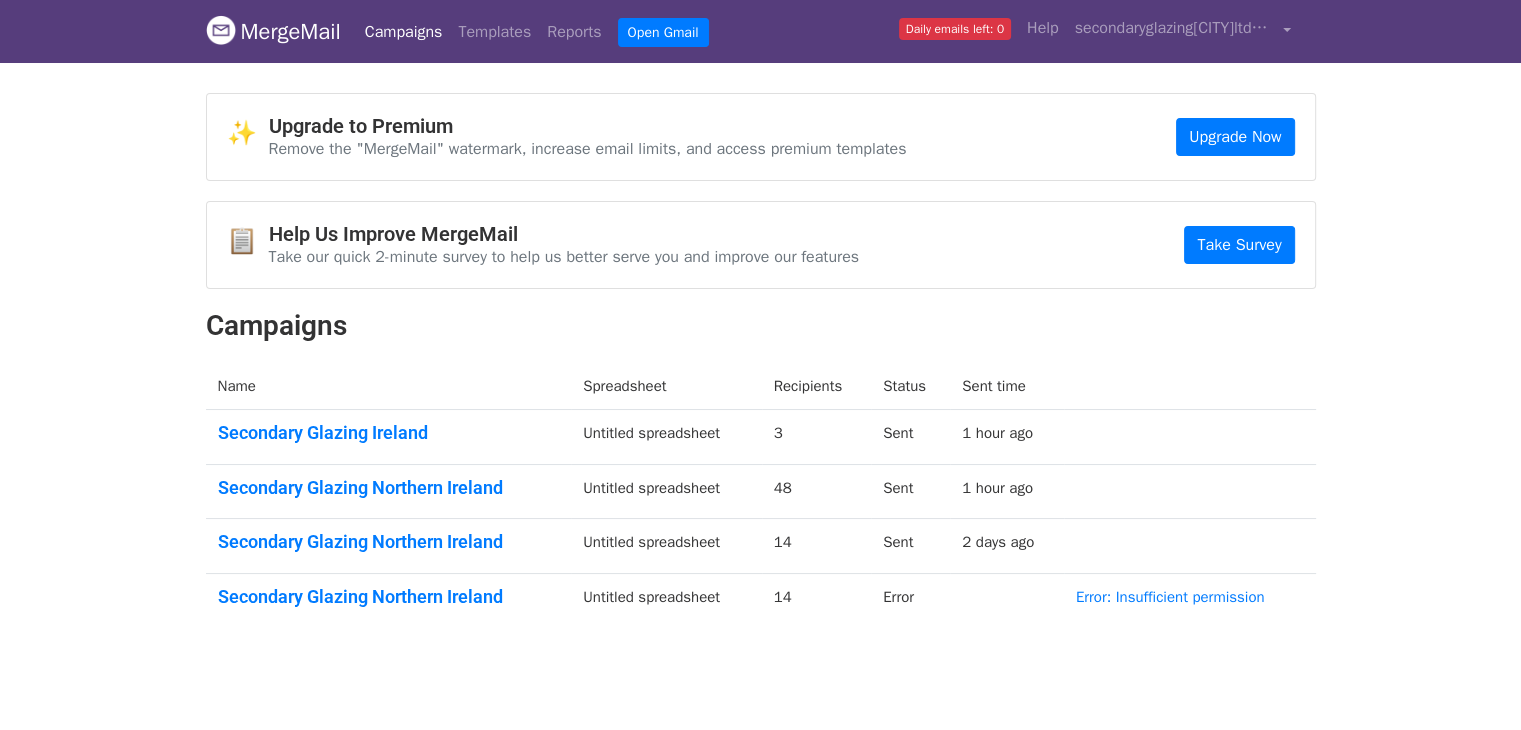 click on "✨
Upgrade to Premium
Remove the "MergeMail" watermark, increase email limits, and access premium templates
Upgrade Now" at bounding box center (761, 137) 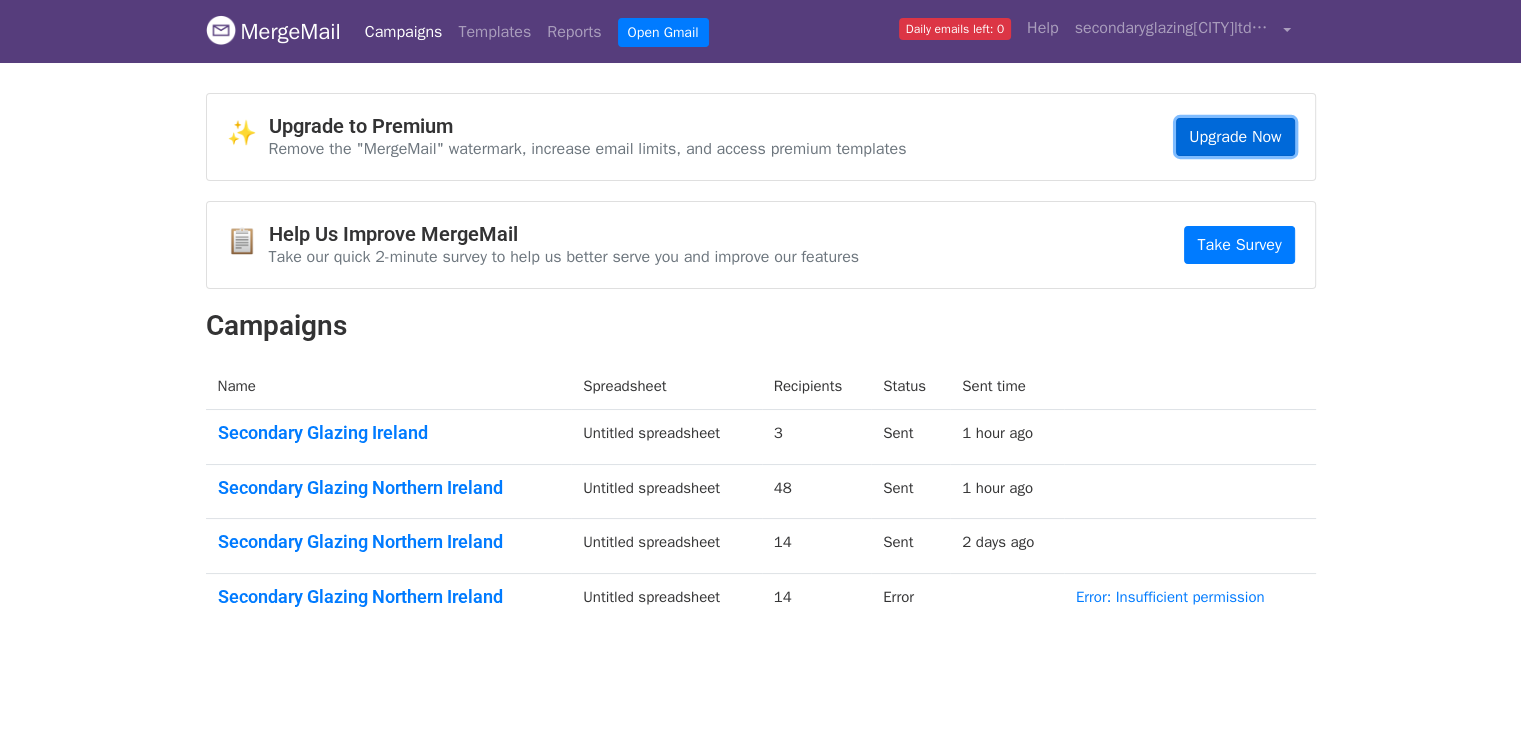 click on "Upgrade Now" at bounding box center [1235, 137] 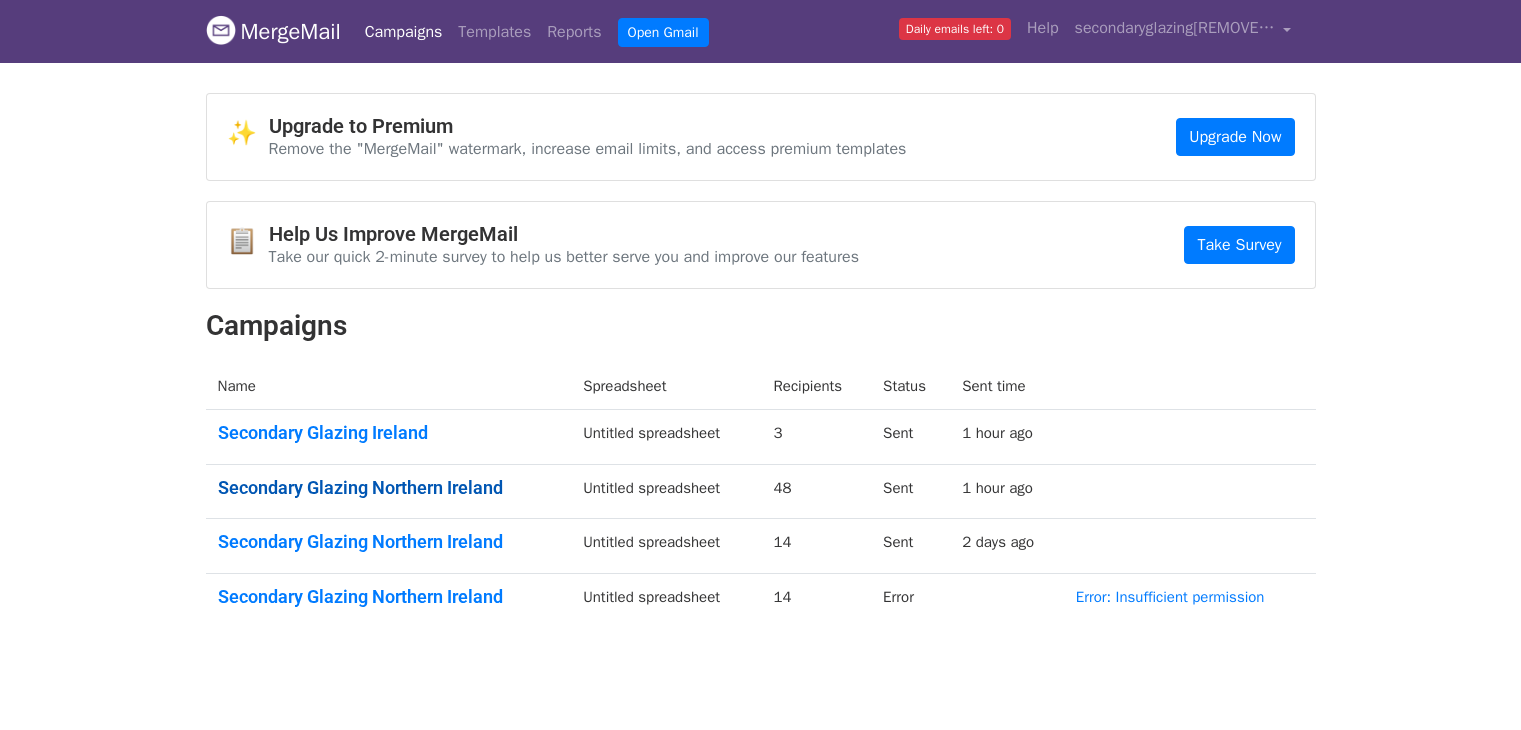 scroll, scrollTop: 0, scrollLeft: 0, axis: both 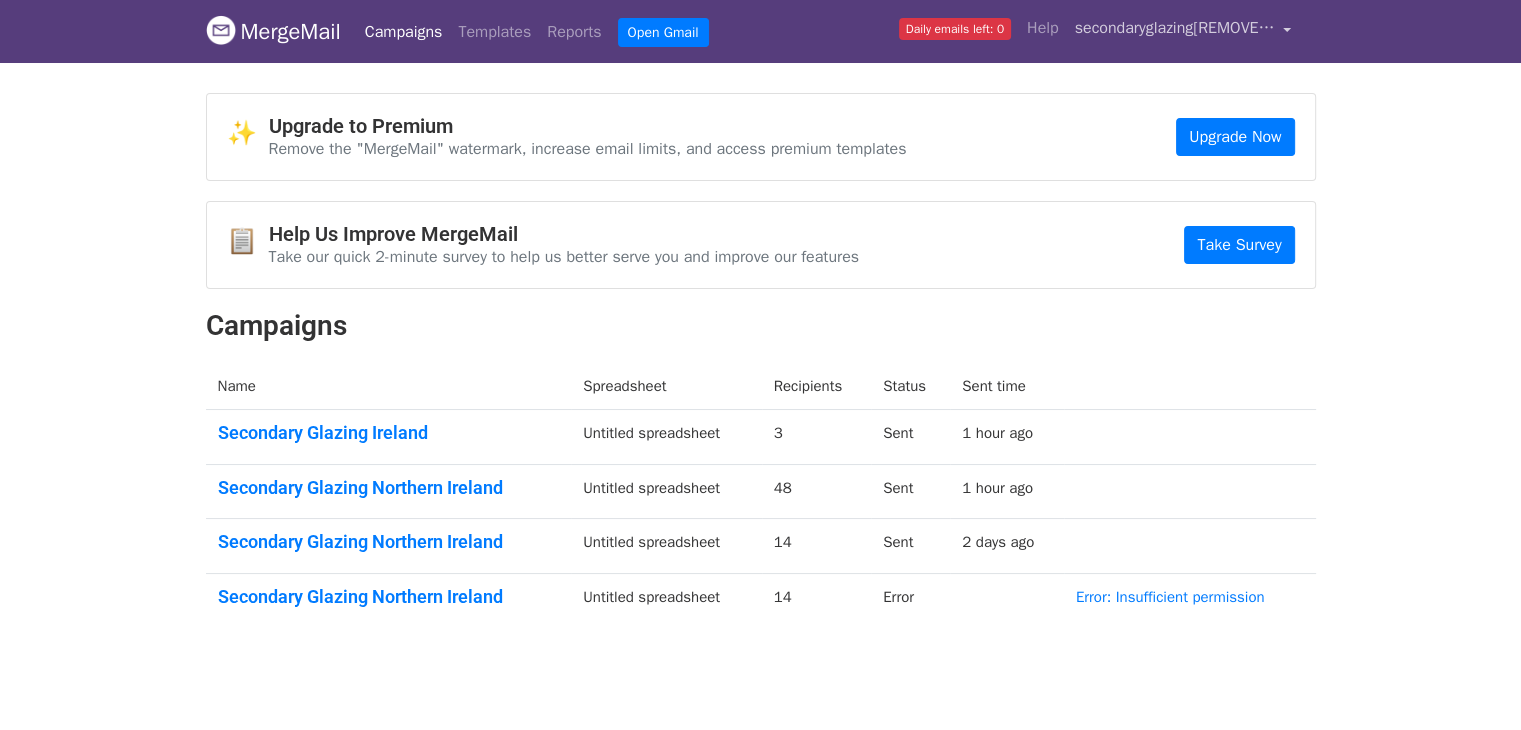 click on "secondaryglazing[CITY]ltd@[EMAIL]" at bounding box center (1175, 28) 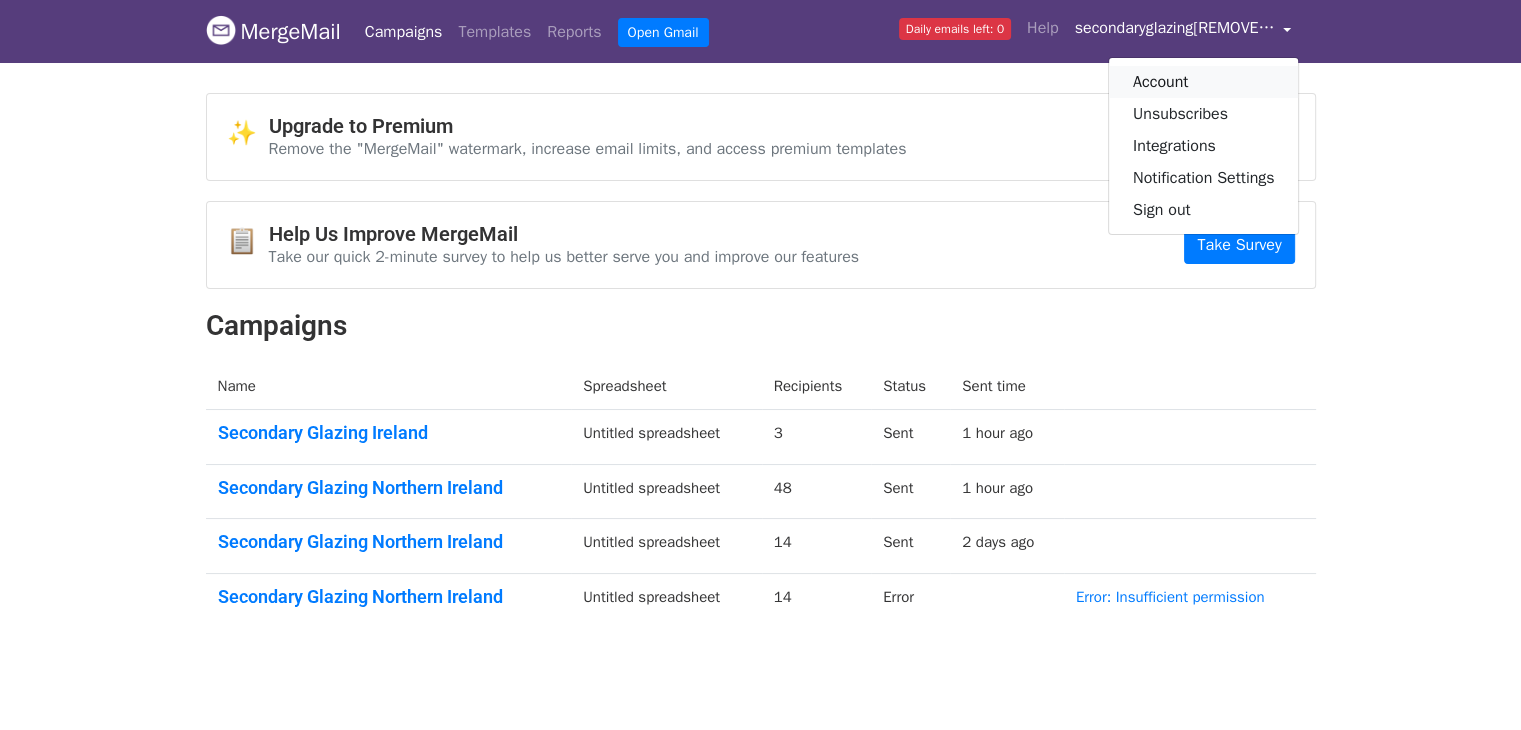 click on "Account" at bounding box center [1204, 82] 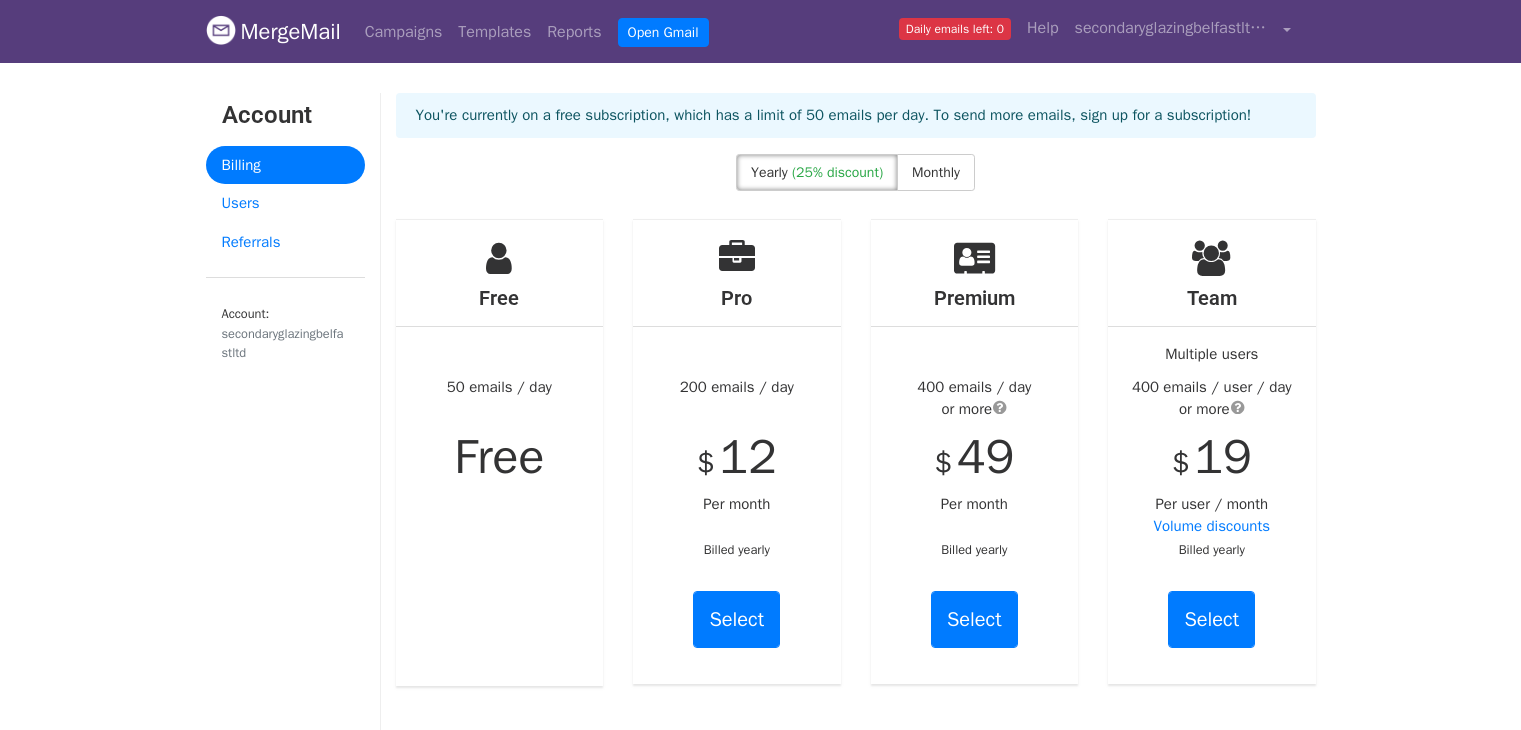 scroll, scrollTop: 0, scrollLeft: 0, axis: both 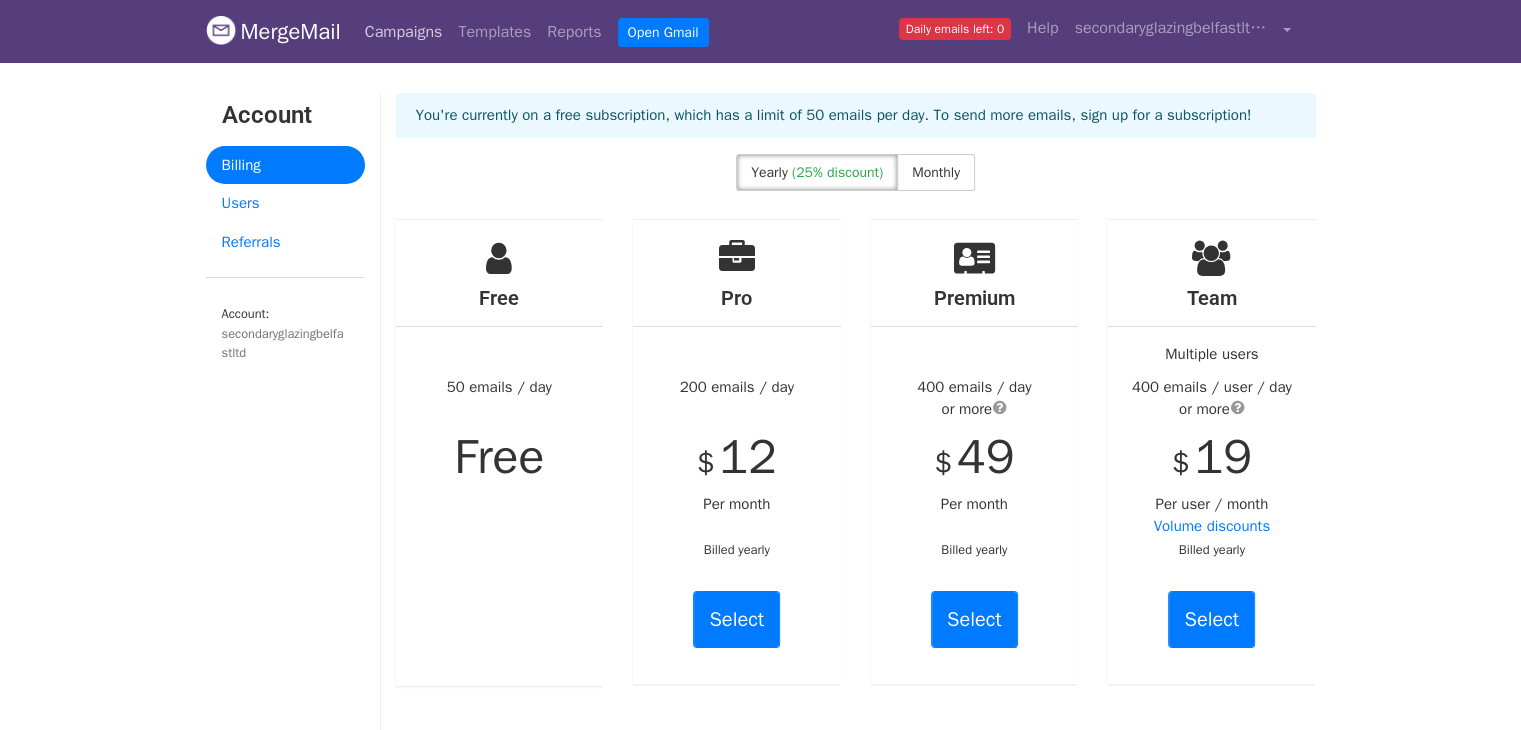 click on "Campaigns" at bounding box center (404, 32) 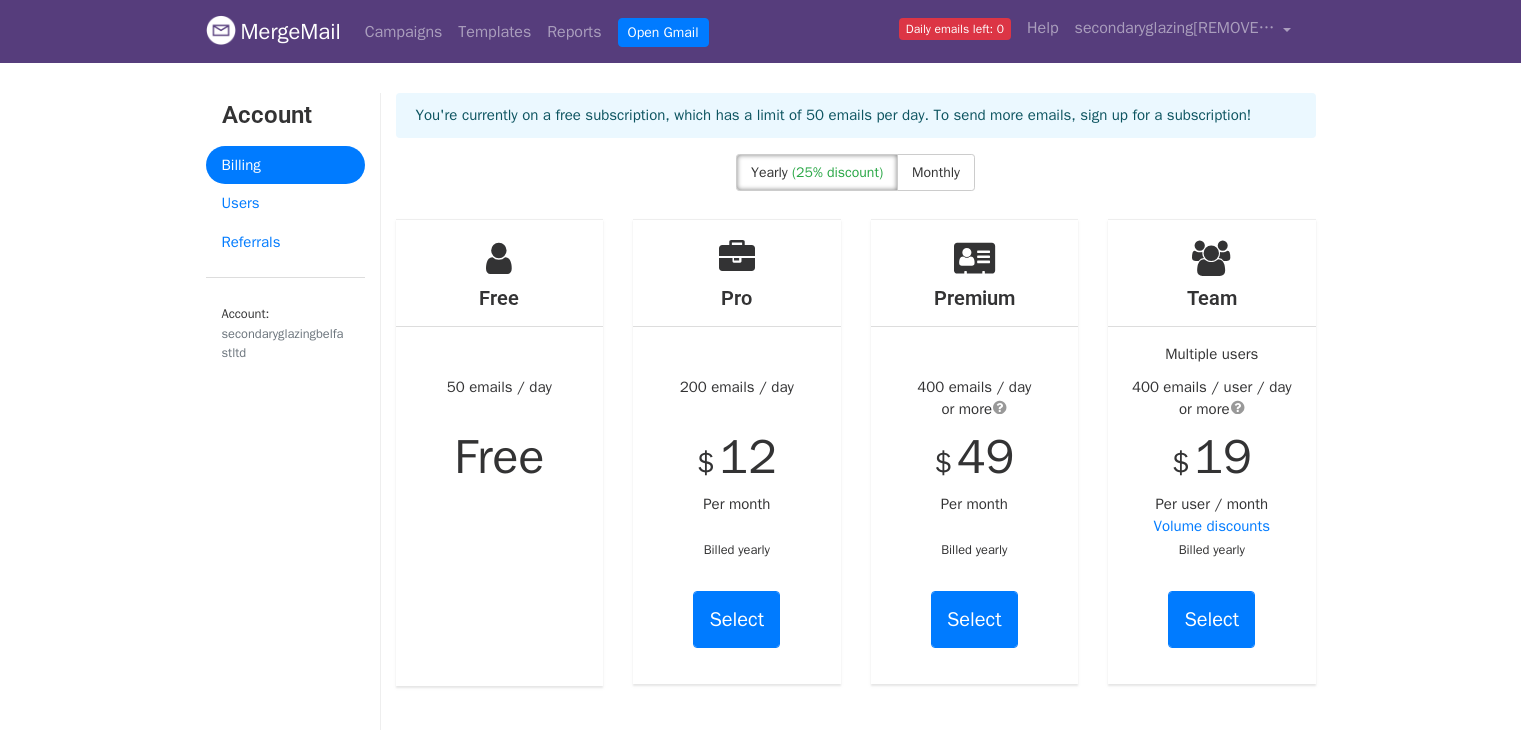 scroll, scrollTop: 0, scrollLeft: 0, axis: both 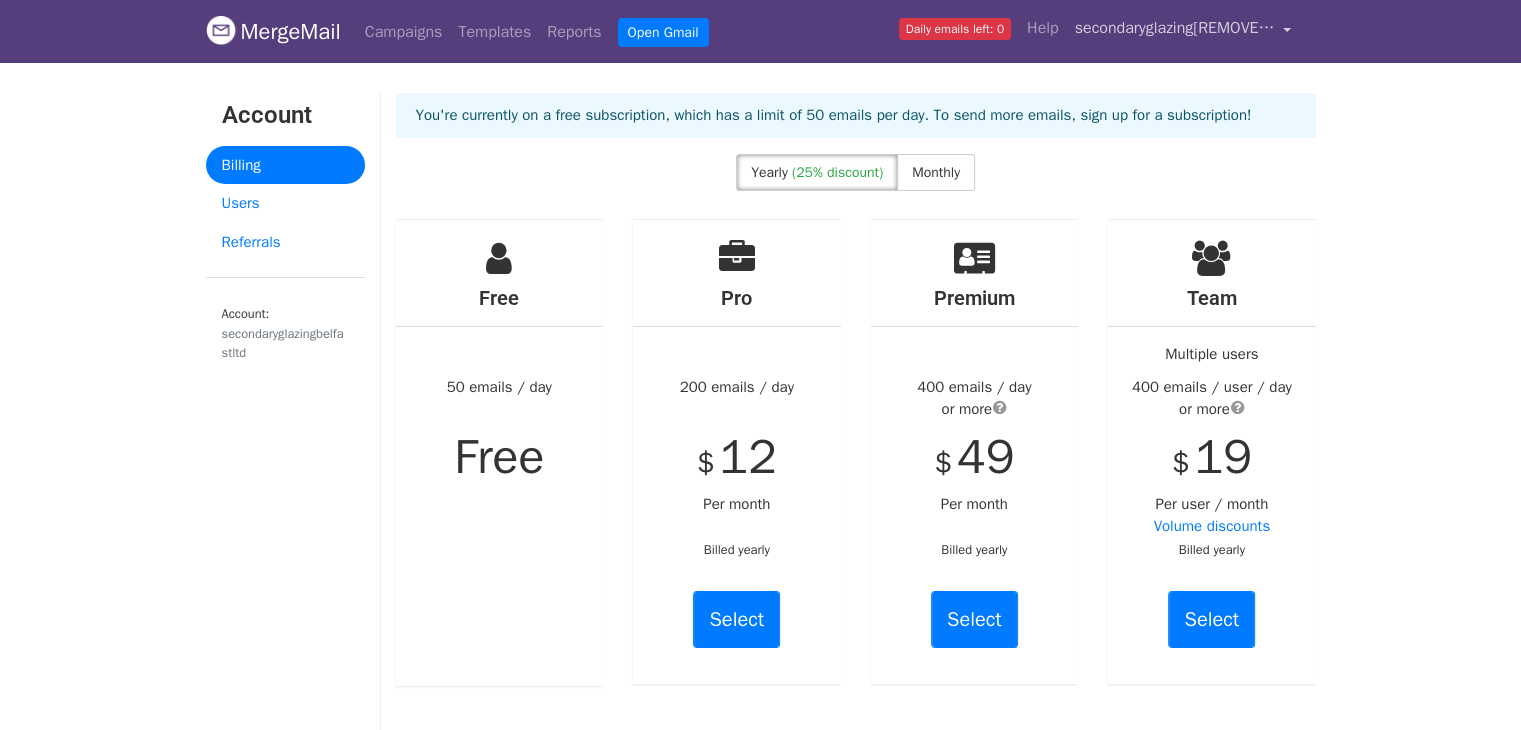click on "secondaryglazingbelfastltd@[EMAIL]" at bounding box center (1175, 28) 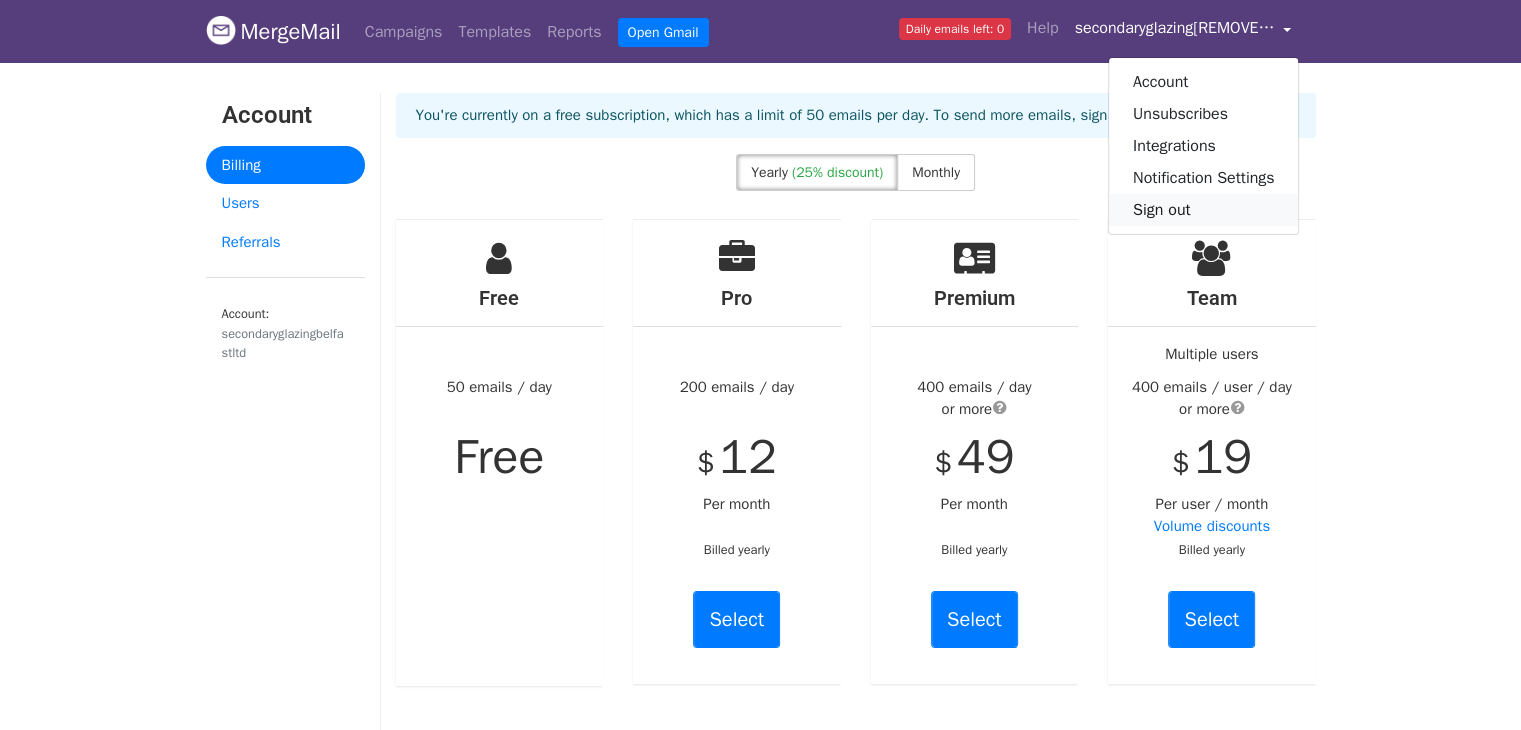 click on "Sign out" at bounding box center (1204, 210) 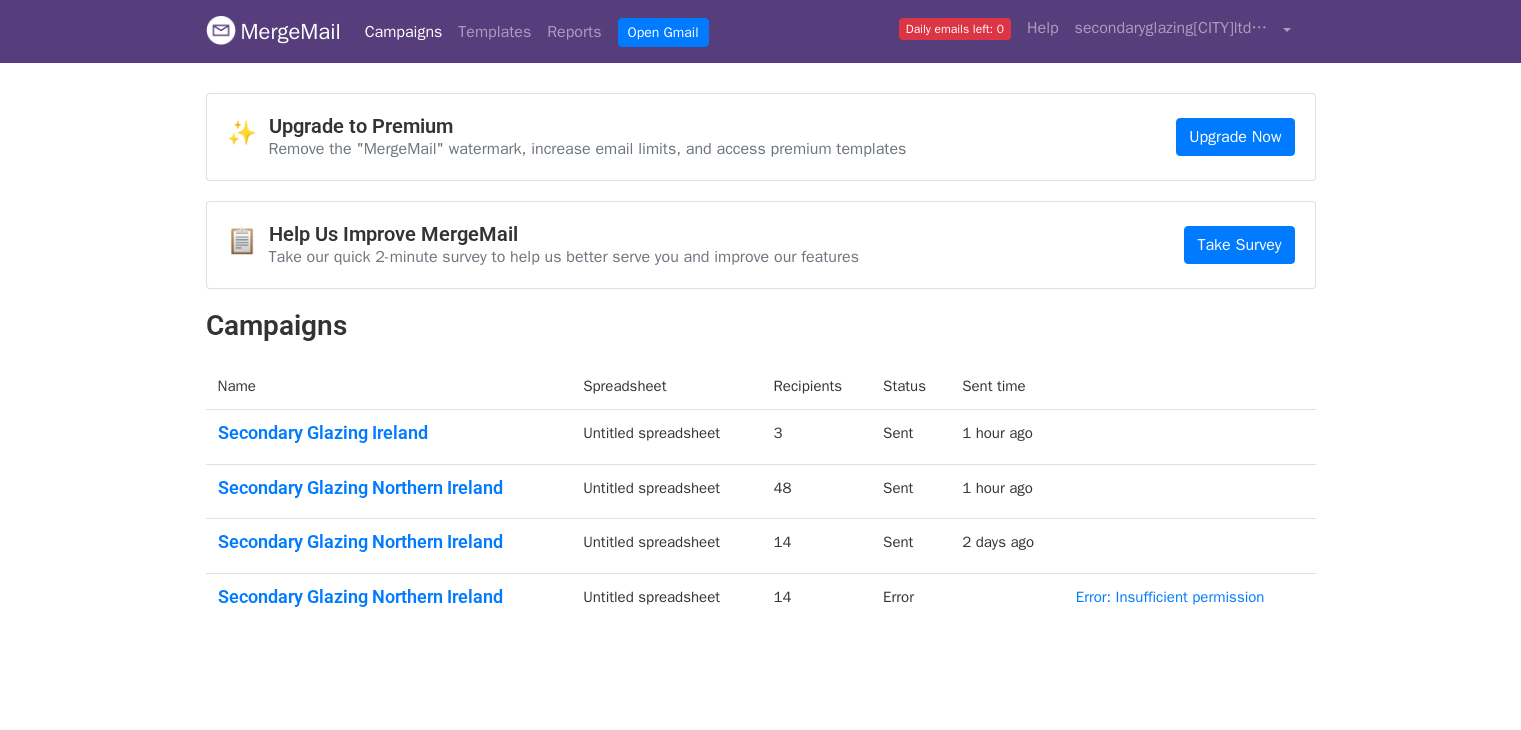 scroll, scrollTop: 0, scrollLeft: 0, axis: both 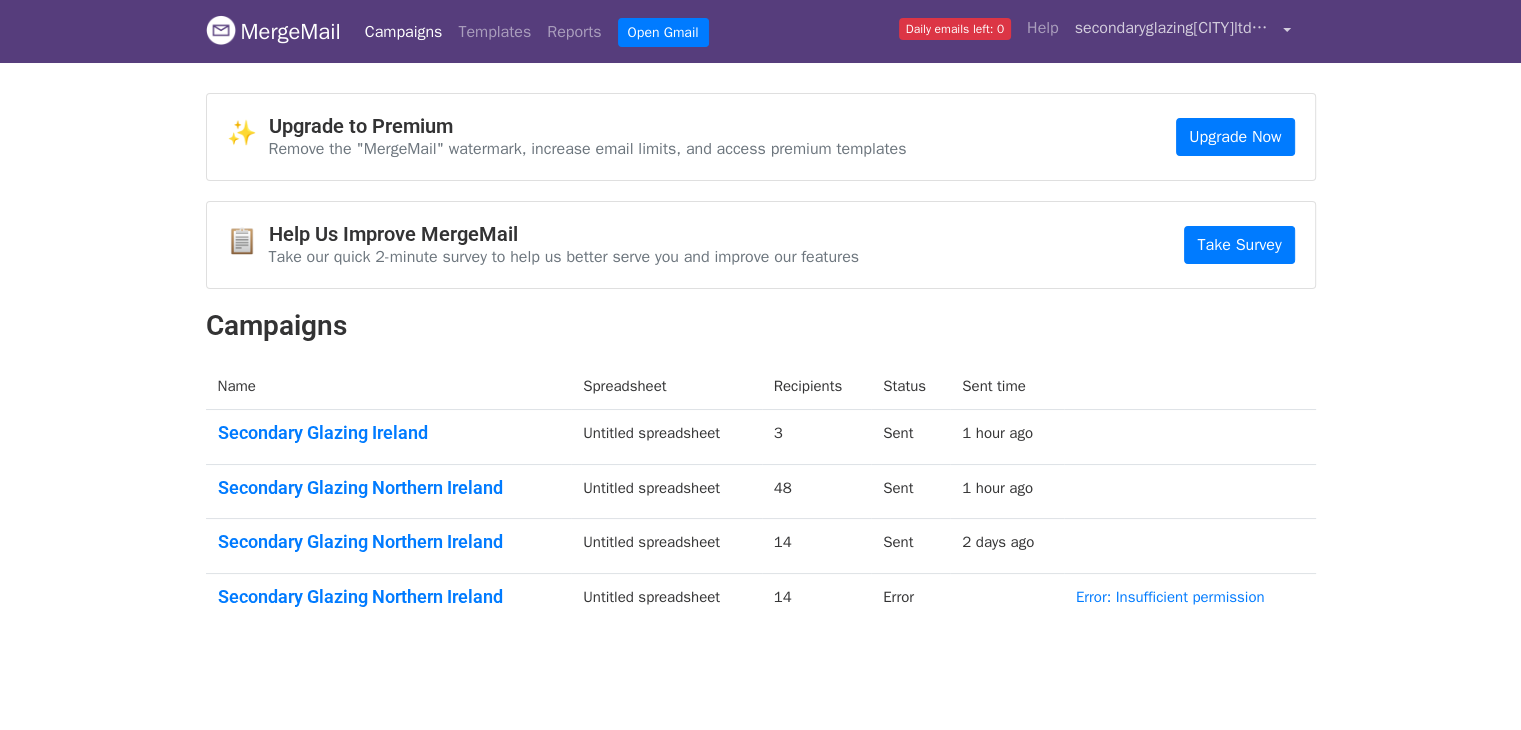 click on "secondaryglazing[REMOVED]@example.com" at bounding box center (1175, 28) 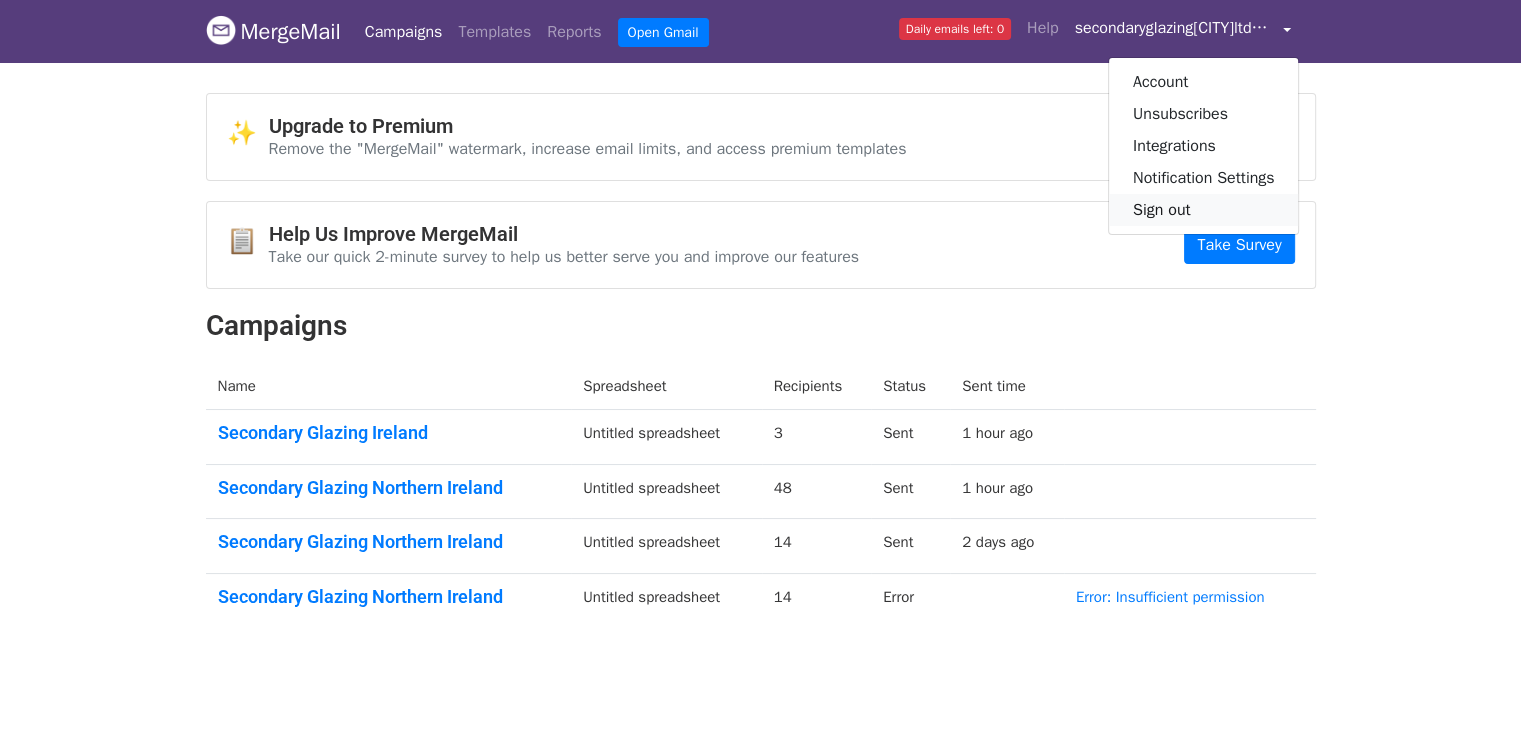 click on "Sign out" at bounding box center [1204, 210] 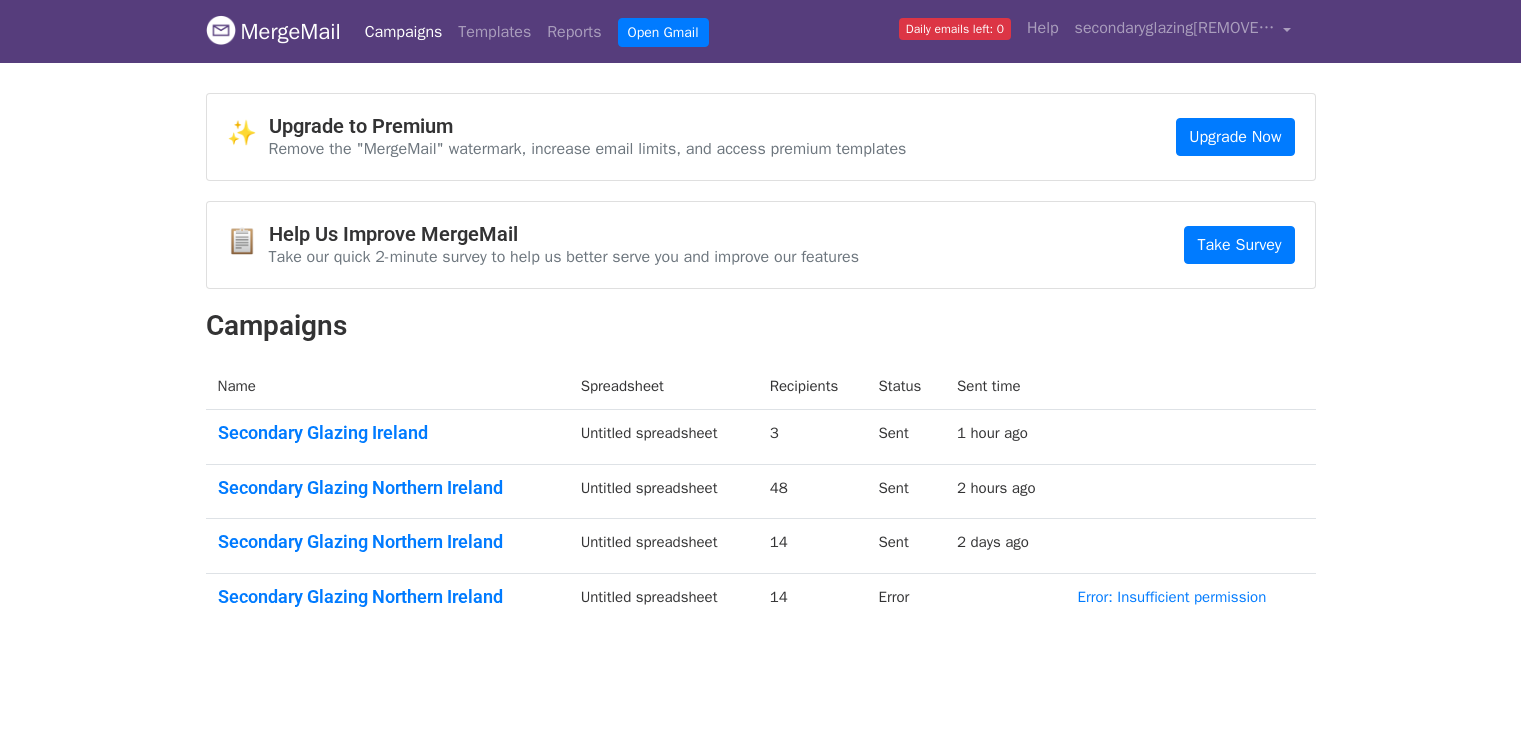 scroll, scrollTop: 0, scrollLeft: 0, axis: both 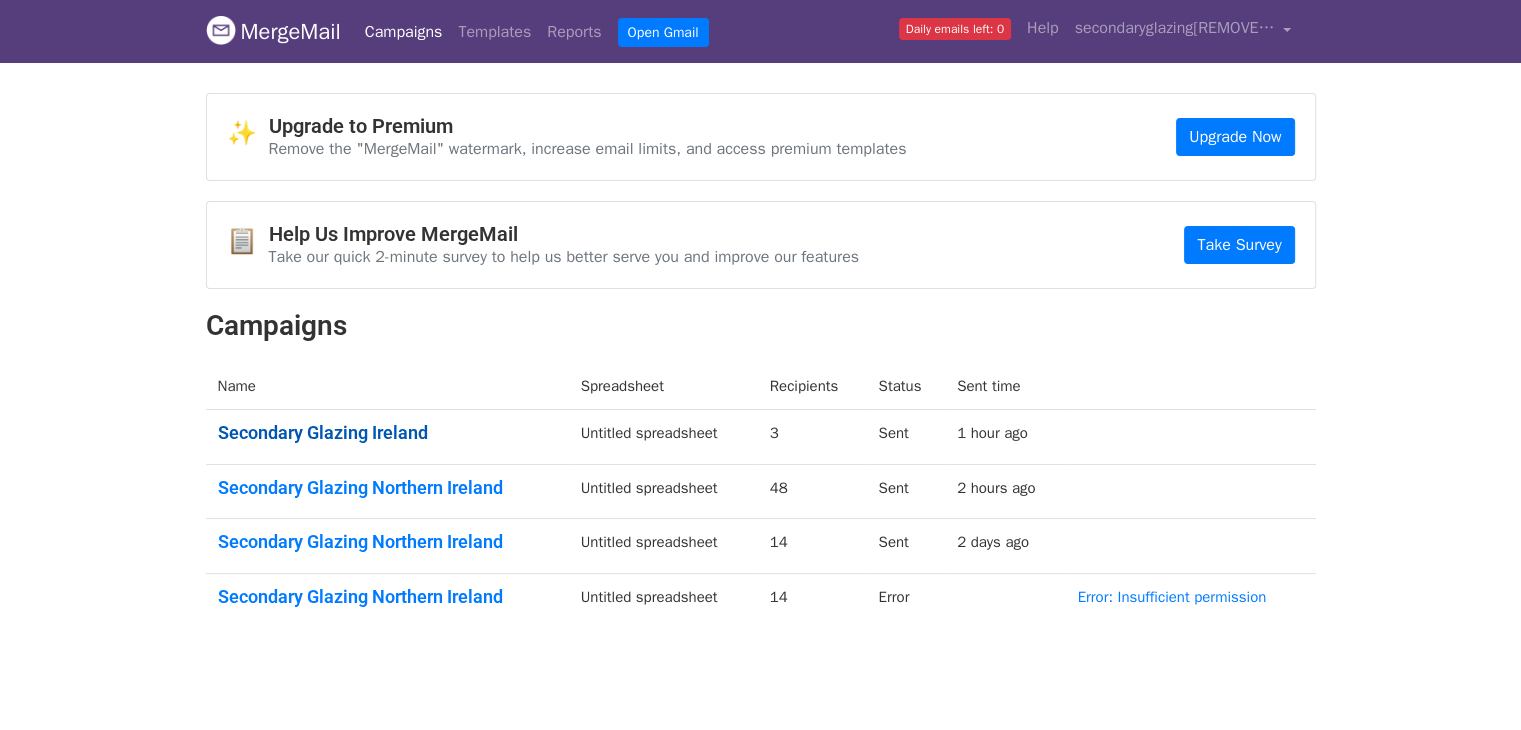 click on "Secondary Glazing Ireland" at bounding box center [387, 433] 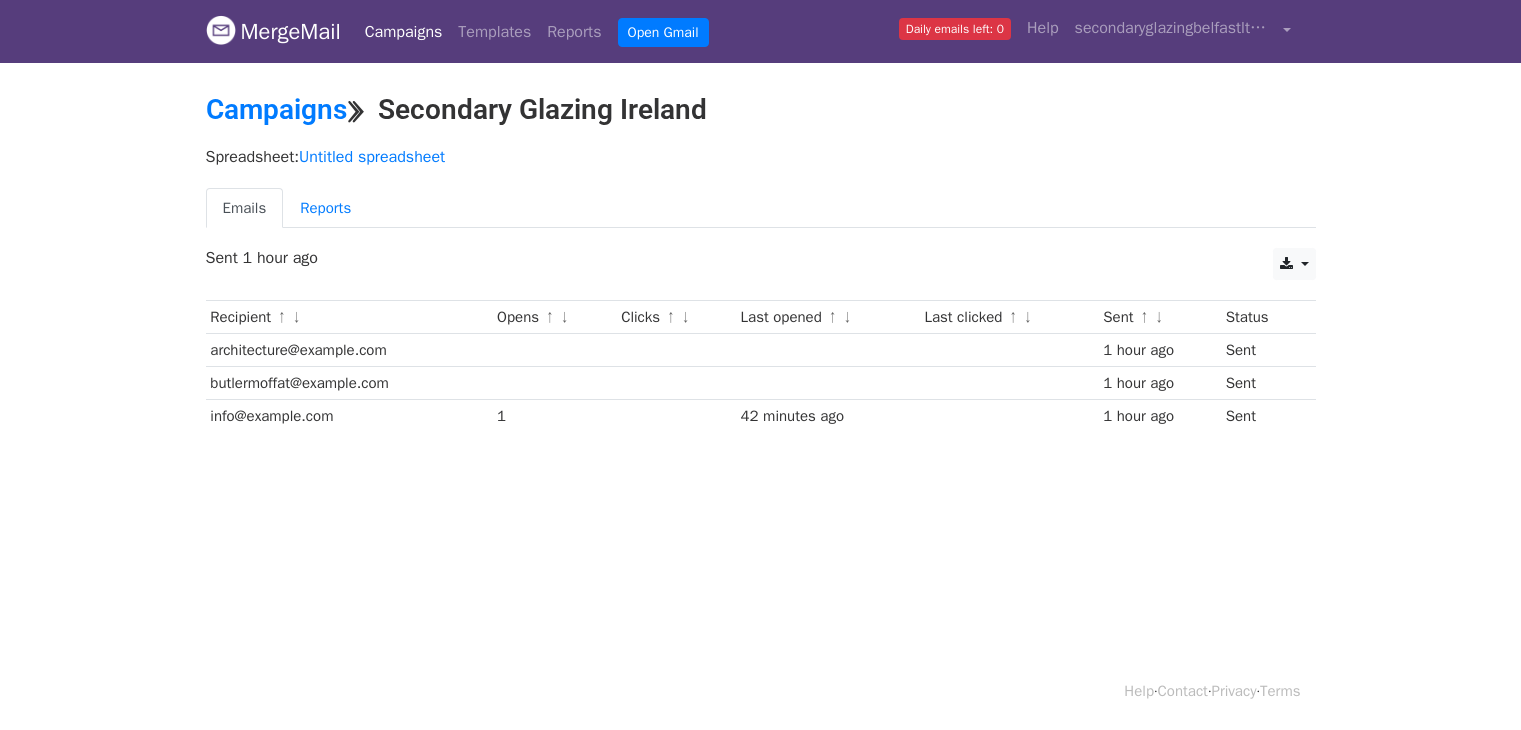 scroll, scrollTop: 0, scrollLeft: 0, axis: both 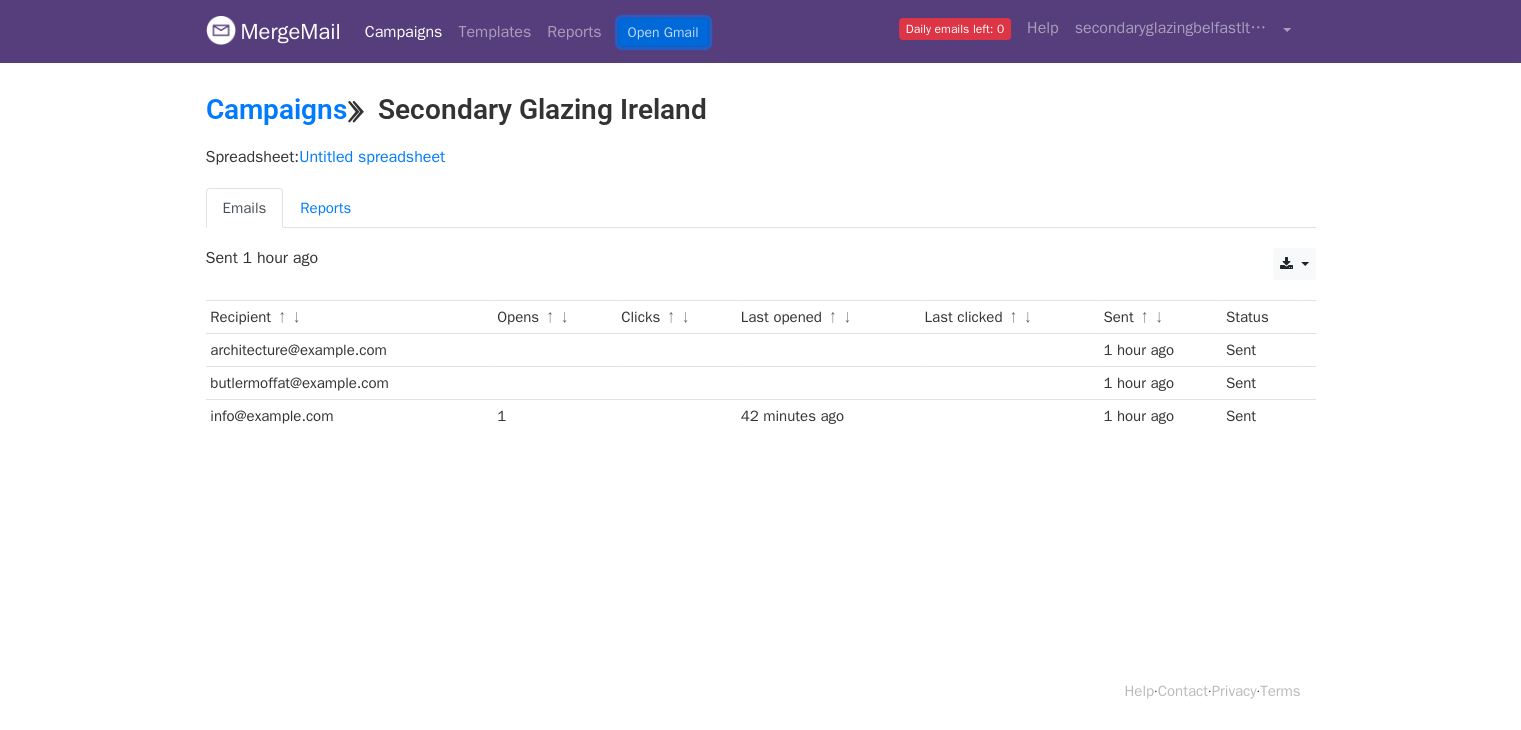 click on "Open Gmail" at bounding box center (663, 32) 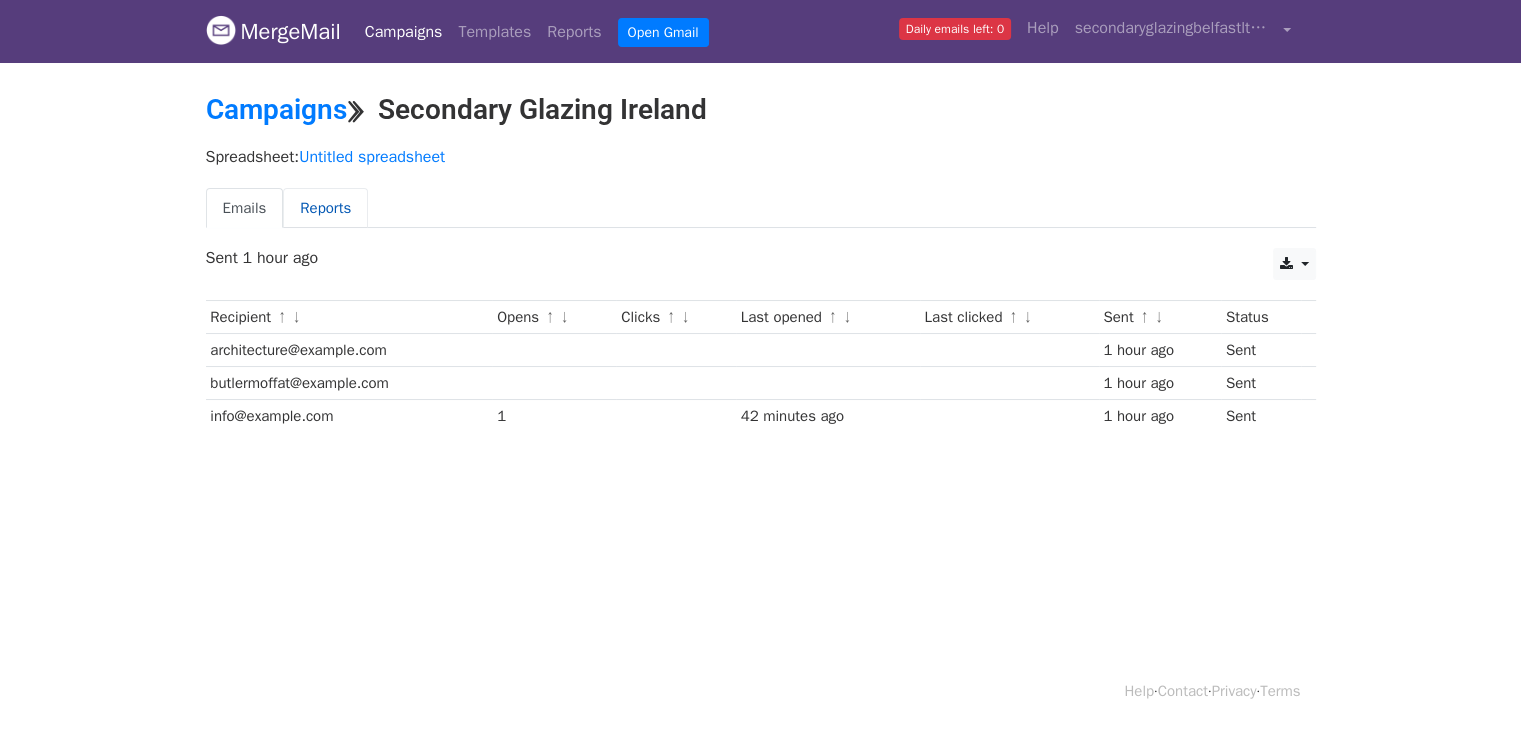 click on "Reports" at bounding box center (325, 208) 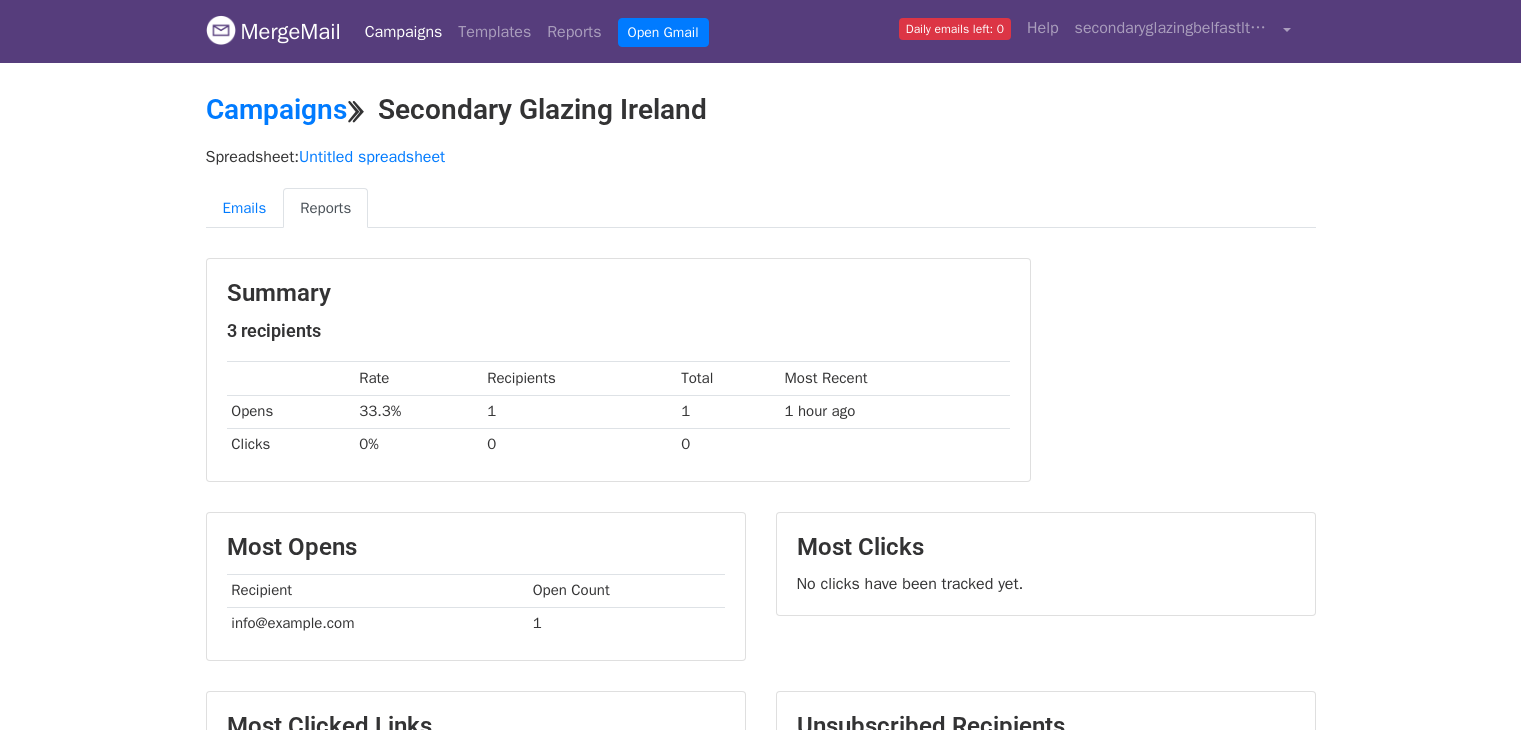 scroll, scrollTop: 0, scrollLeft: 0, axis: both 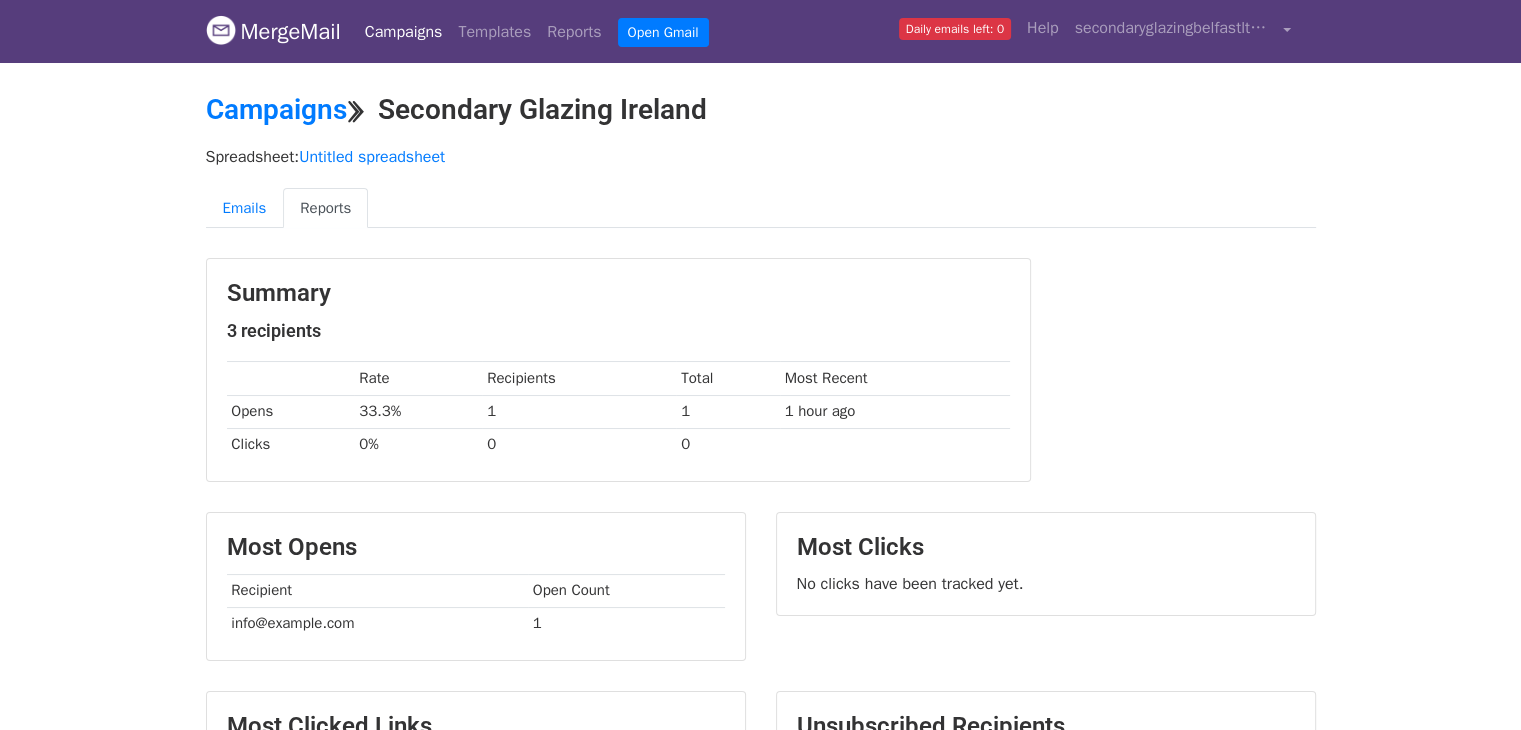 click on "Campaigns" at bounding box center (404, 32) 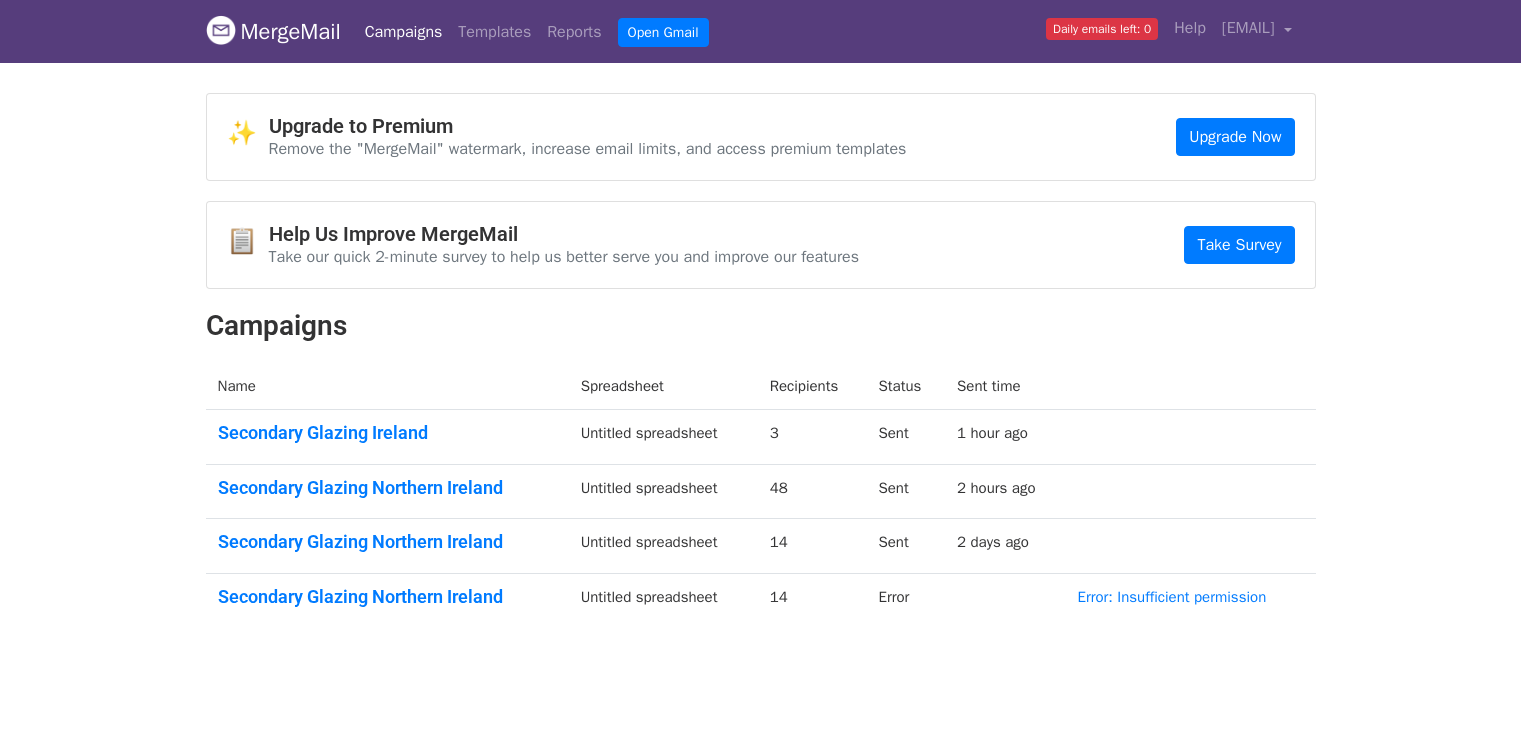 scroll, scrollTop: 0, scrollLeft: 0, axis: both 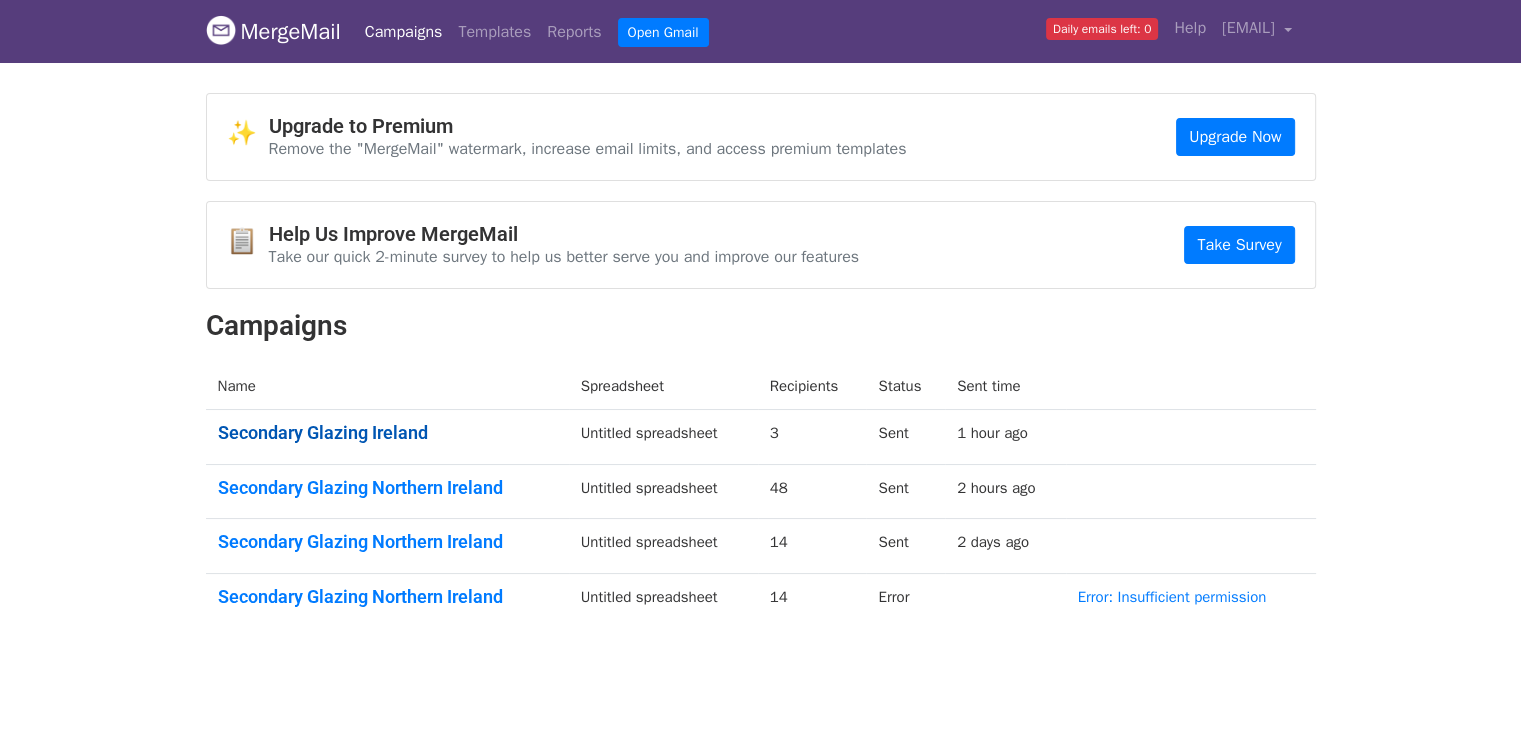 click on "Secondary Glazing Ireland" at bounding box center [387, 433] 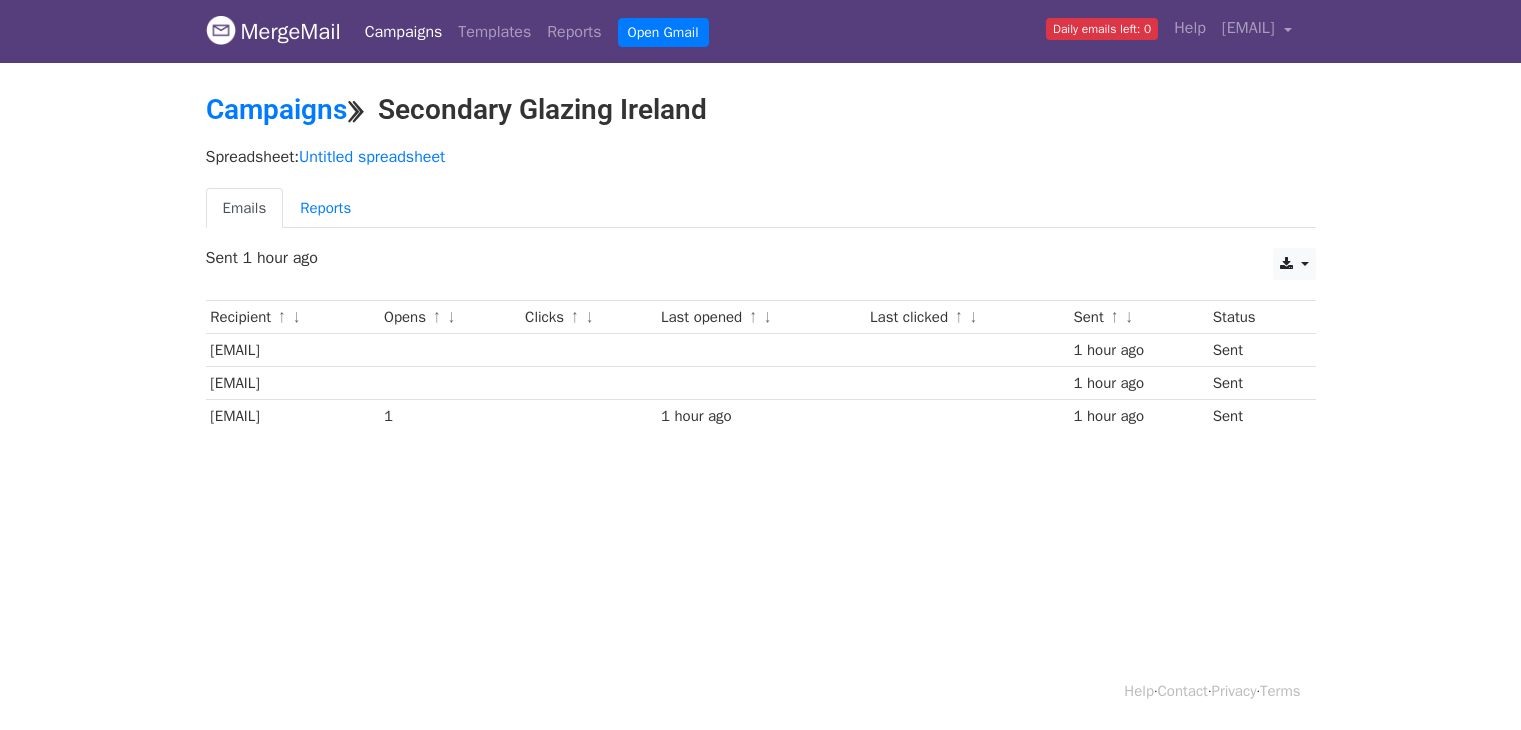 scroll, scrollTop: 0, scrollLeft: 0, axis: both 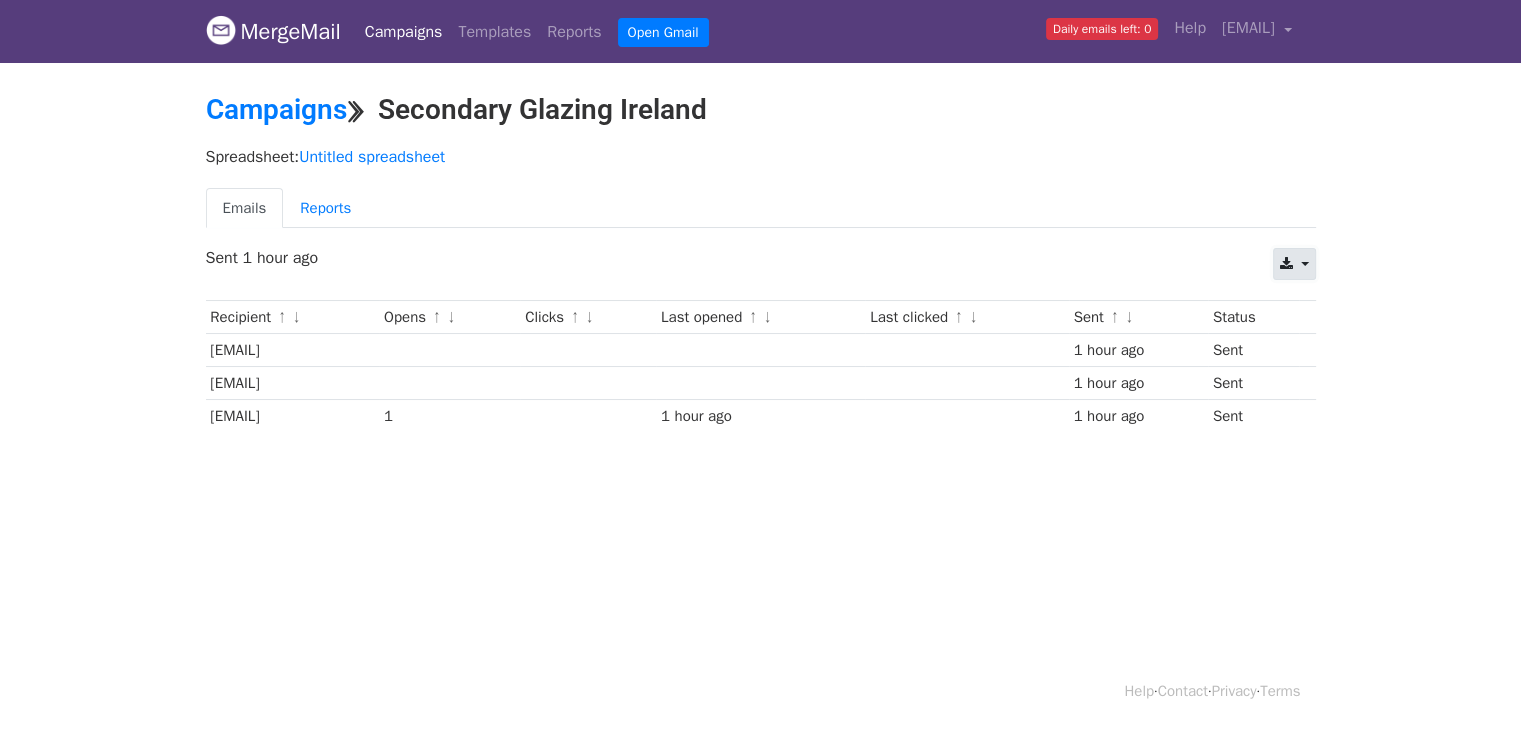 click at bounding box center [1286, 264] 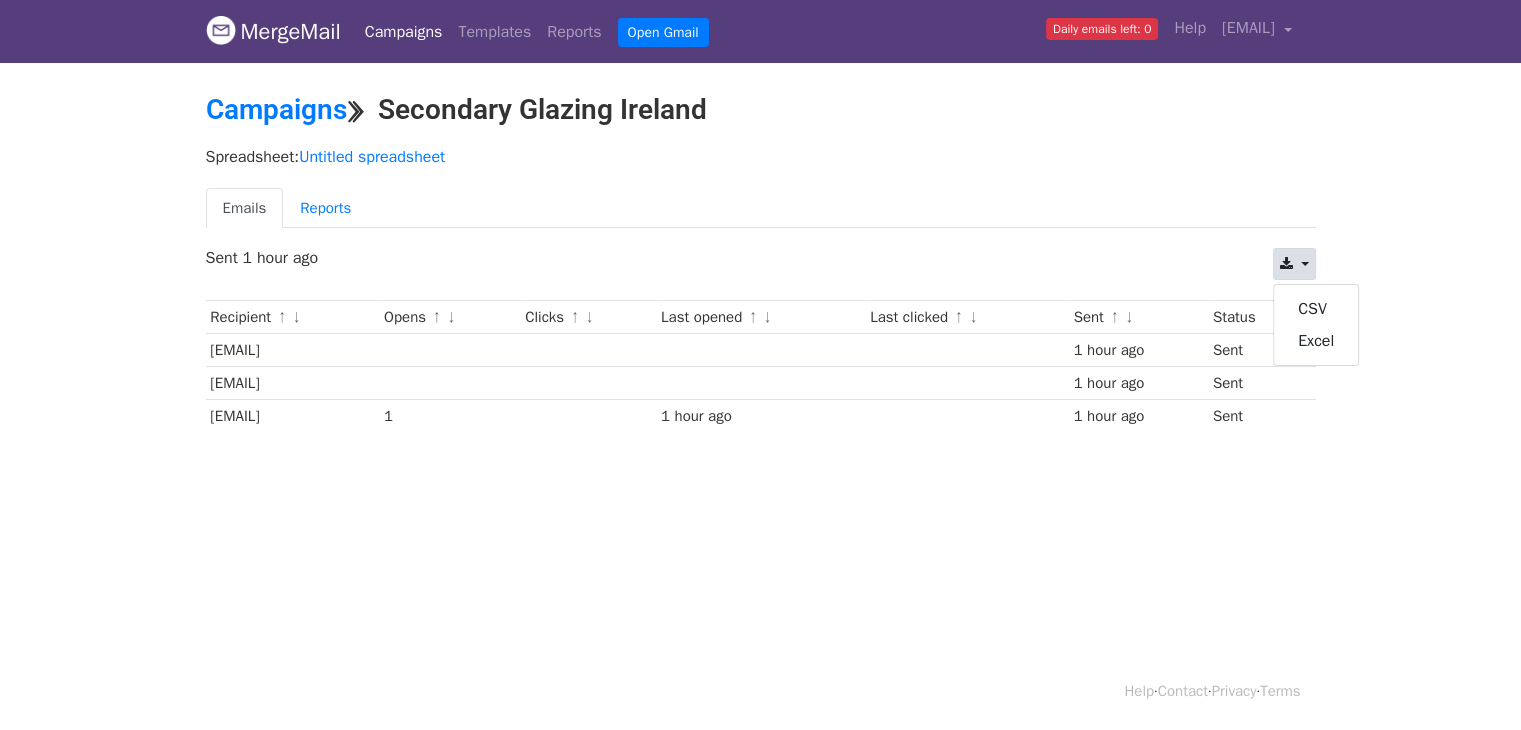 click on "Campaigns" at bounding box center (404, 32) 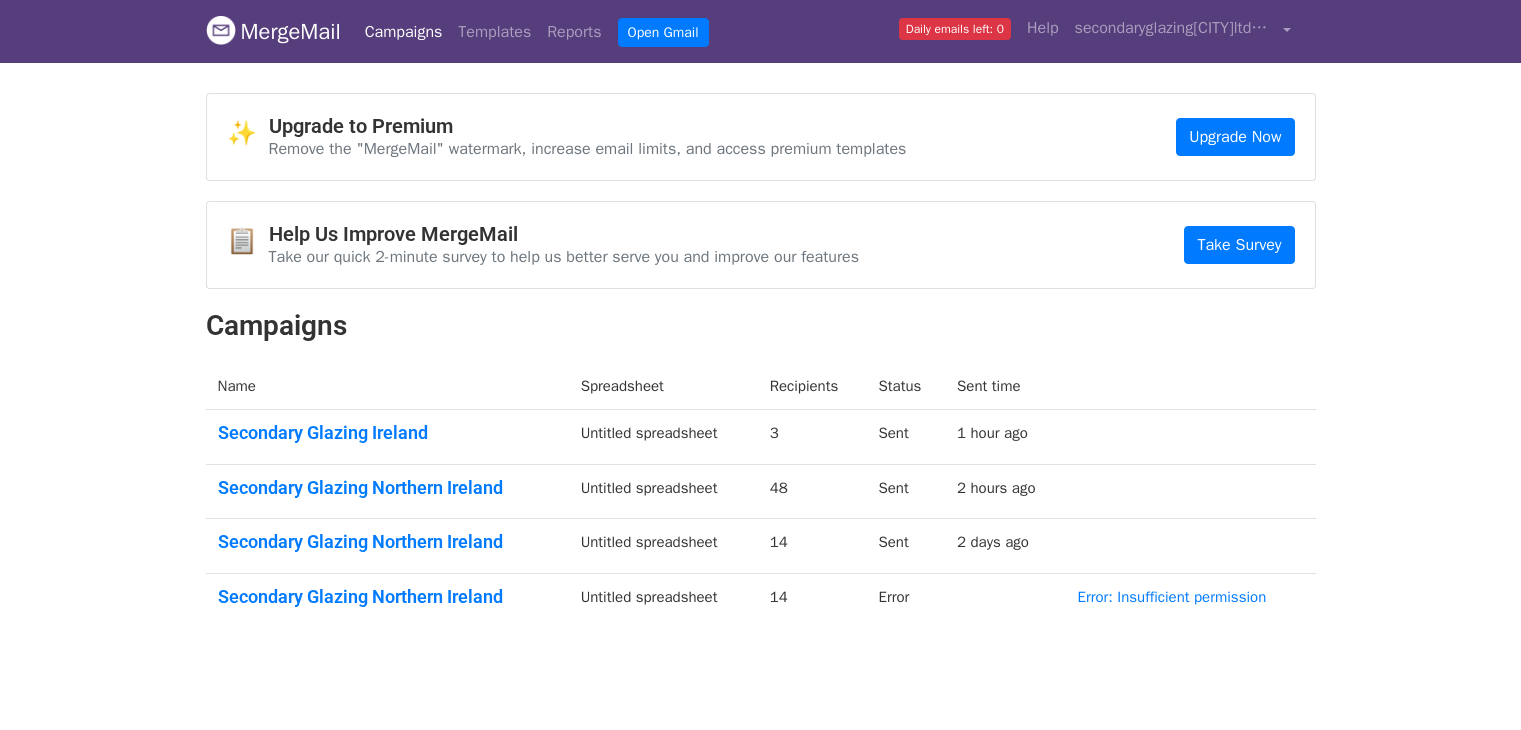 scroll, scrollTop: 0, scrollLeft: 0, axis: both 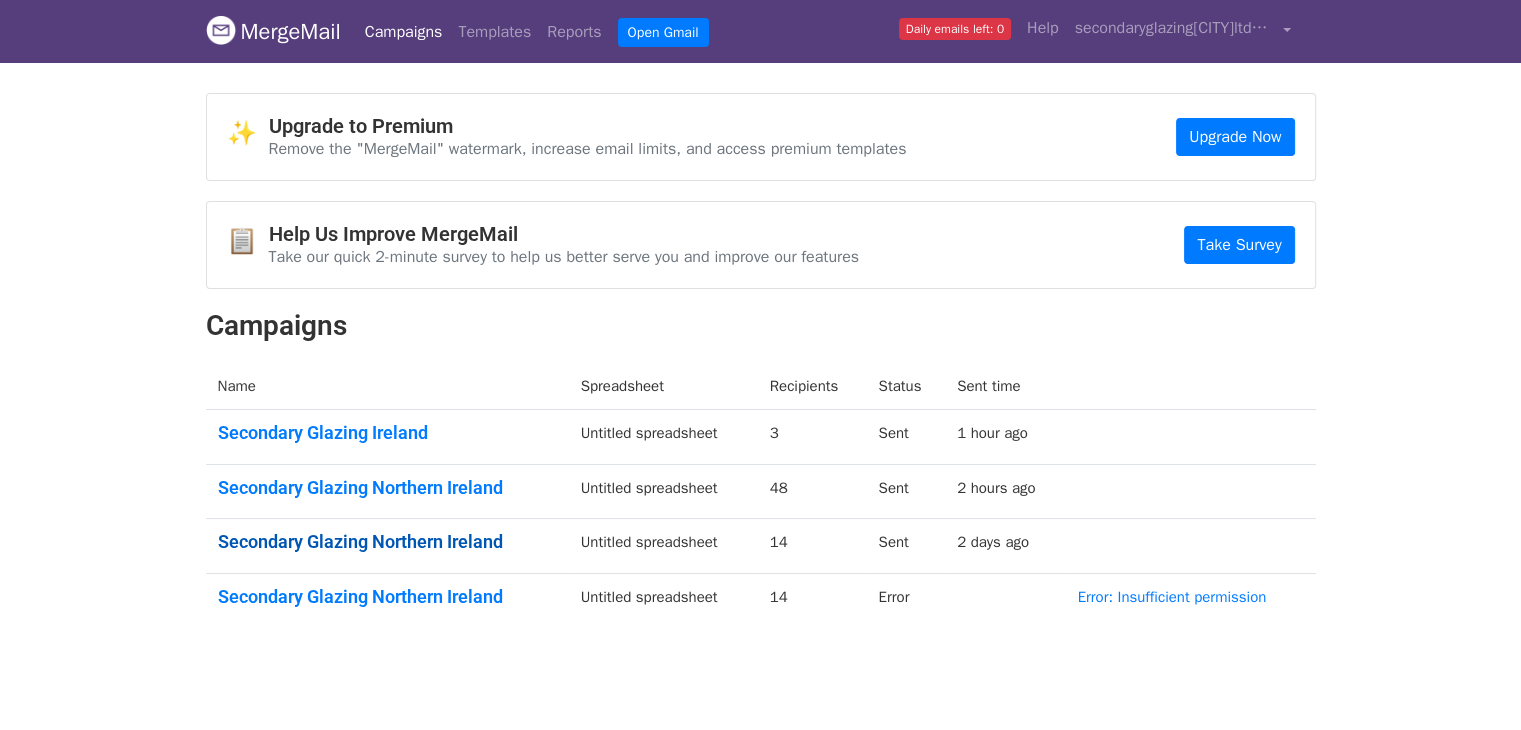 click on "Secondary Glazing Northern Ireland" at bounding box center (387, 542) 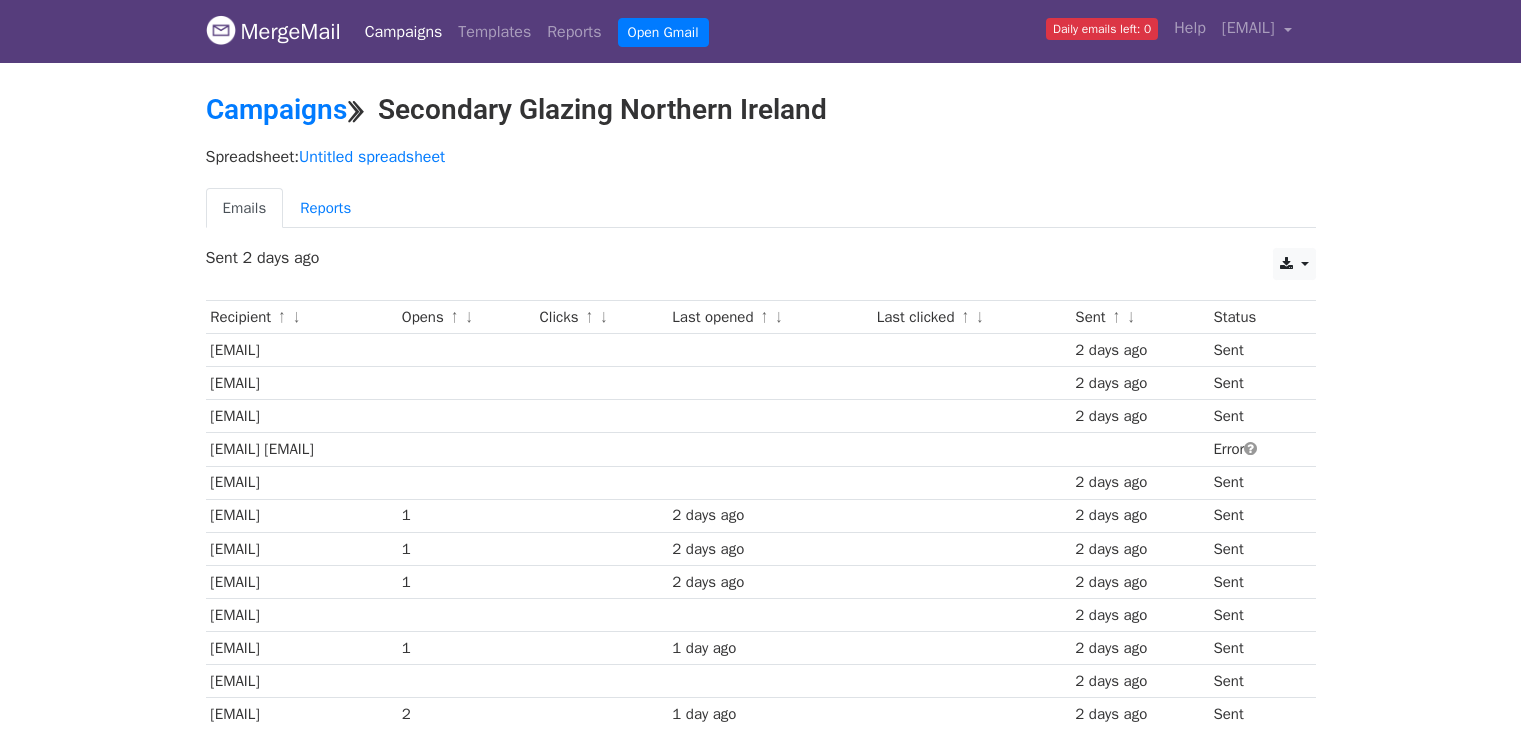 scroll, scrollTop: 0, scrollLeft: 0, axis: both 